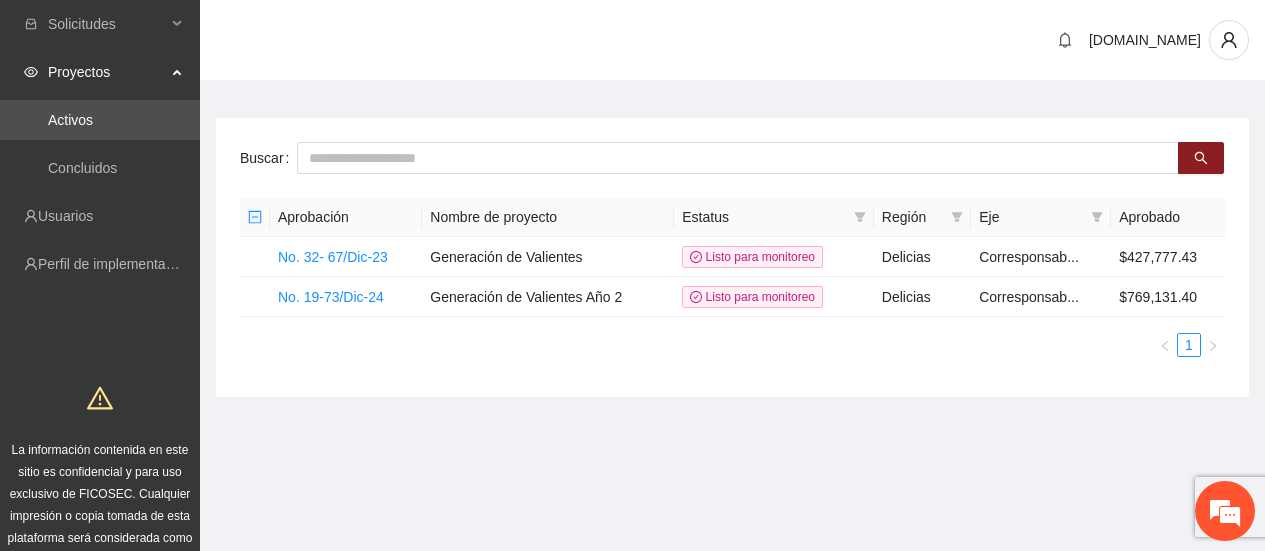 scroll, scrollTop: 0, scrollLeft: 0, axis: both 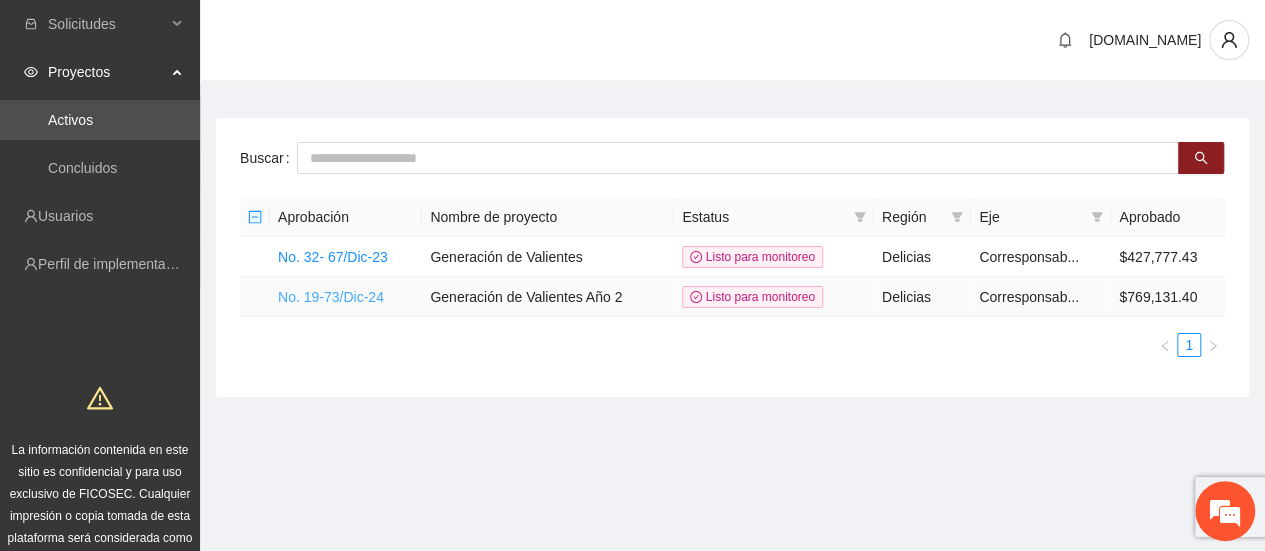 click on "No. 19-73/Dic-24" at bounding box center [331, 297] 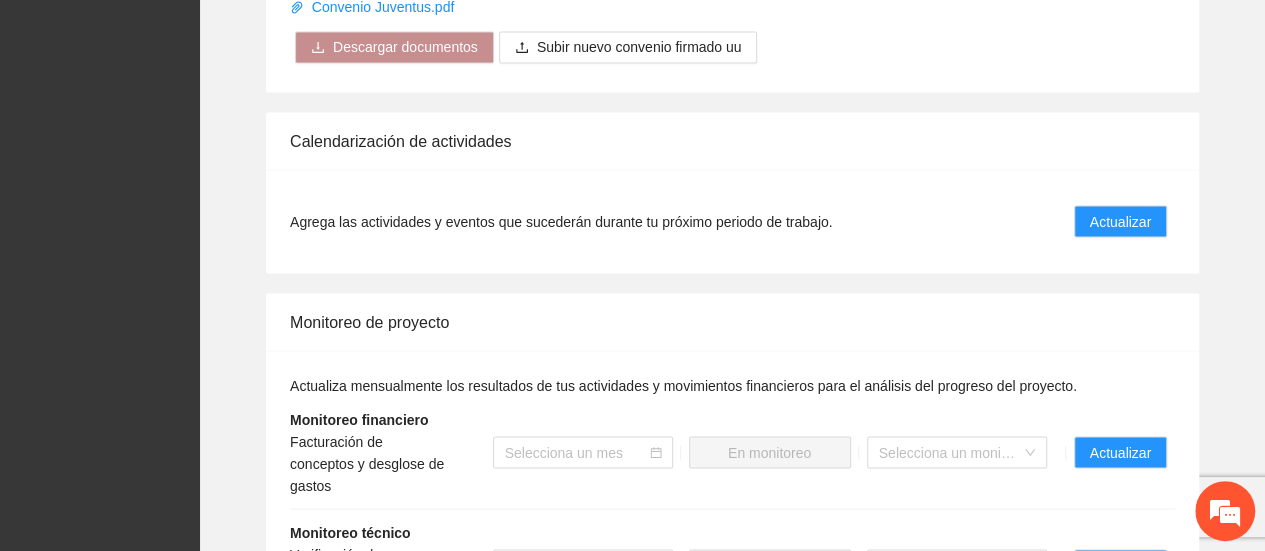 scroll, scrollTop: 1900, scrollLeft: 0, axis: vertical 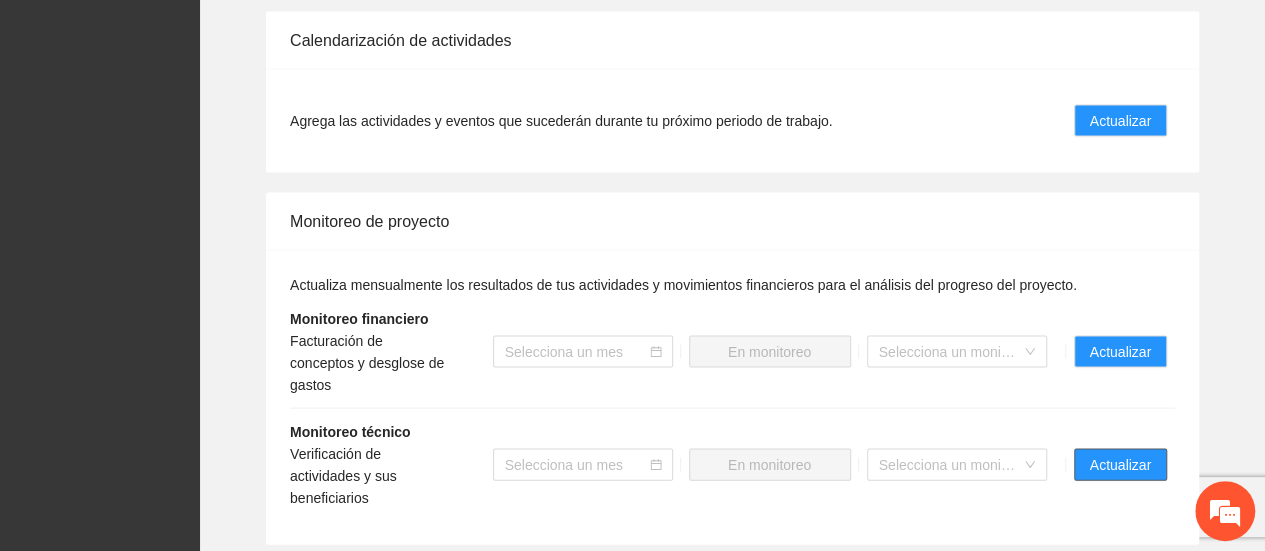 click on "Actualizar" at bounding box center [1120, 465] 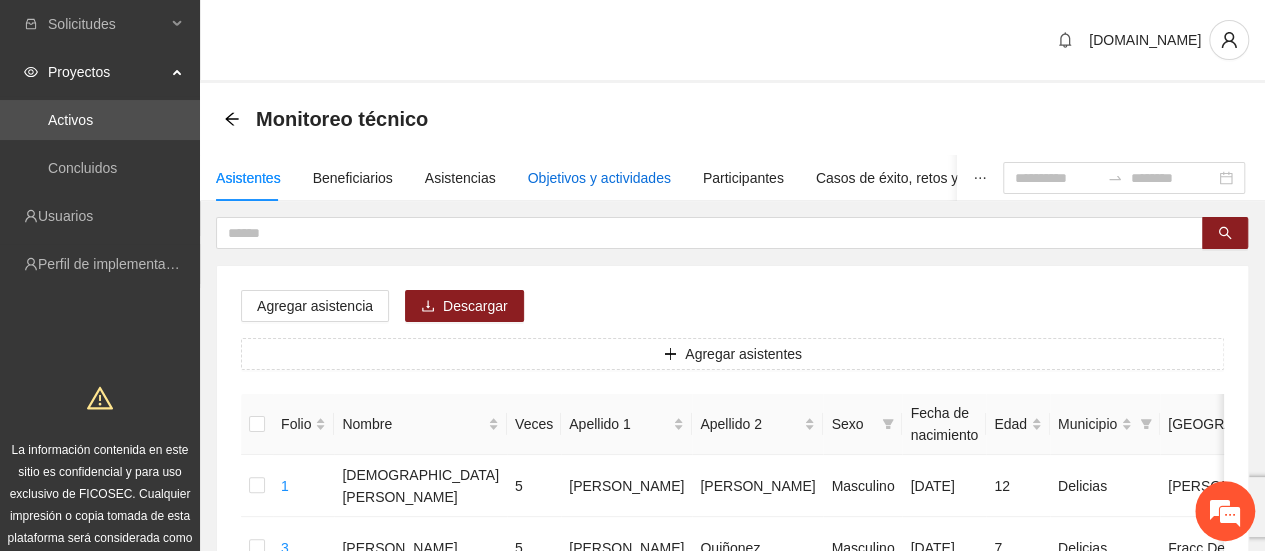 click on "Objetivos y actividades" at bounding box center (599, 178) 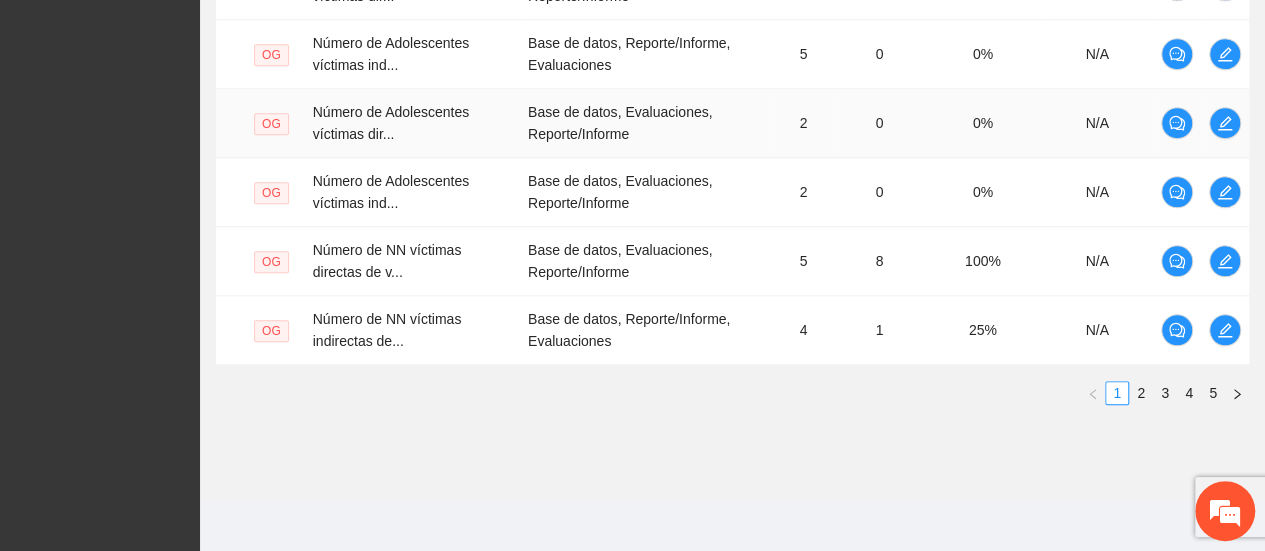scroll, scrollTop: 873, scrollLeft: 0, axis: vertical 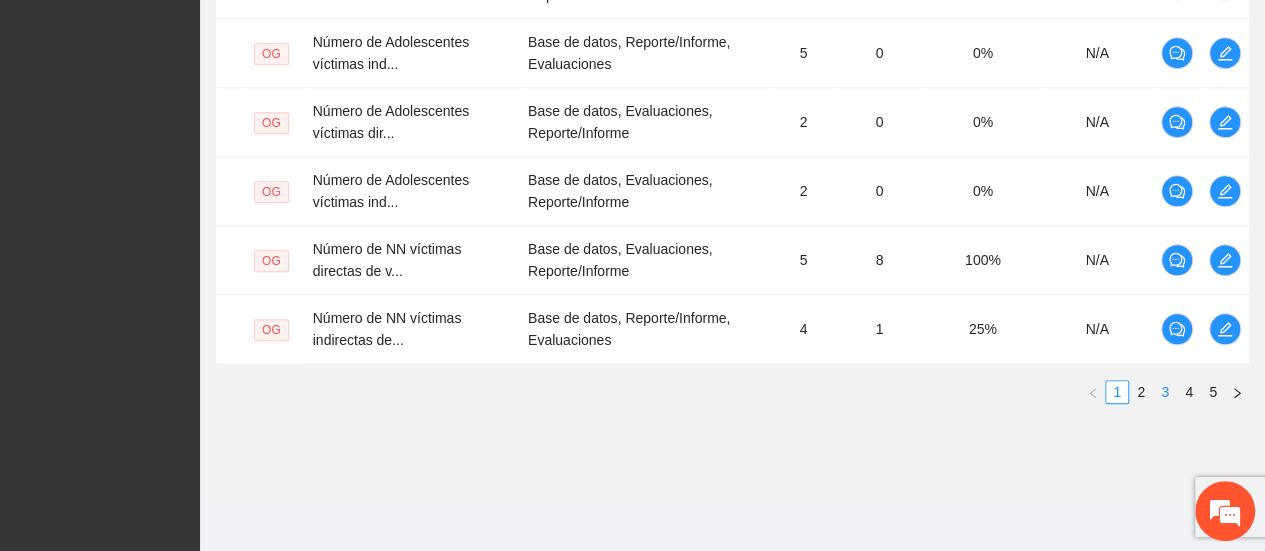 click on "3" at bounding box center [1165, 392] 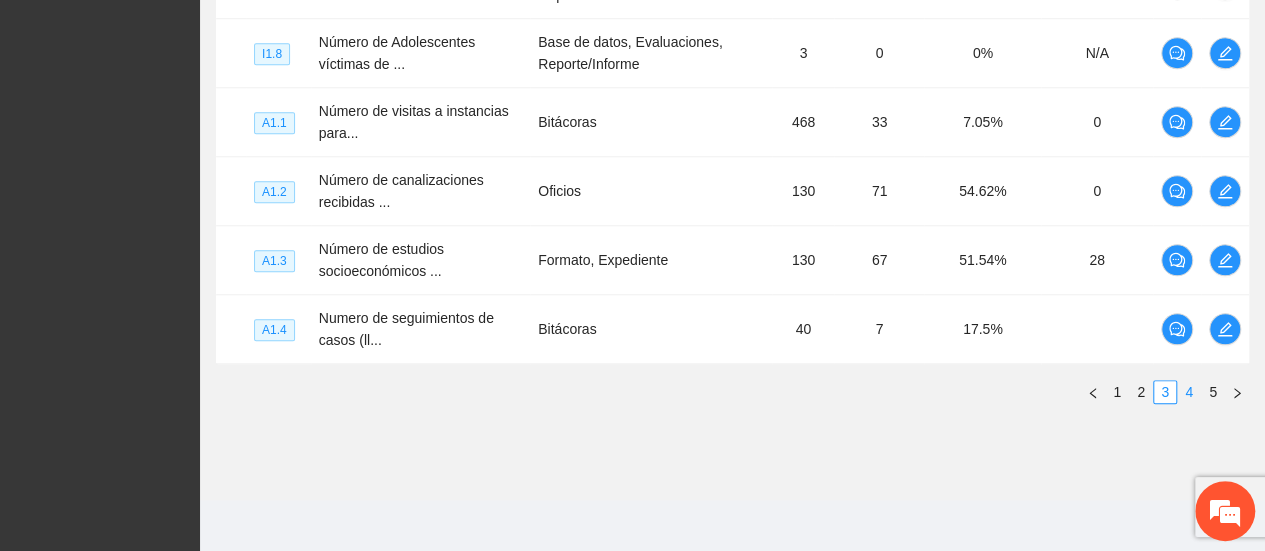 click on "4" at bounding box center (1189, 392) 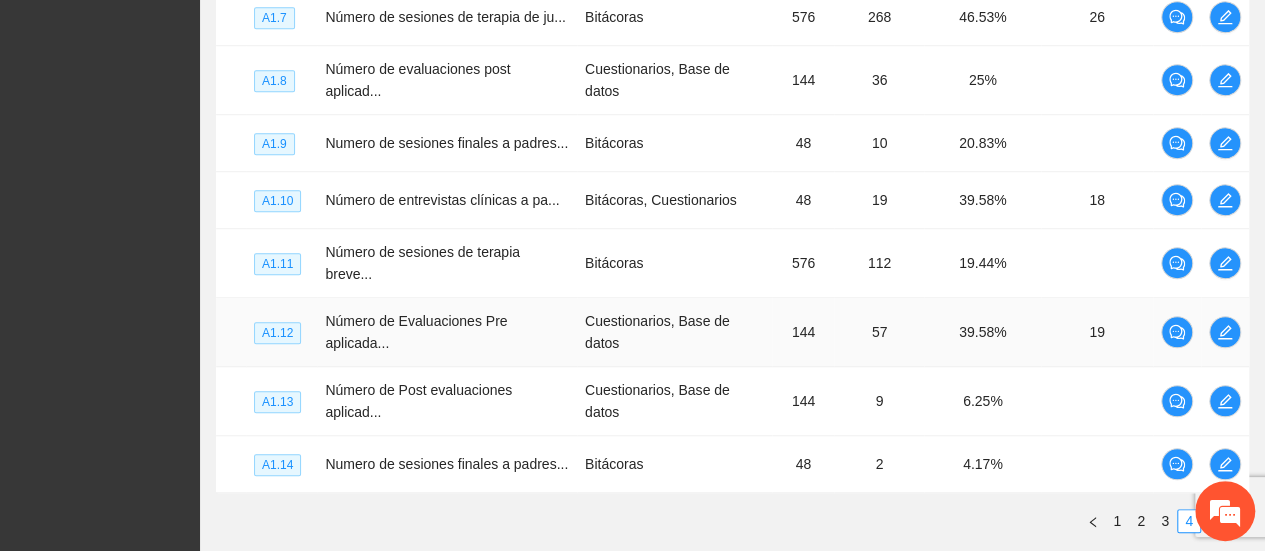 scroll, scrollTop: 653, scrollLeft: 0, axis: vertical 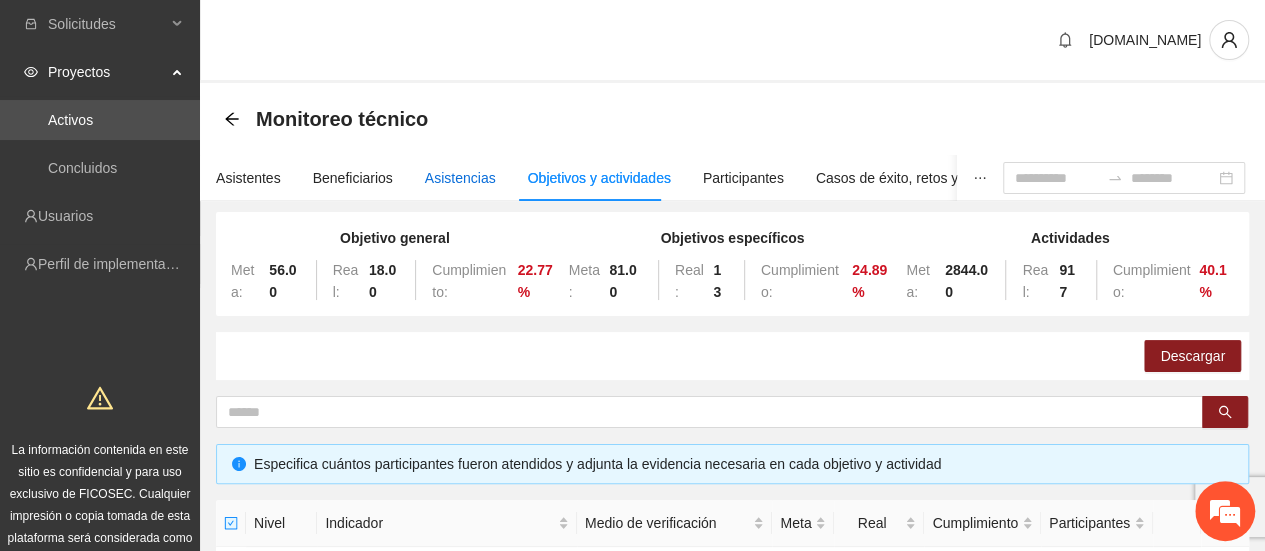 click on "Asistencias" at bounding box center [460, 178] 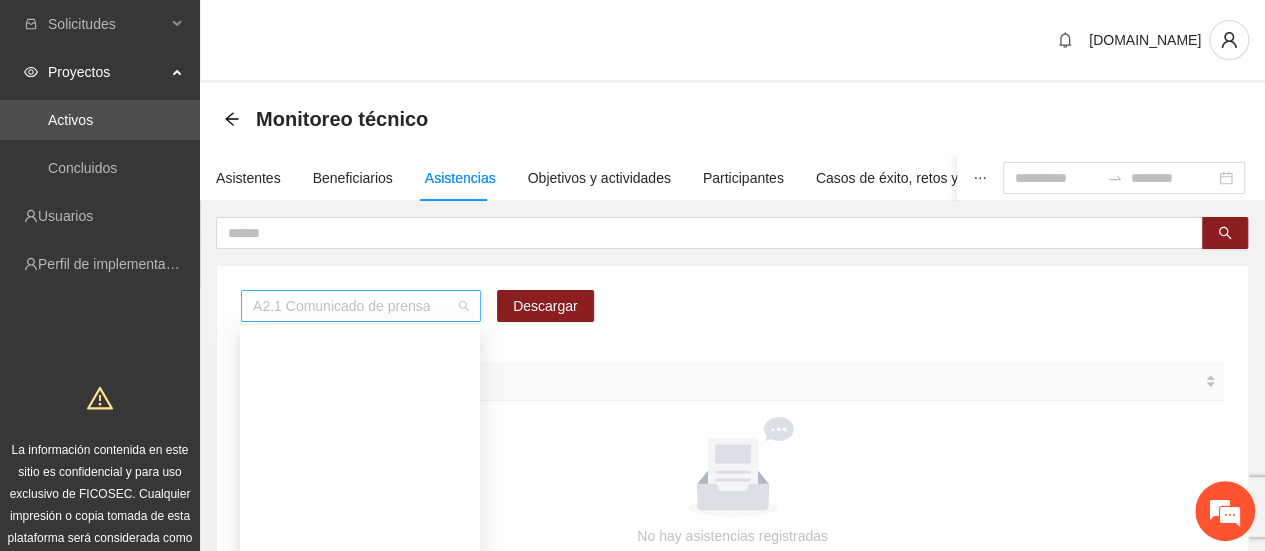 click on "A2.1 Comunicado de prensa" at bounding box center [361, 306] 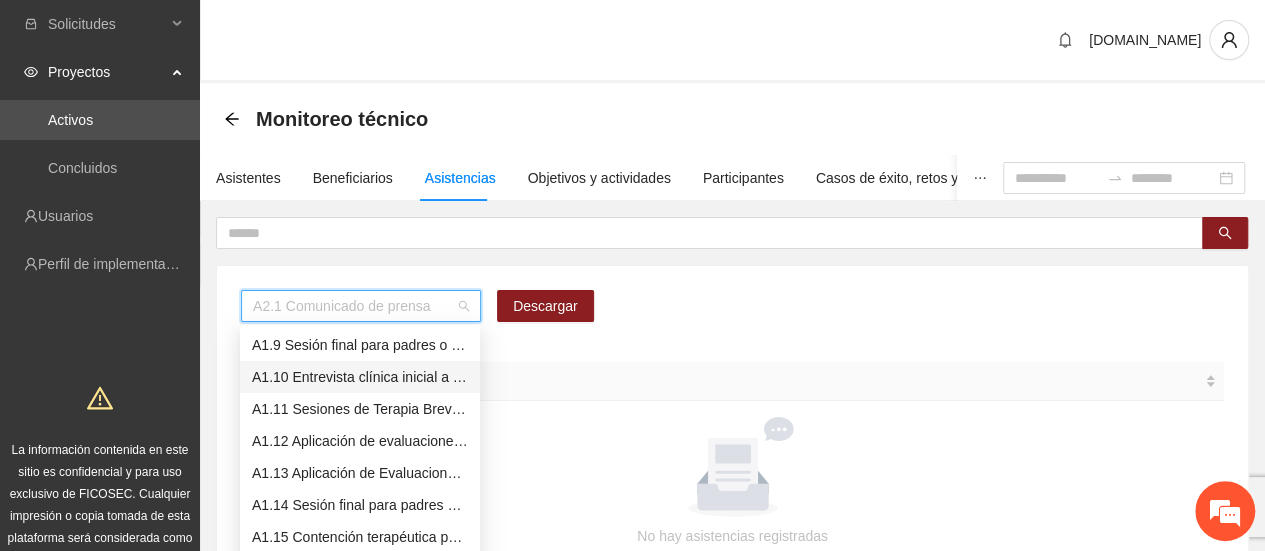 click on "A1.10 Entrevista clínica inicial a padres o tutores de Adolescentes" at bounding box center [360, 377] 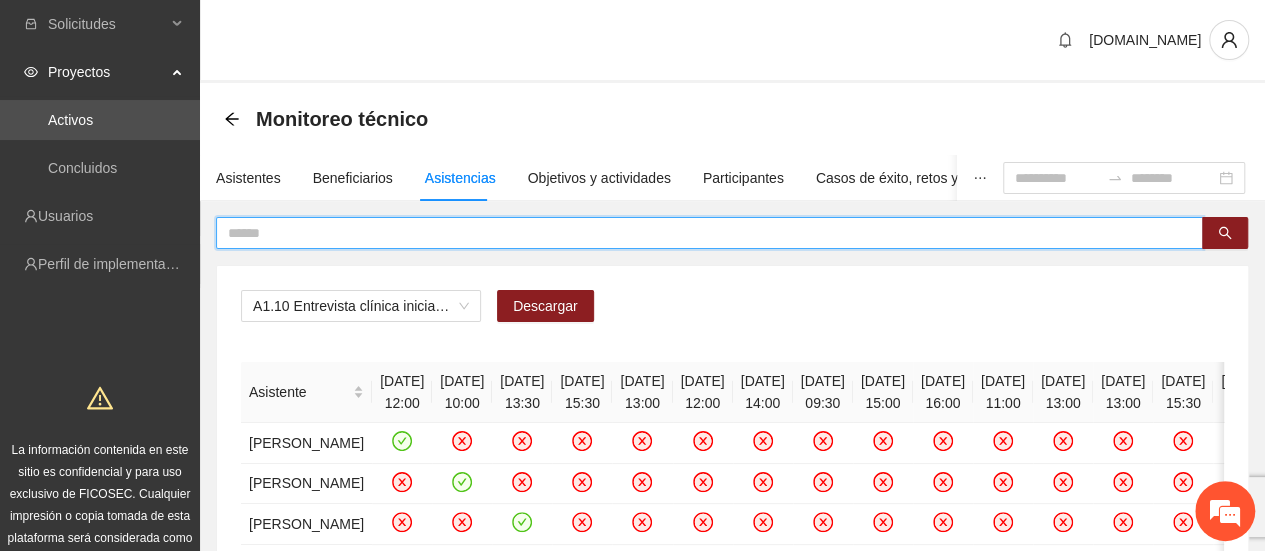 click at bounding box center (701, 233) 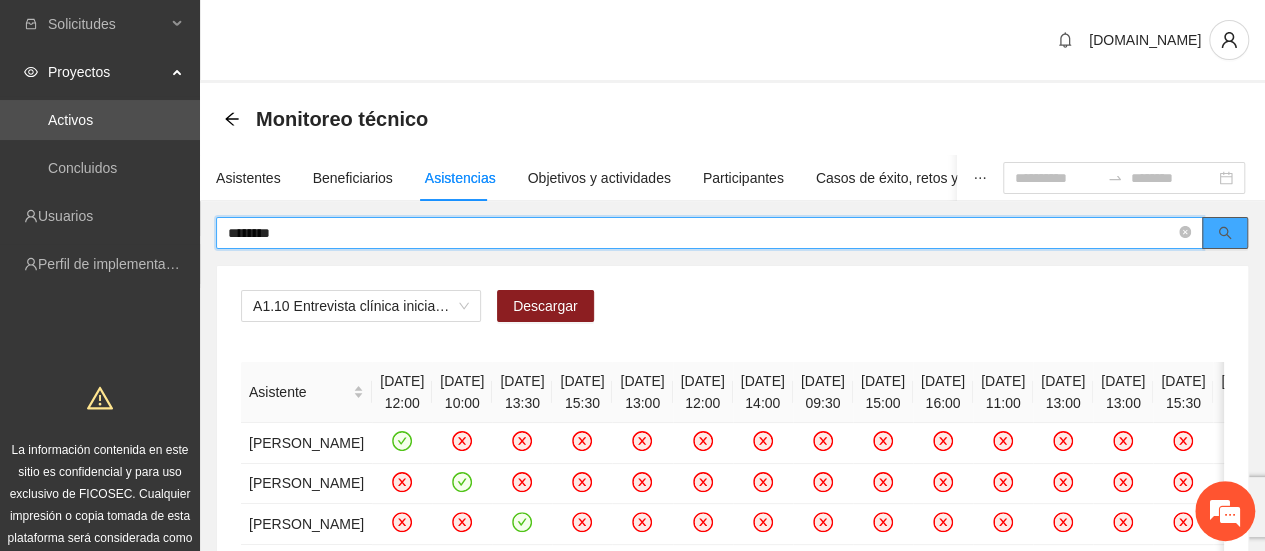 click 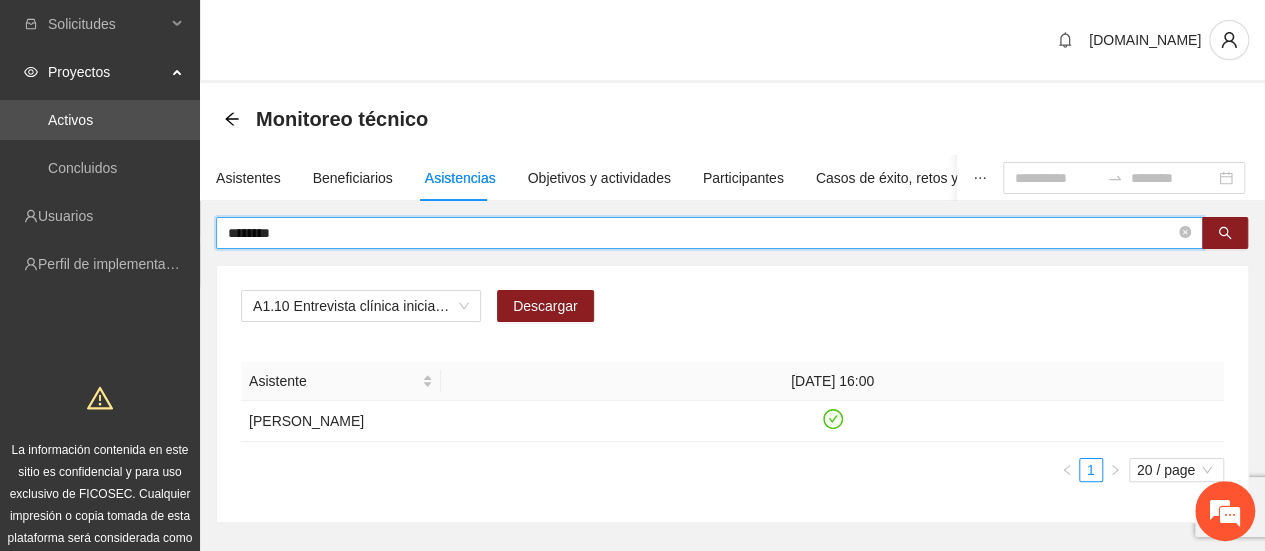 click on "********" at bounding box center [701, 233] 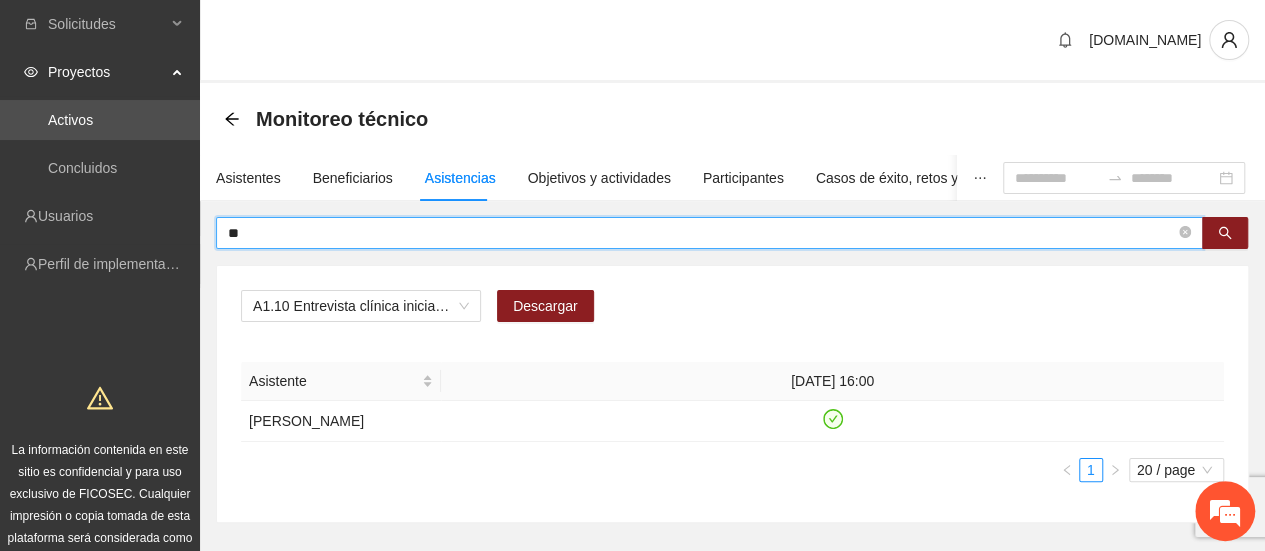 type on "*" 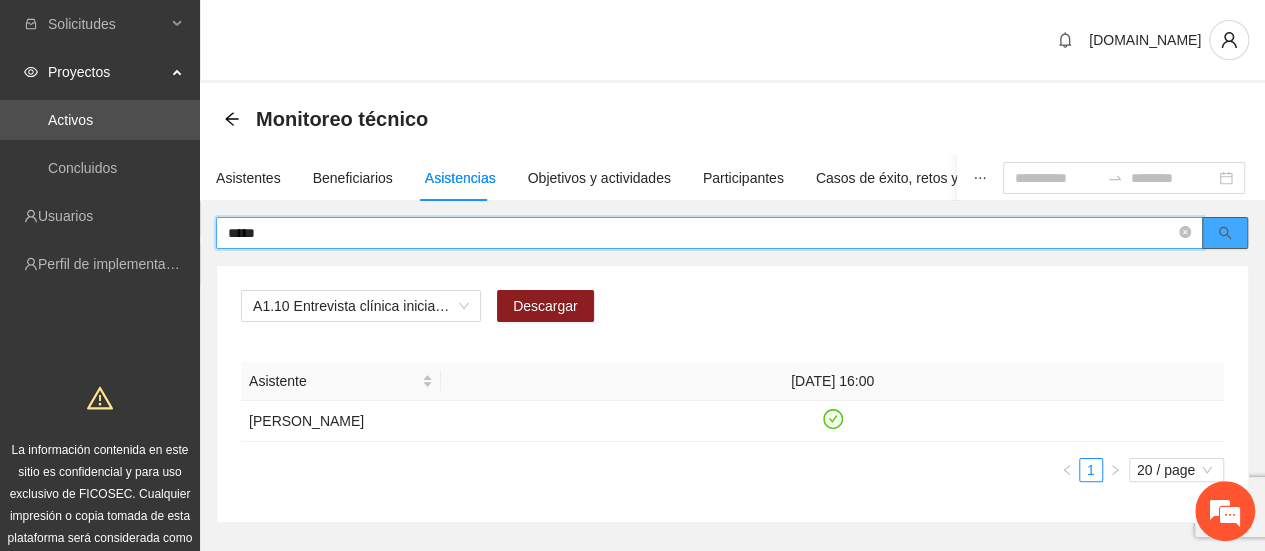 click 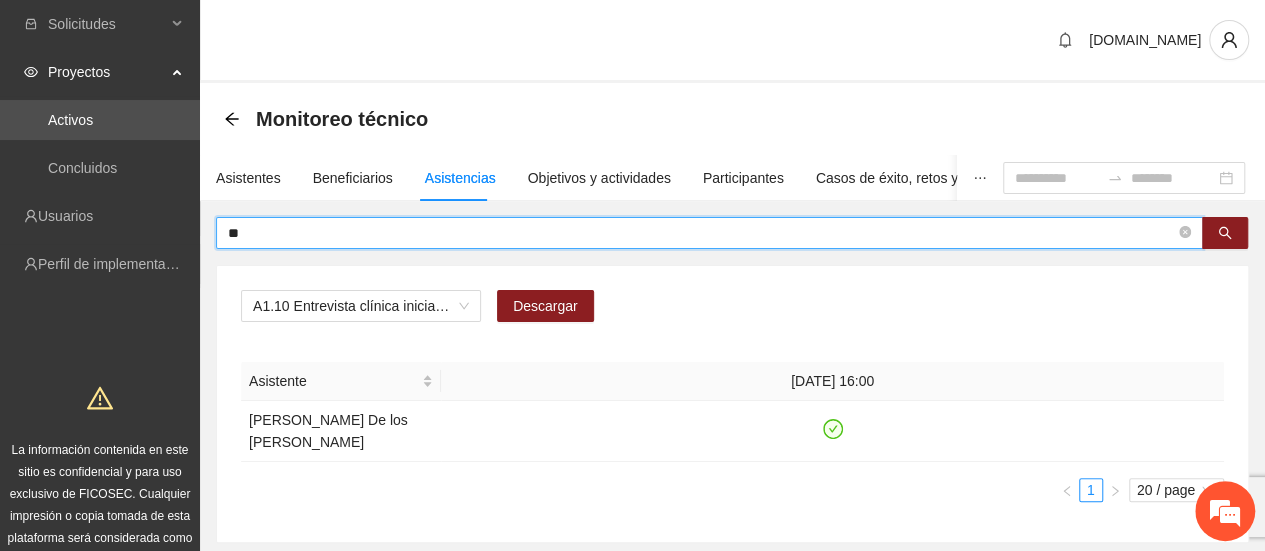 type on "*" 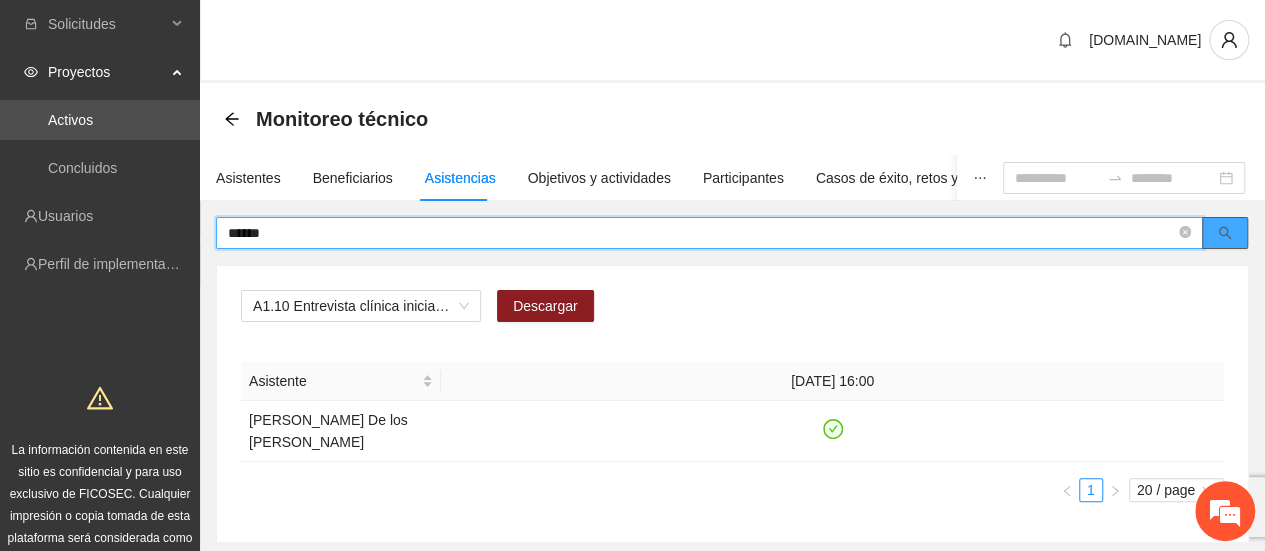 click 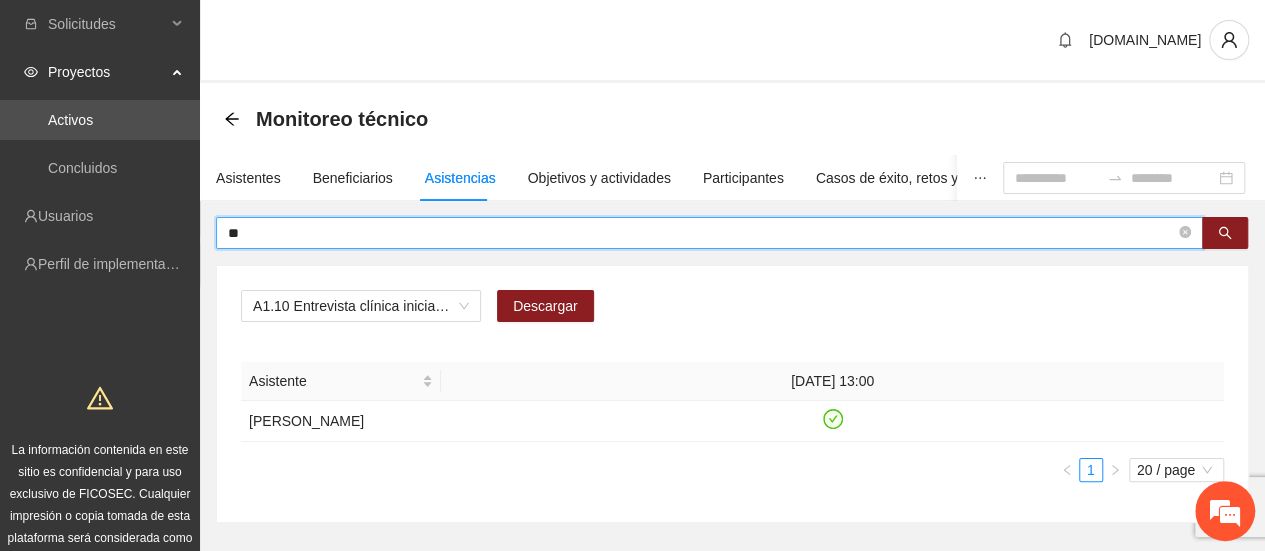 type on "*" 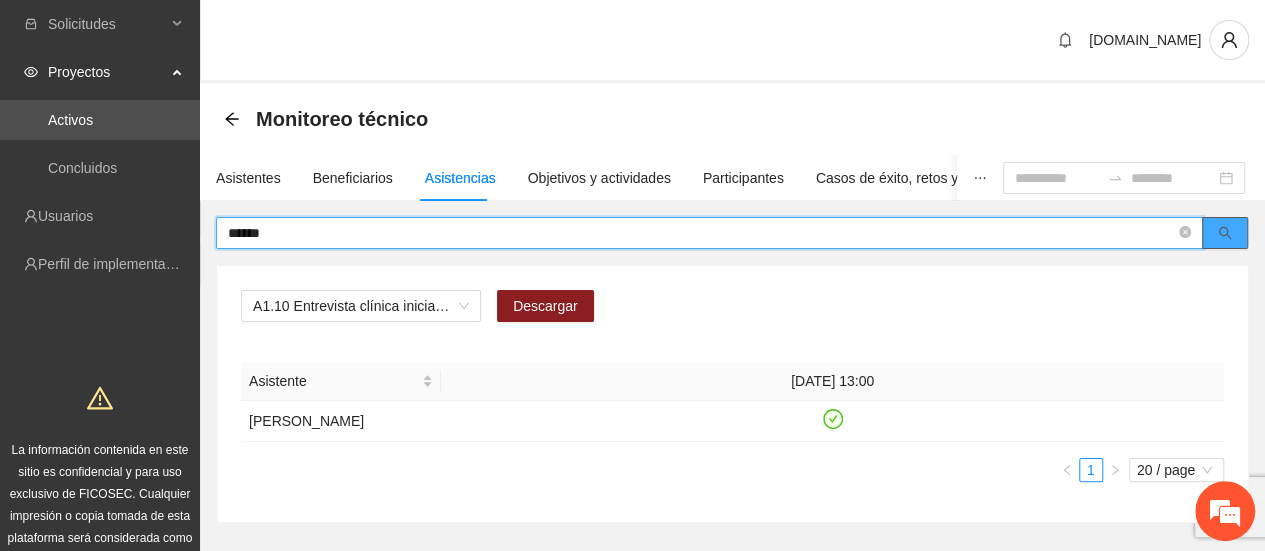 click at bounding box center (1225, 233) 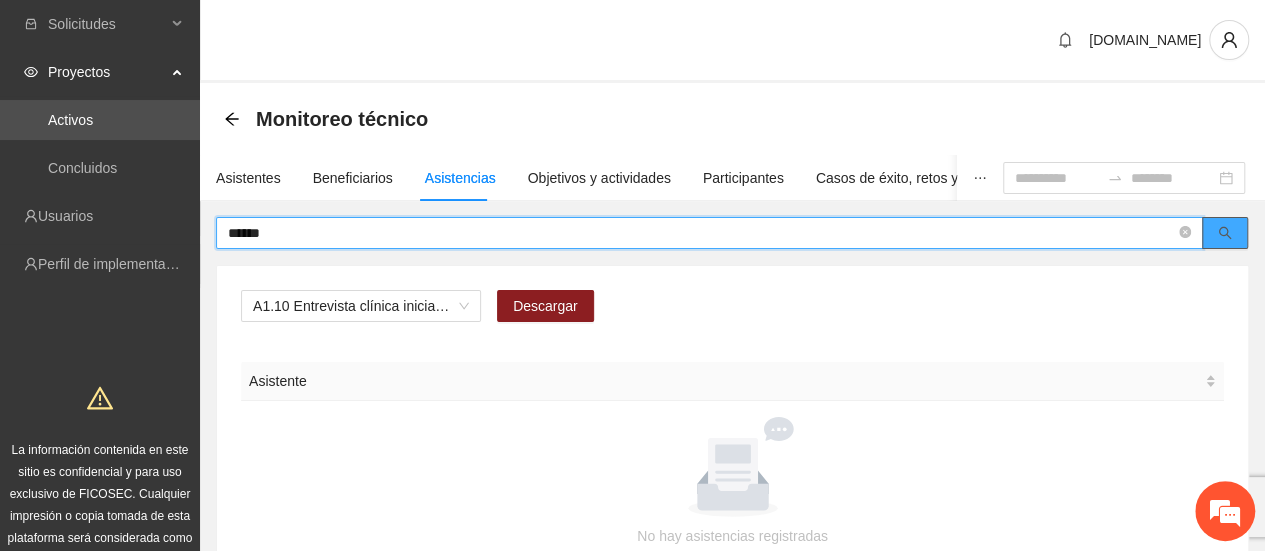 click 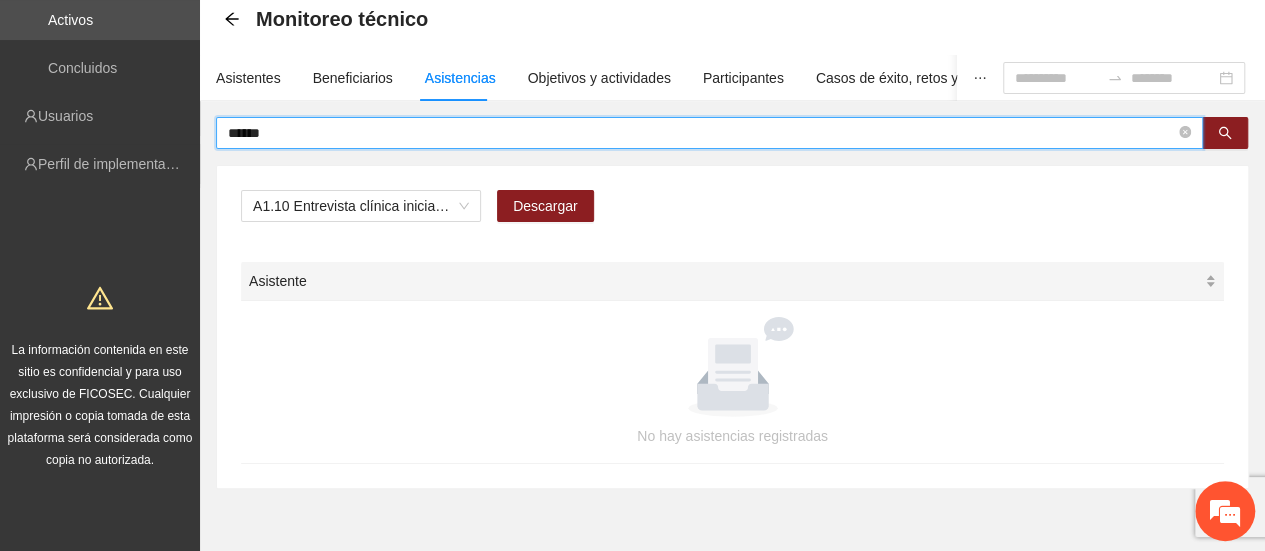 scroll, scrollTop: 56, scrollLeft: 0, axis: vertical 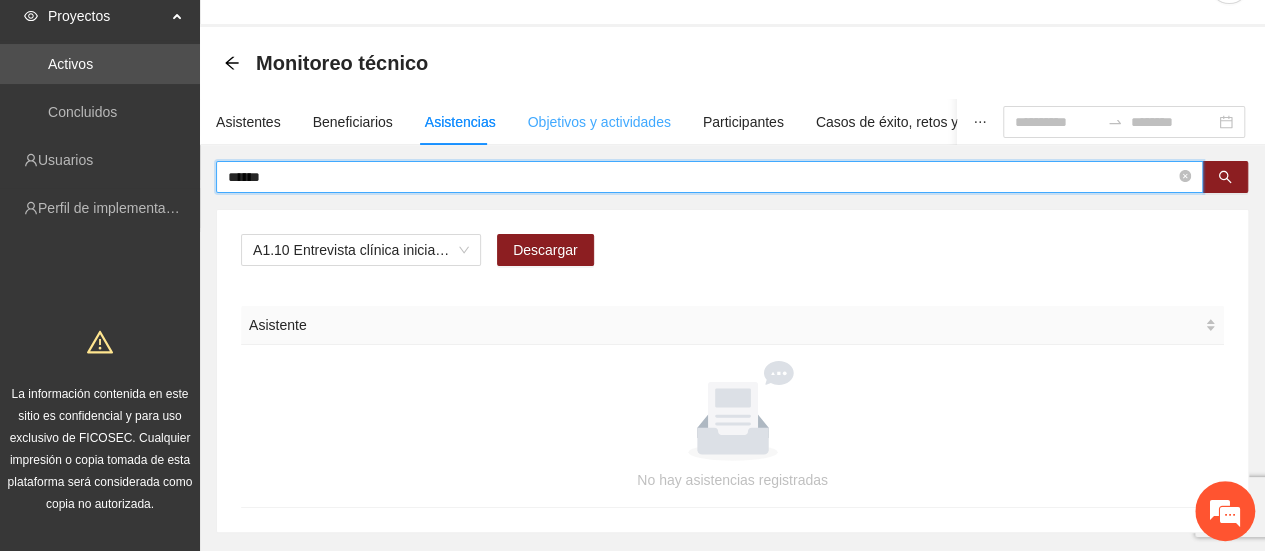 type on "******" 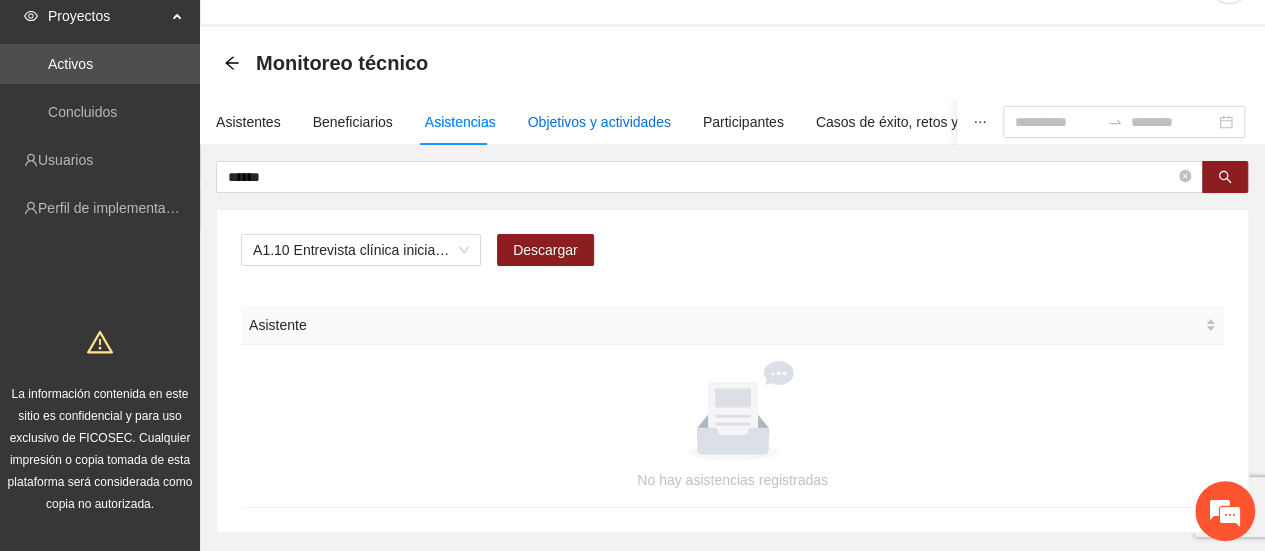 click on "Objetivos y actividades" at bounding box center (599, 122) 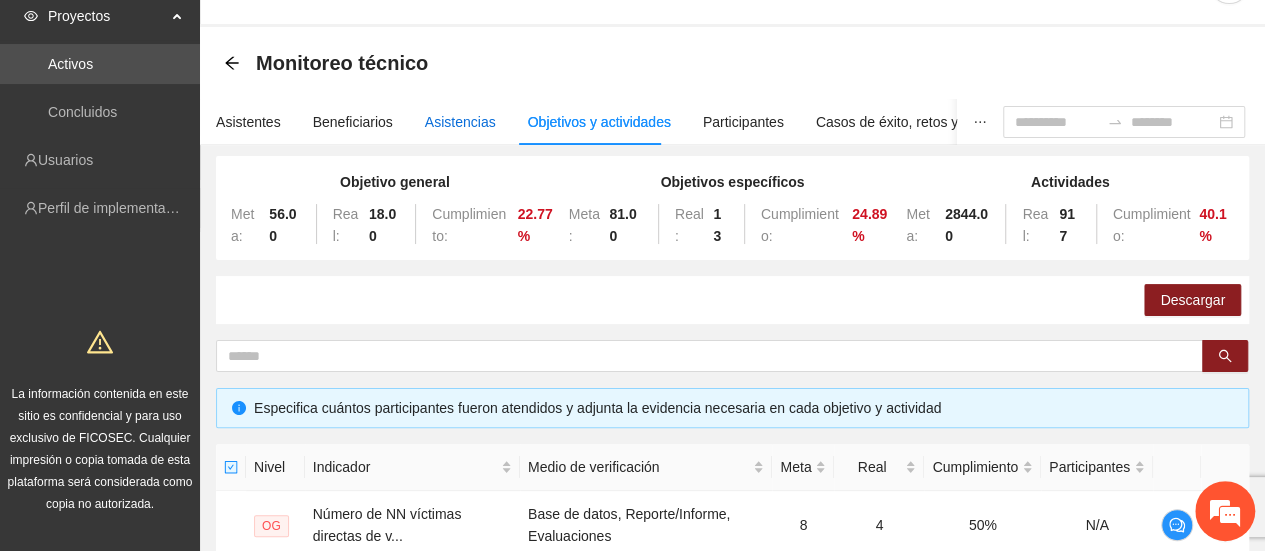 click on "Asistencias" at bounding box center [460, 122] 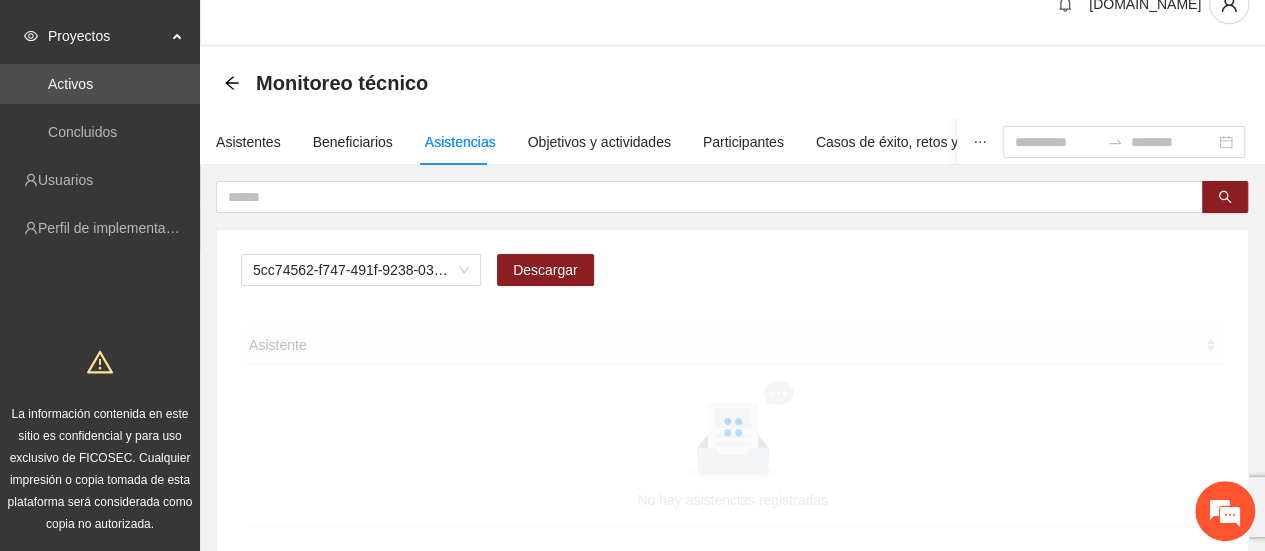 scroll, scrollTop: 56, scrollLeft: 0, axis: vertical 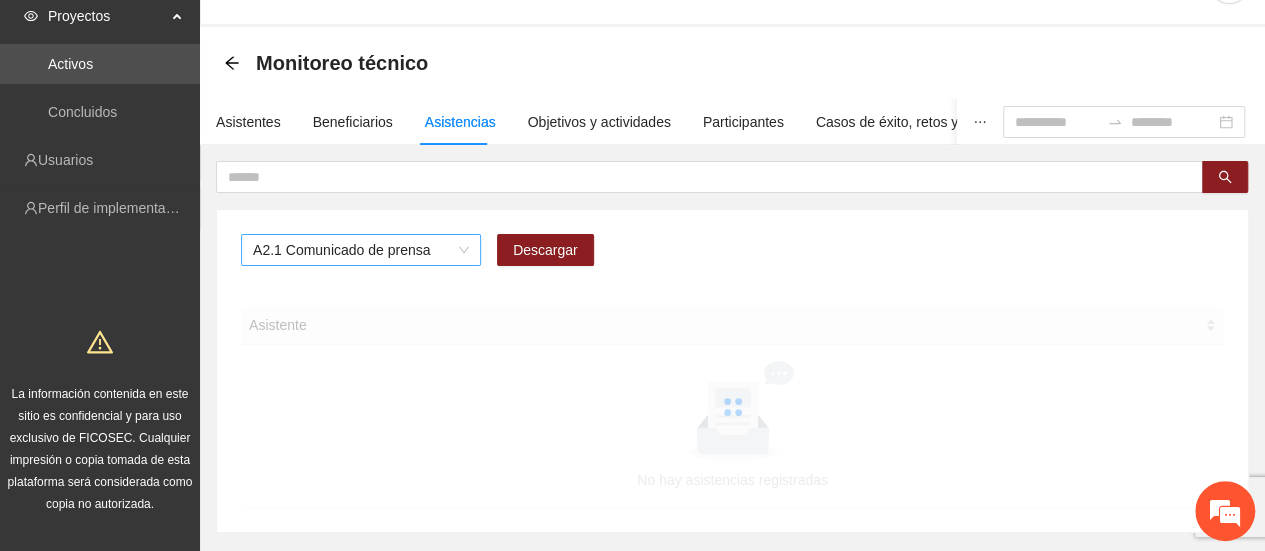 click on "A2.1 Comunicado de prensa" at bounding box center [361, 250] 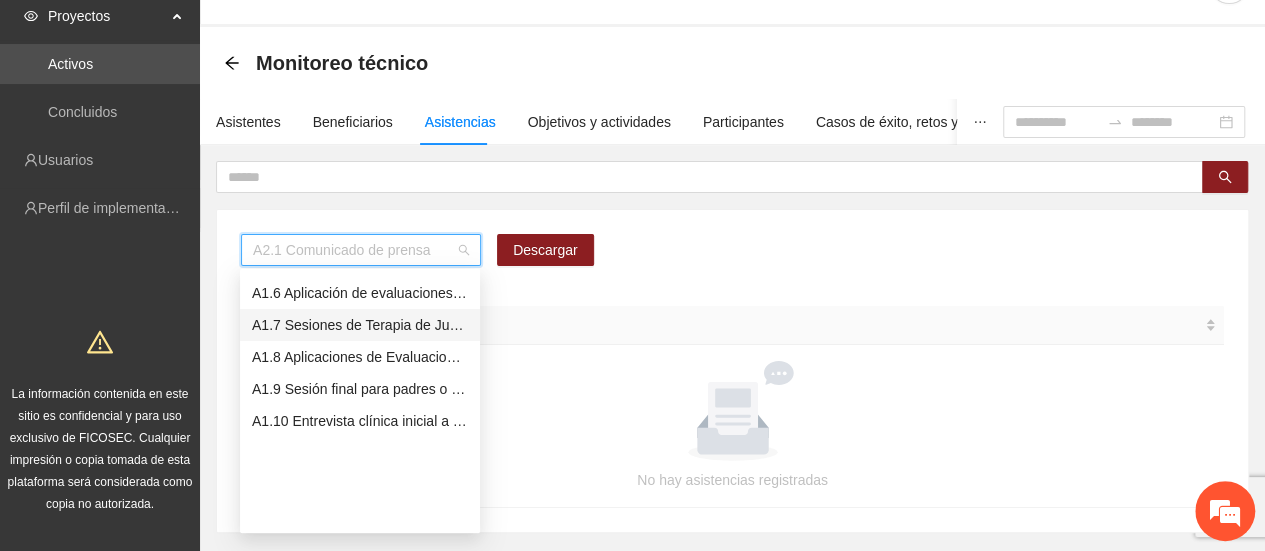 scroll, scrollTop: 0, scrollLeft: 0, axis: both 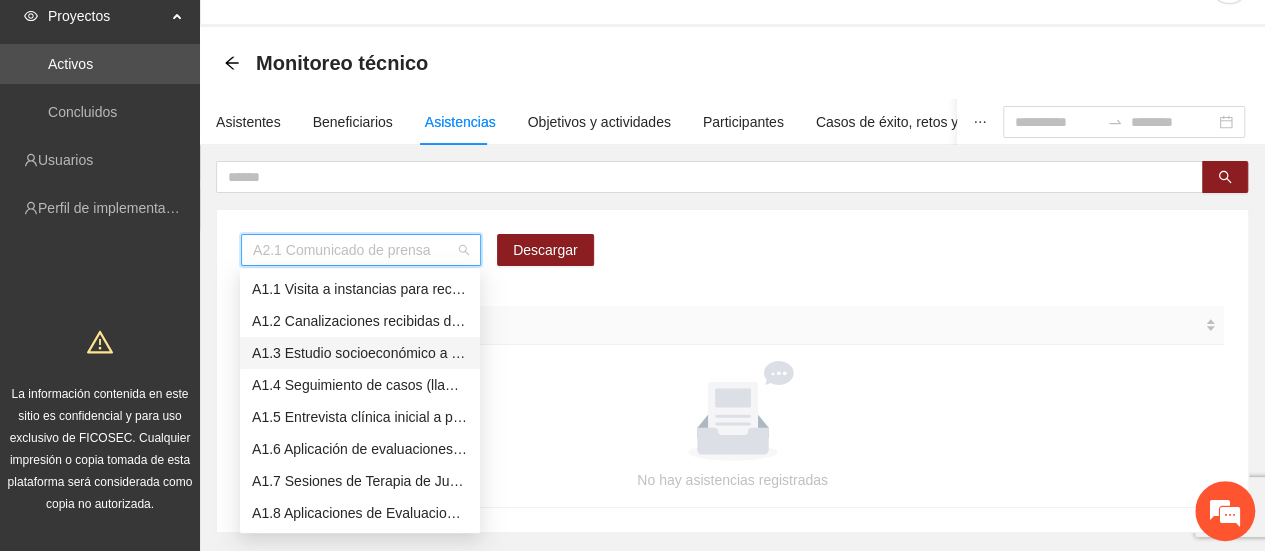 click on "A1.3 Estudio socioeconómico a padres o tutores" at bounding box center [360, 353] 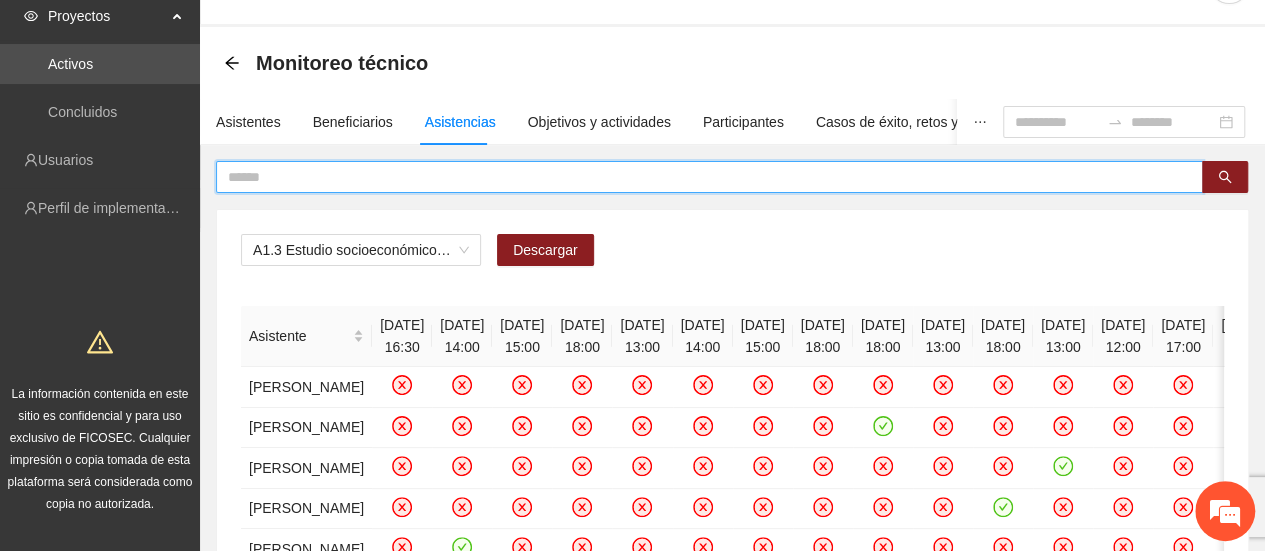 click at bounding box center (701, 177) 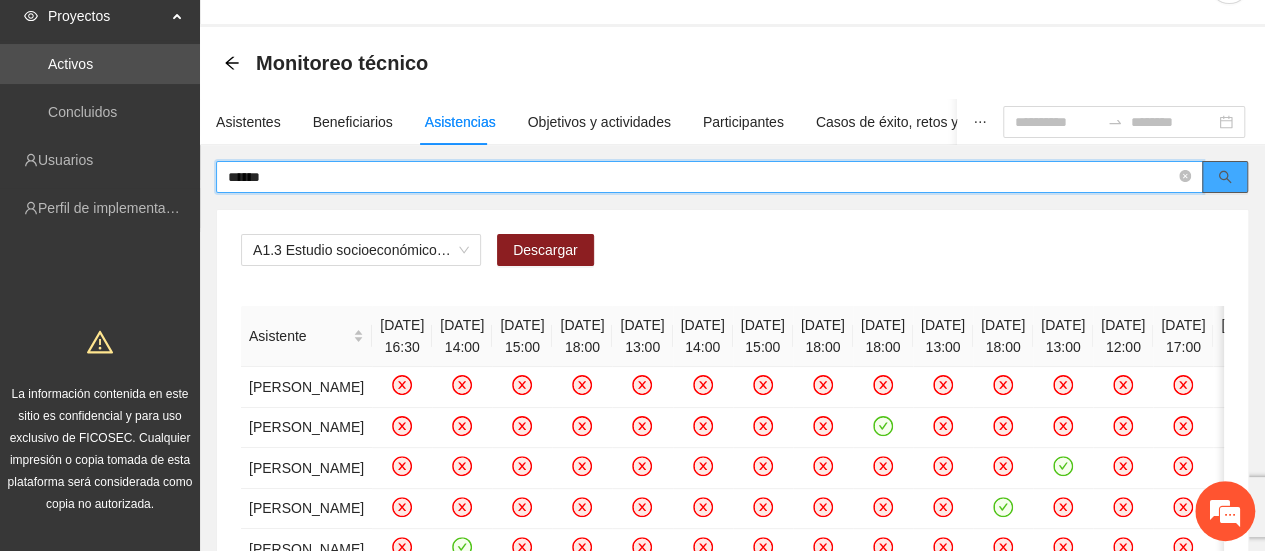 click at bounding box center (1225, 178) 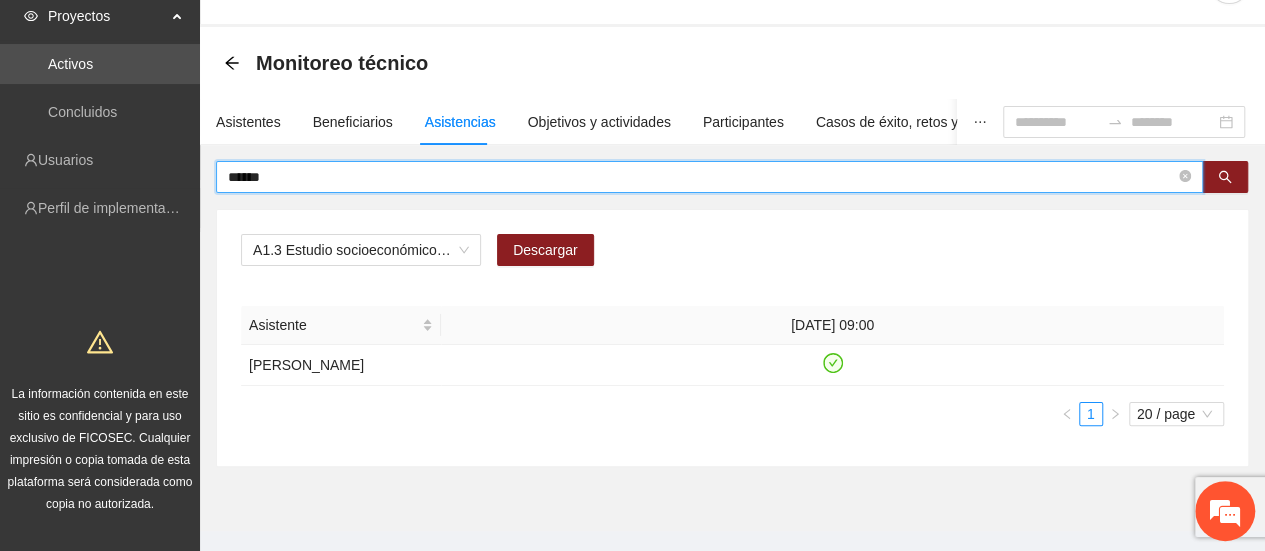 type on "******" 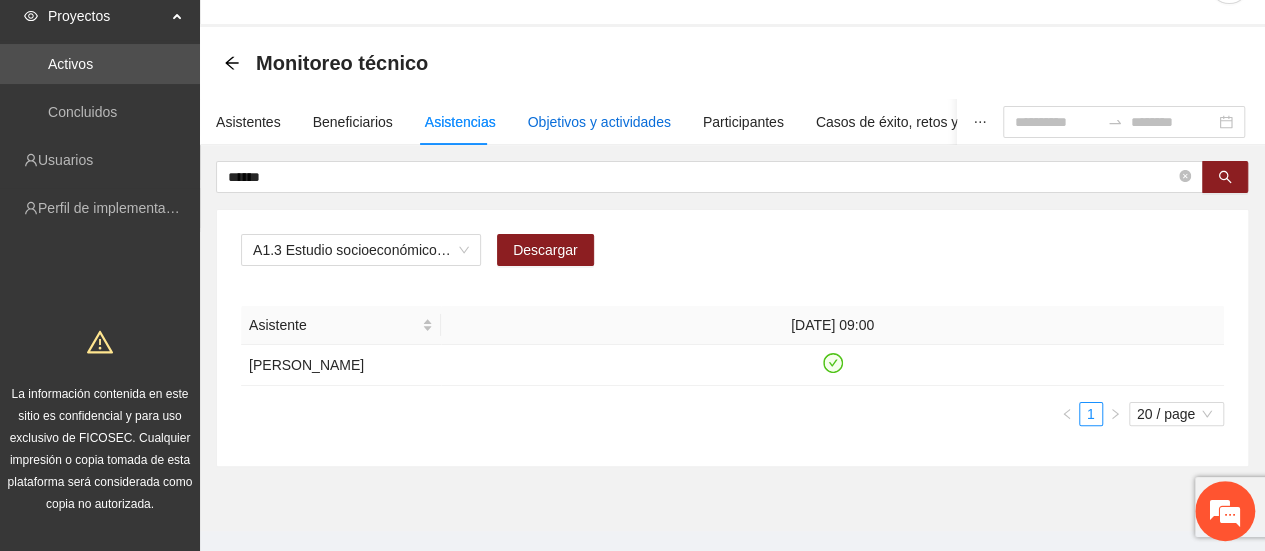 click on "Objetivos y actividades" at bounding box center (599, 122) 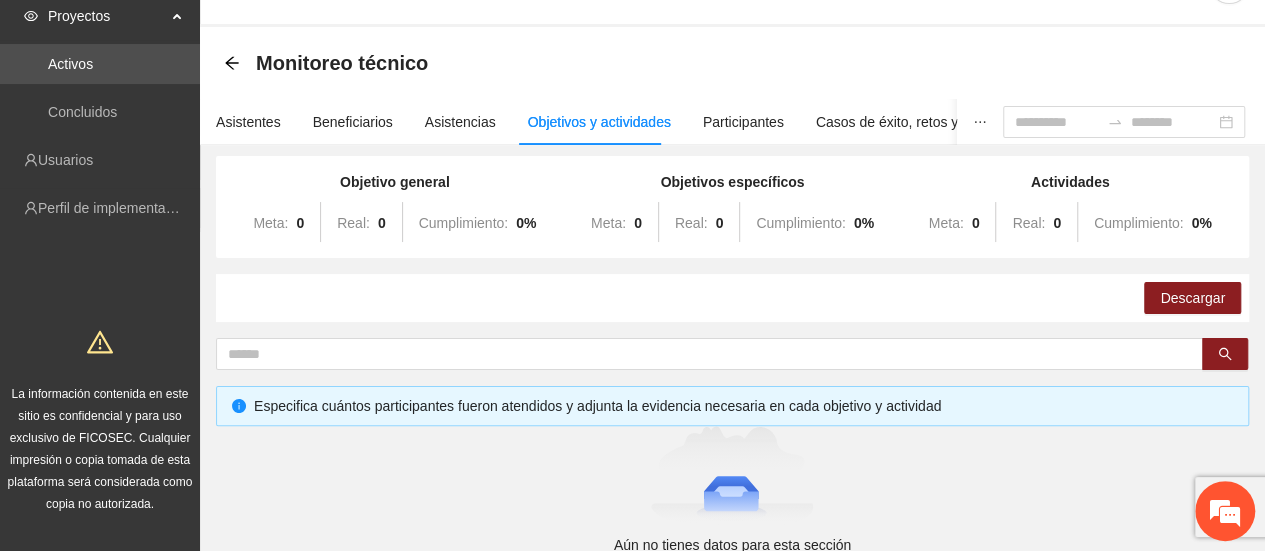 click on "Objetivos y actividades" at bounding box center (599, 122) 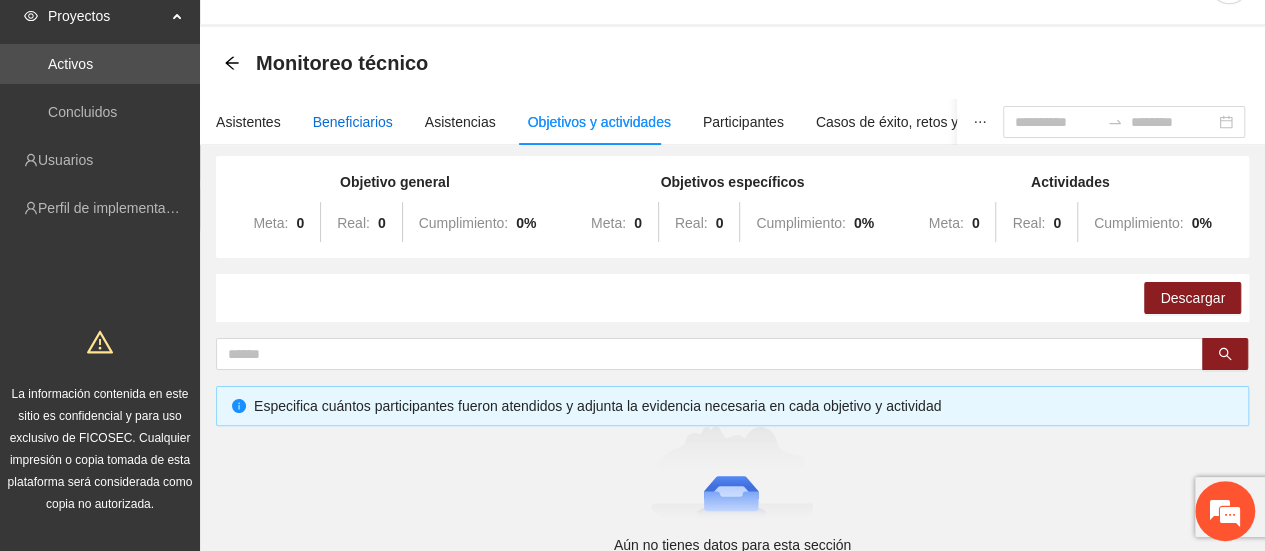 click on "Beneficiarios" at bounding box center [353, 122] 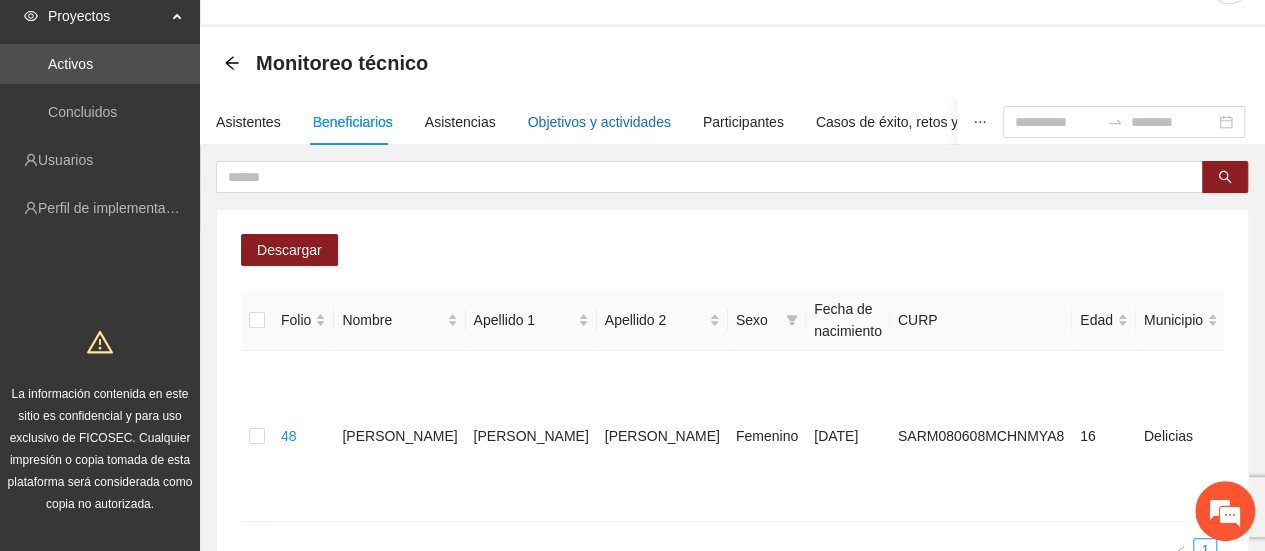click on "Objetivos y actividades" at bounding box center [599, 122] 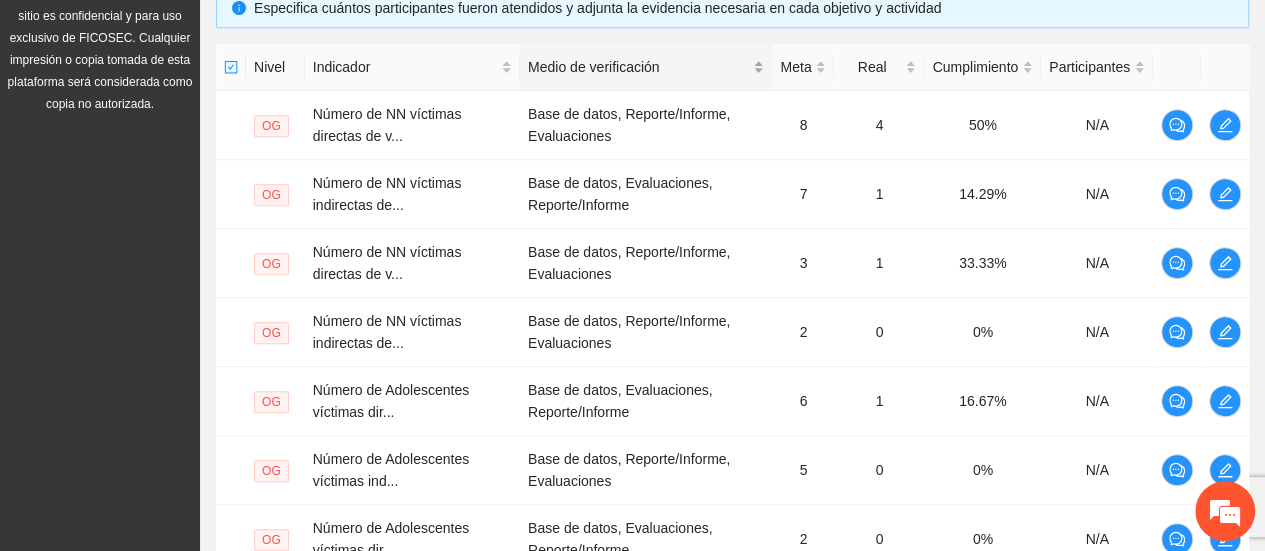 scroll, scrollTop: 873, scrollLeft: 0, axis: vertical 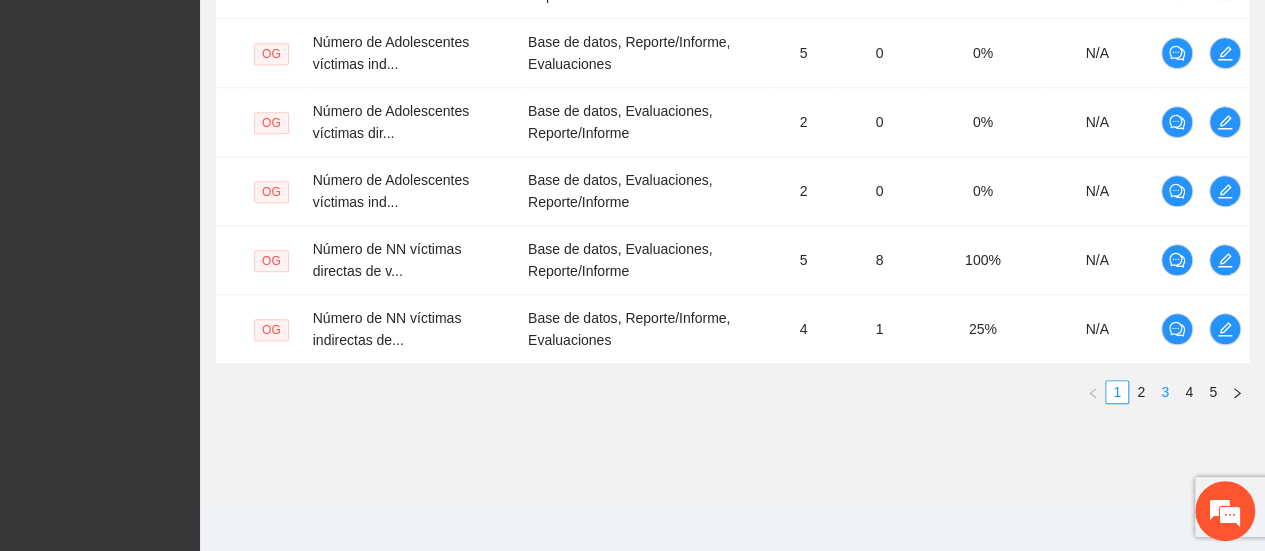click on "3" at bounding box center [1165, 392] 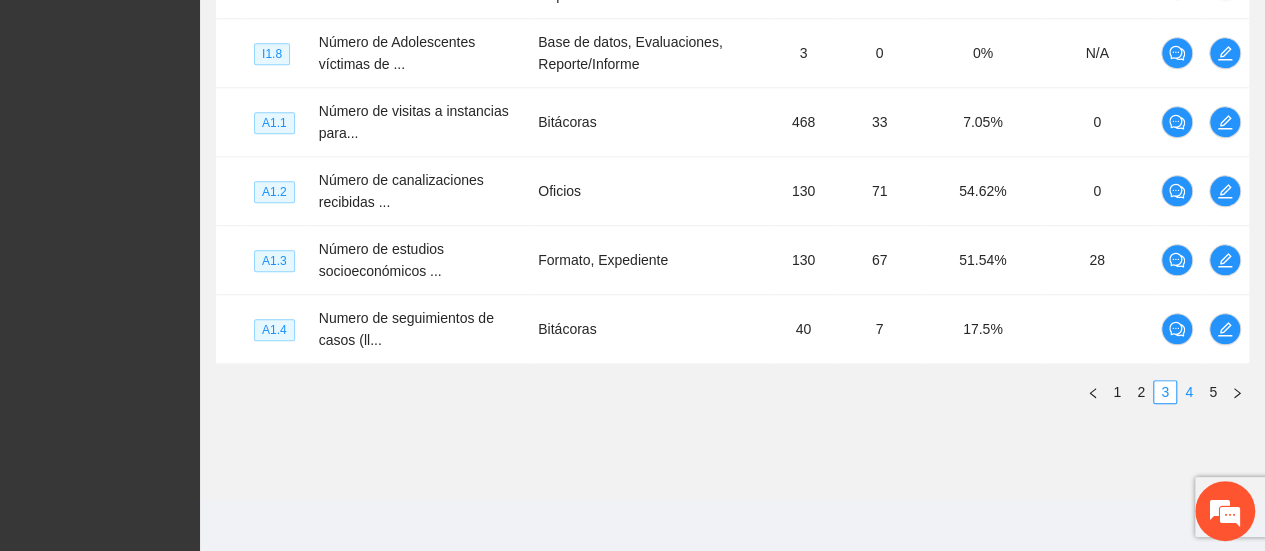click on "4" at bounding box center [1189, 392] 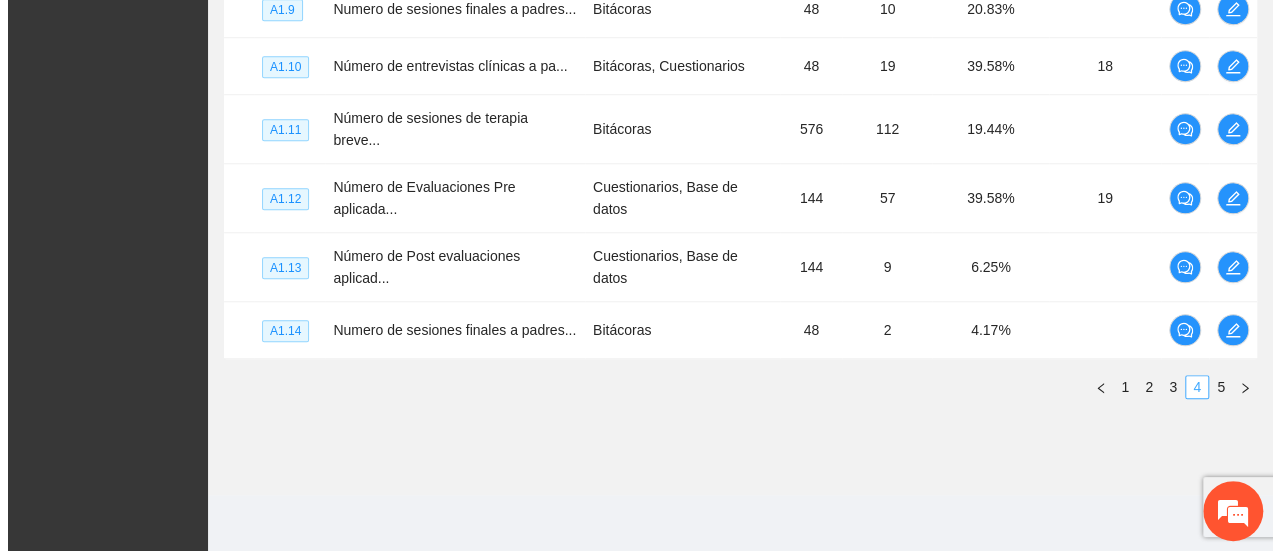 scroll, scrollTop: 753, scrollLeft: 0, axis: vertical 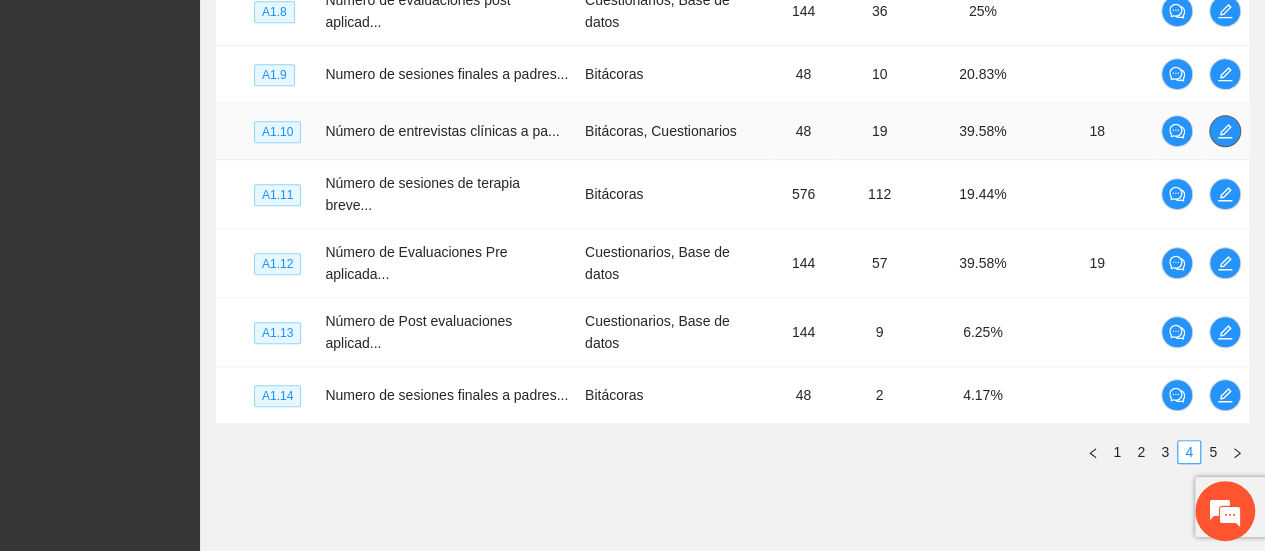 click 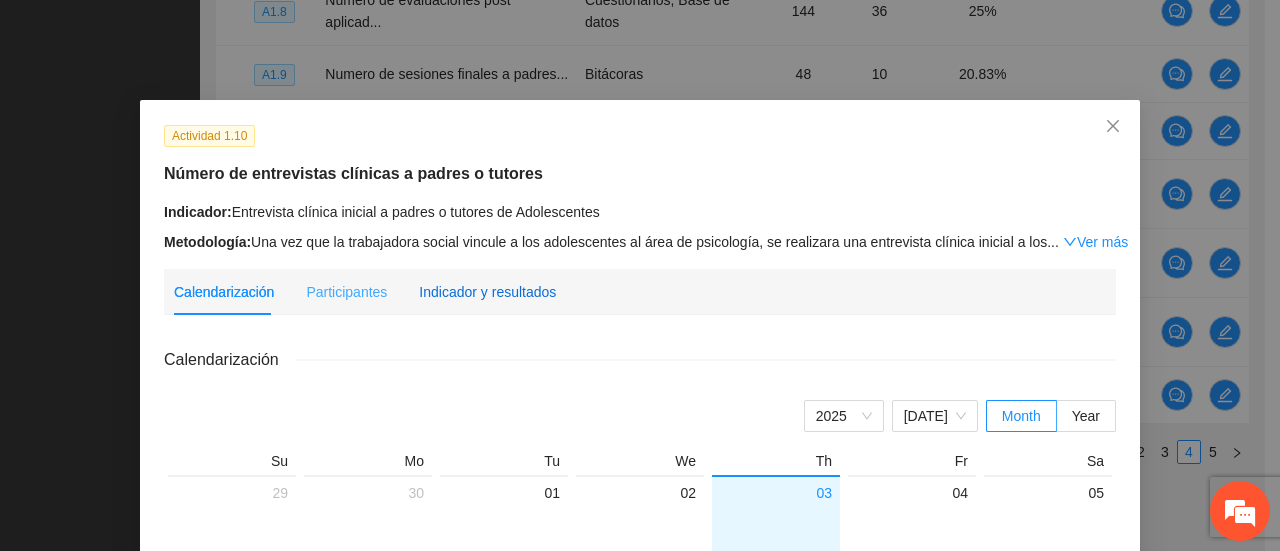 click on "Indicador y resultados" at bounding box center [487, 292] 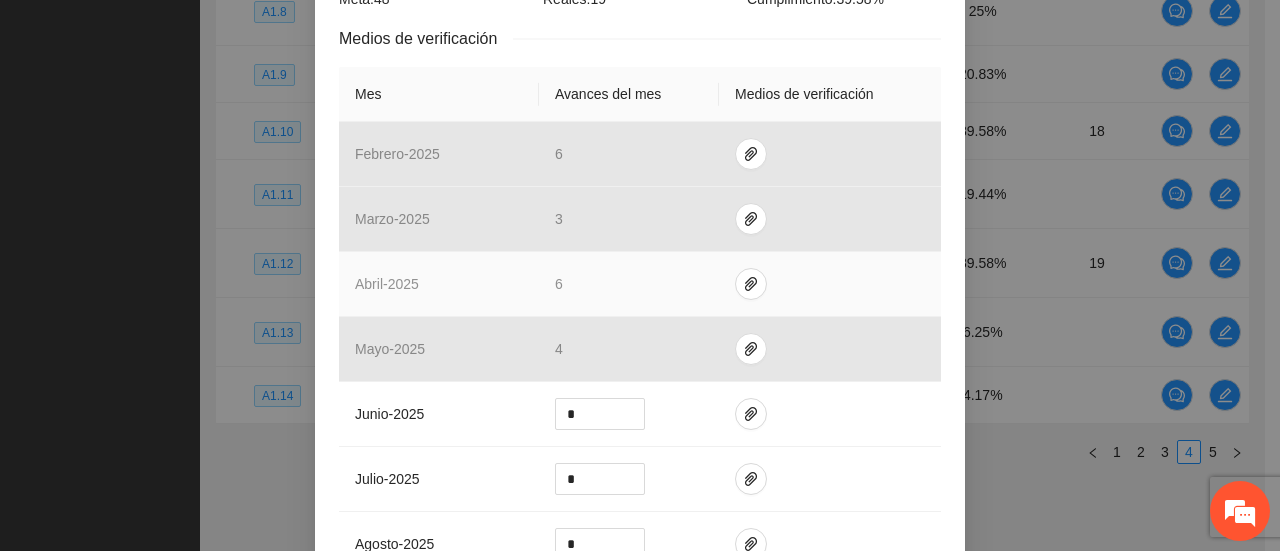 scroll, scrollTop: 500, scrollLeft: 0, axis: vertical 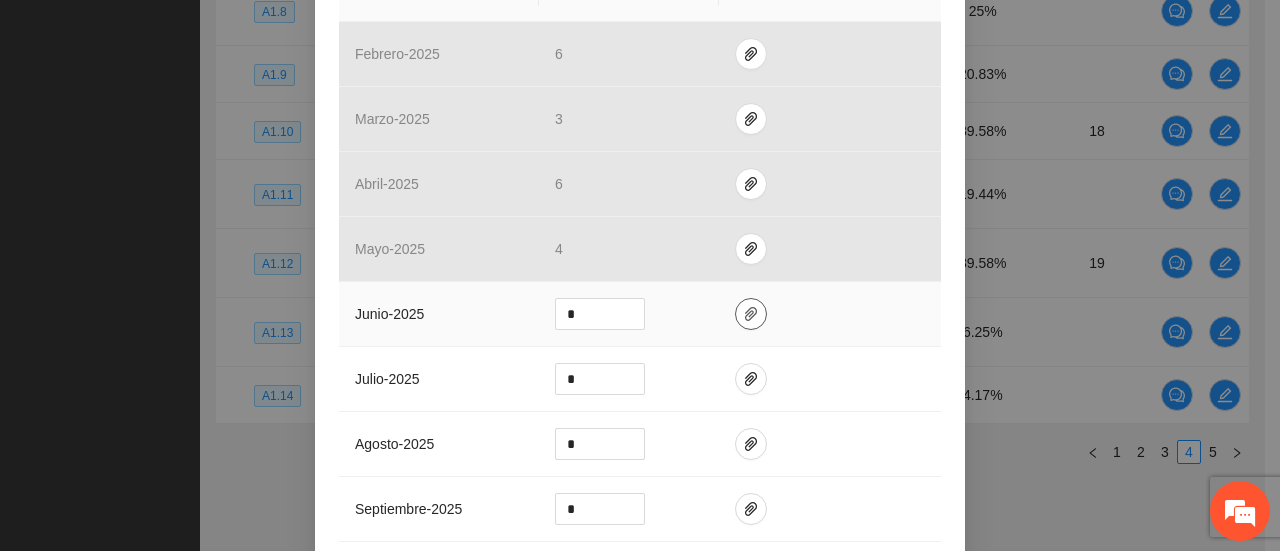 click 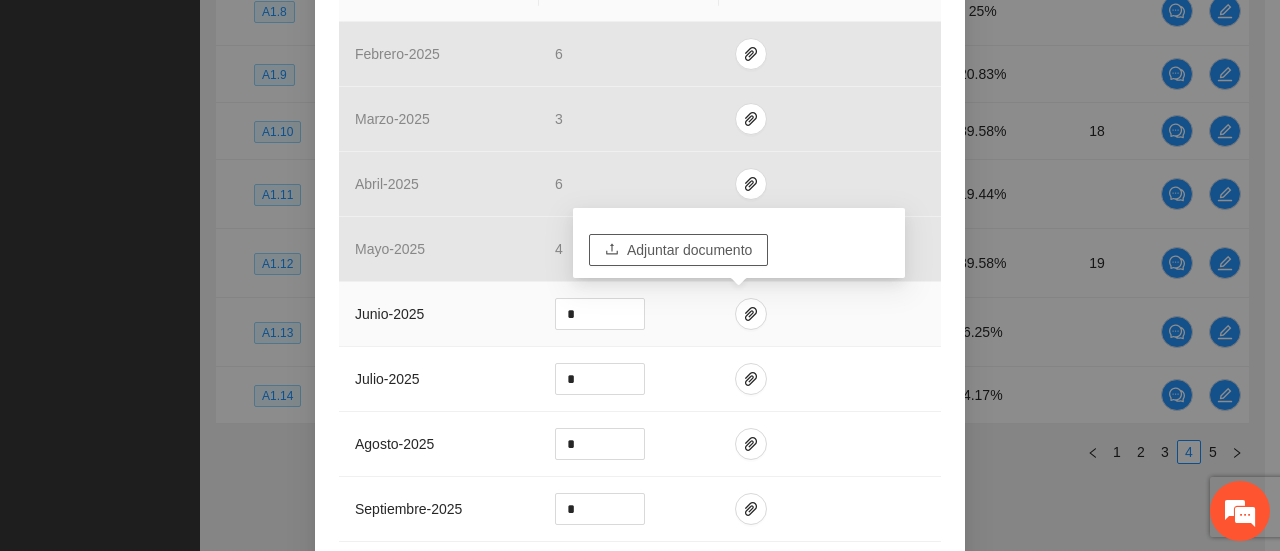 click on "Adjuntar documento" at bounding box center [689, 250] 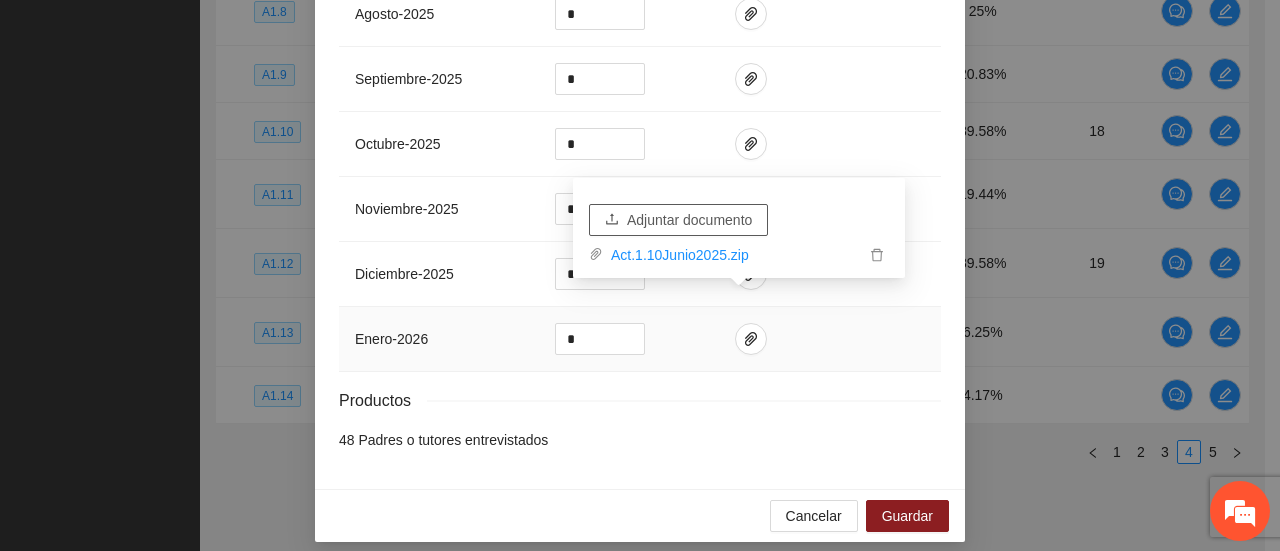 scroll, scrollTop: 940, scrollLeft: 0, axis: vertical 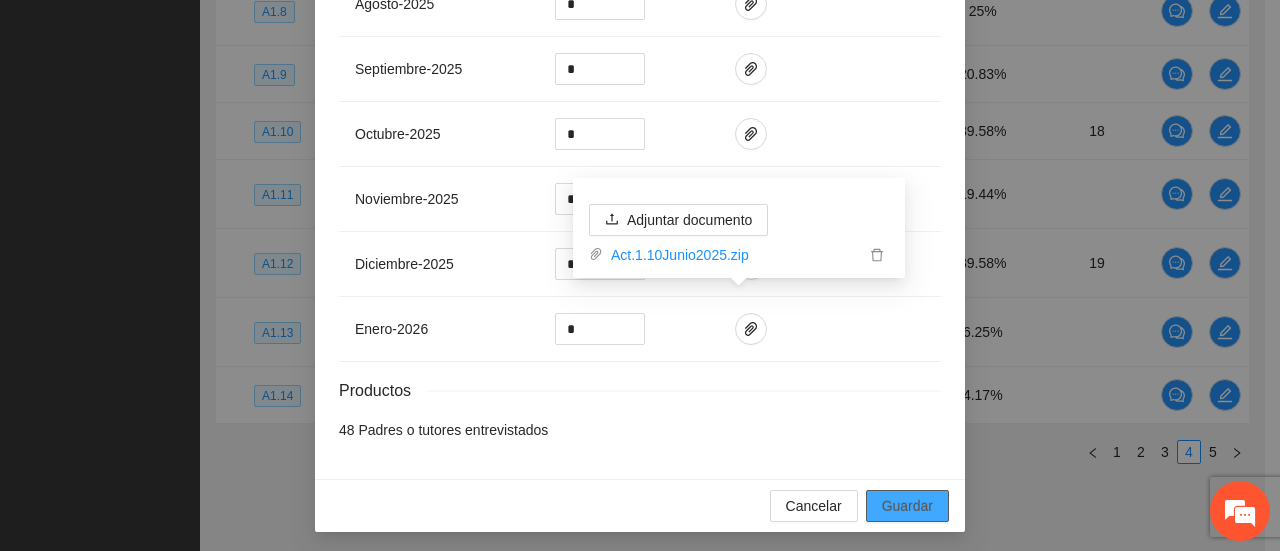 click on "Guardar" at bounding box center [907, 506] 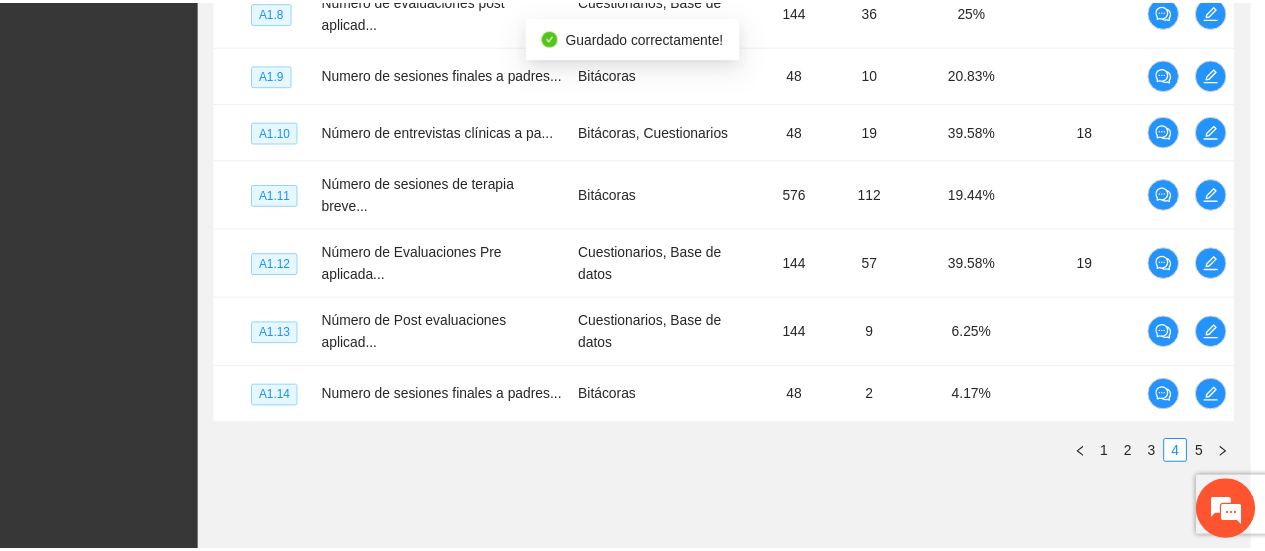 scroll, scrollTop: 840, scrollLeft: 0, axis: vertical 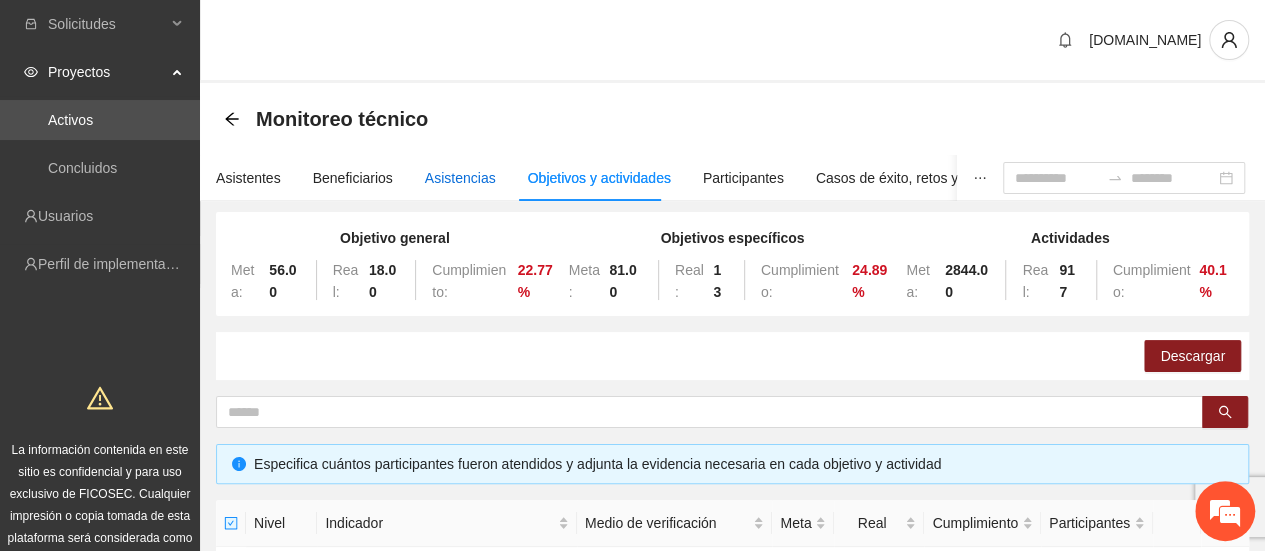 click on "Asistencias" at bounding box center (460, 178) 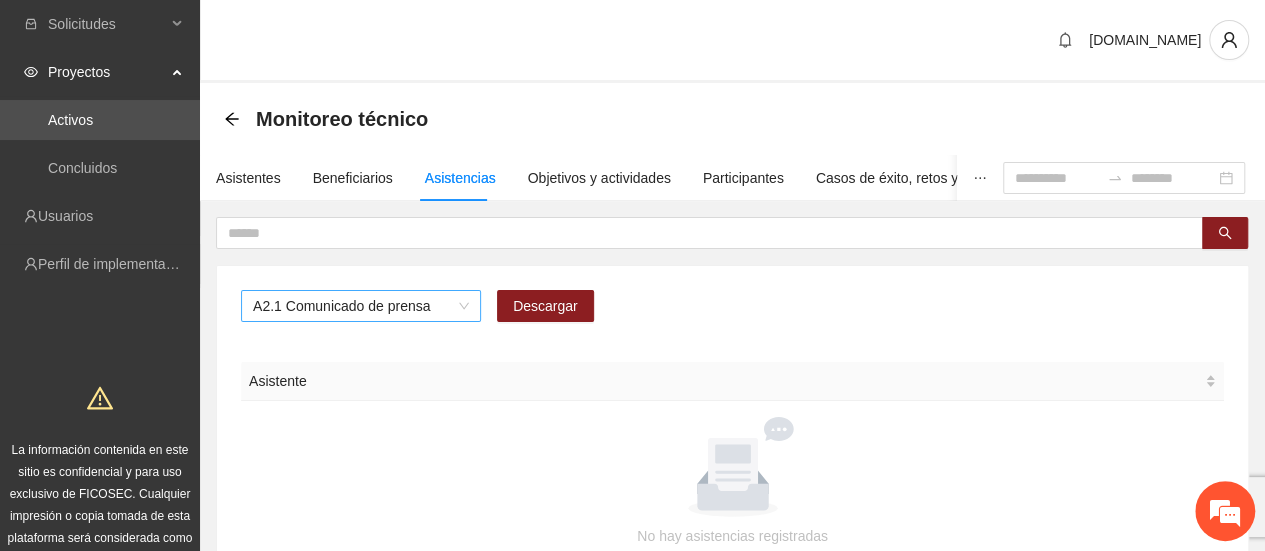 click on "A2.1 Comunicado de prensa" at bounding box center [361, 306] 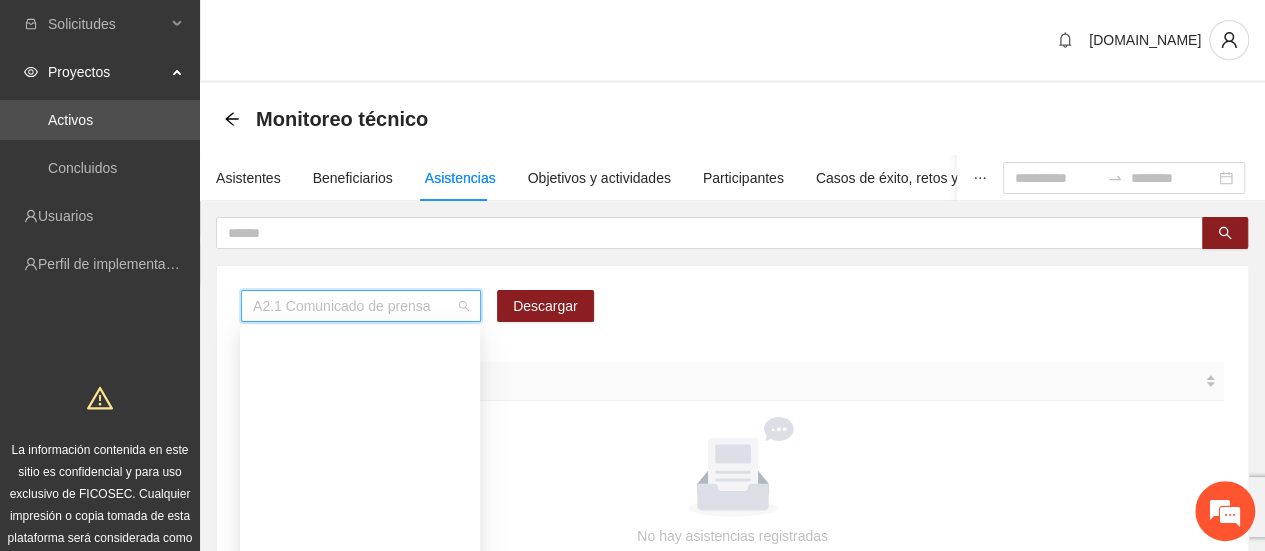 scroll, scrollTop: 256, scrollLeft: 0, axis: vertical 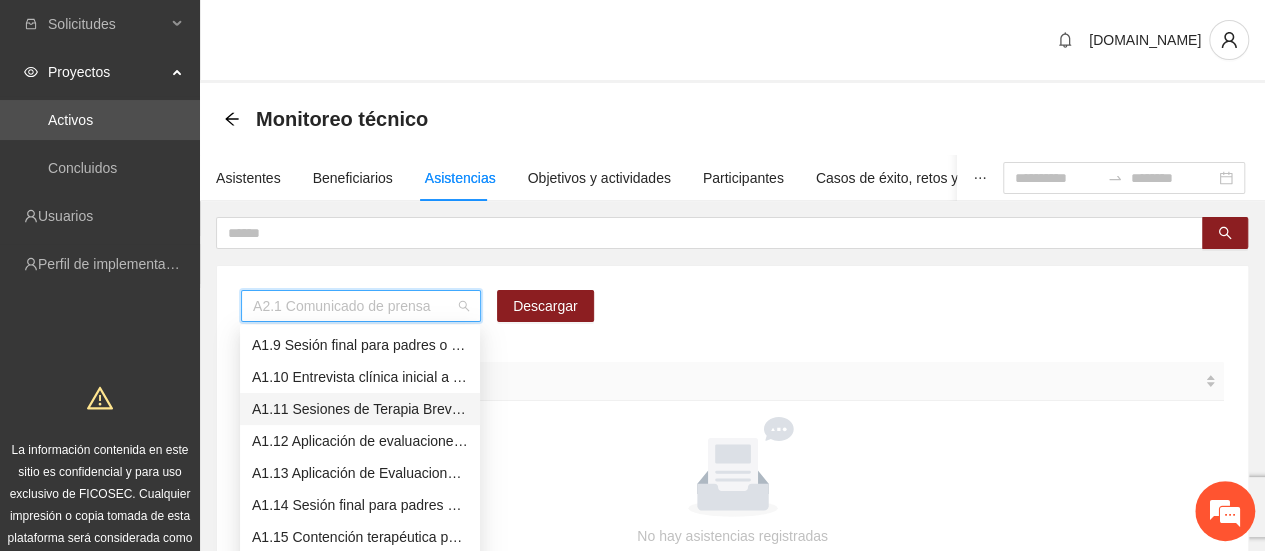 click on "A1.11 Sesiones de Terapia Breve Centrada en Soluciones para Adolescentes" at bounding box center (360, 409) 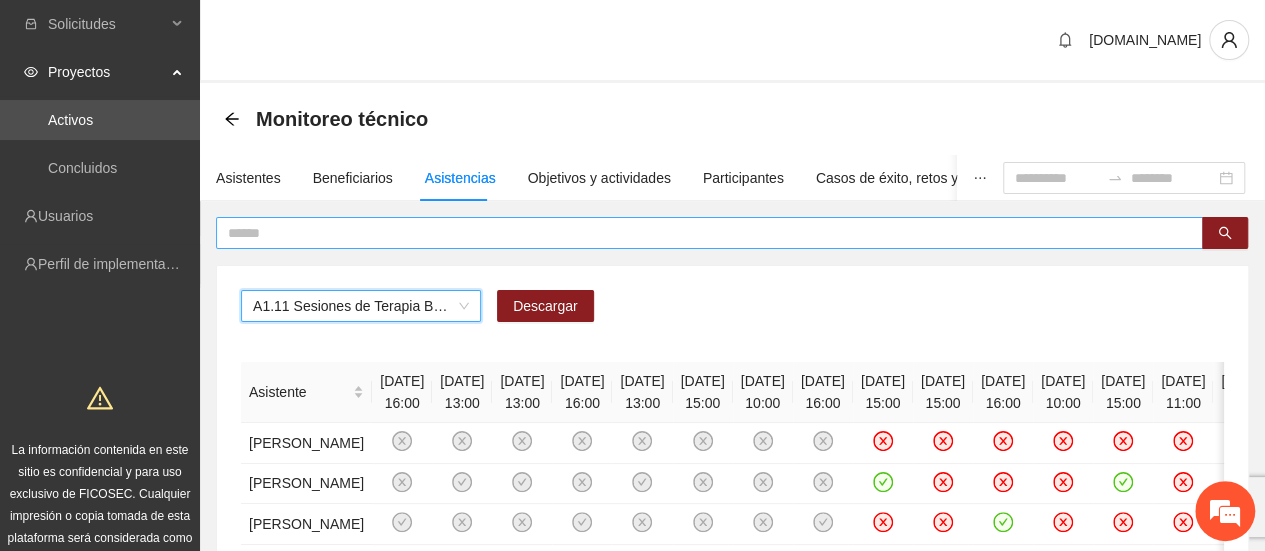 click at bounding box center (701, 233) 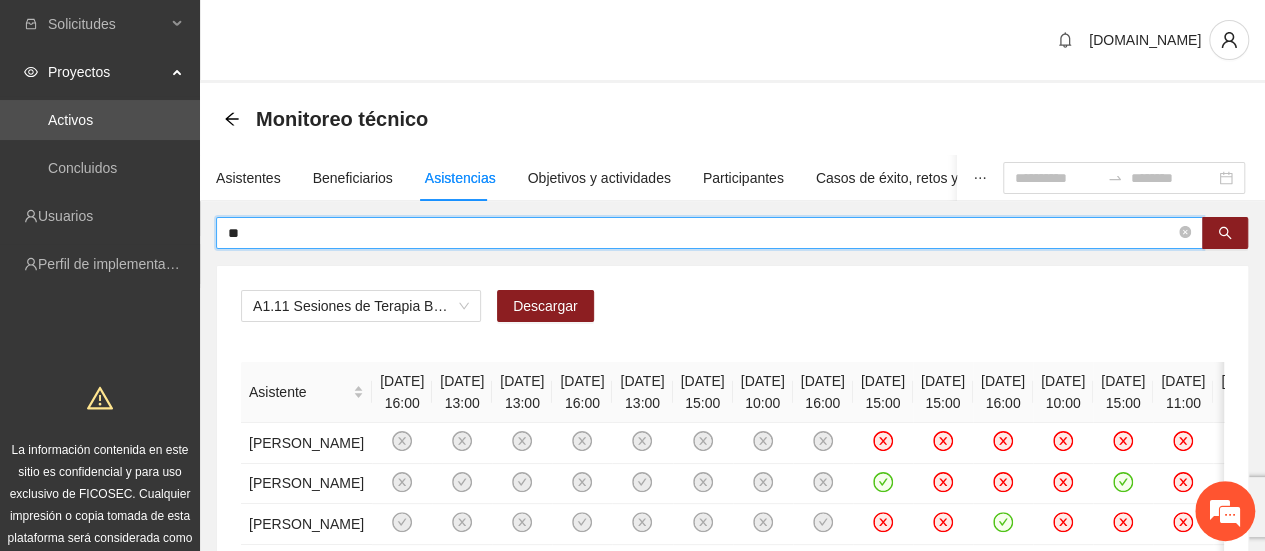 type on "*" 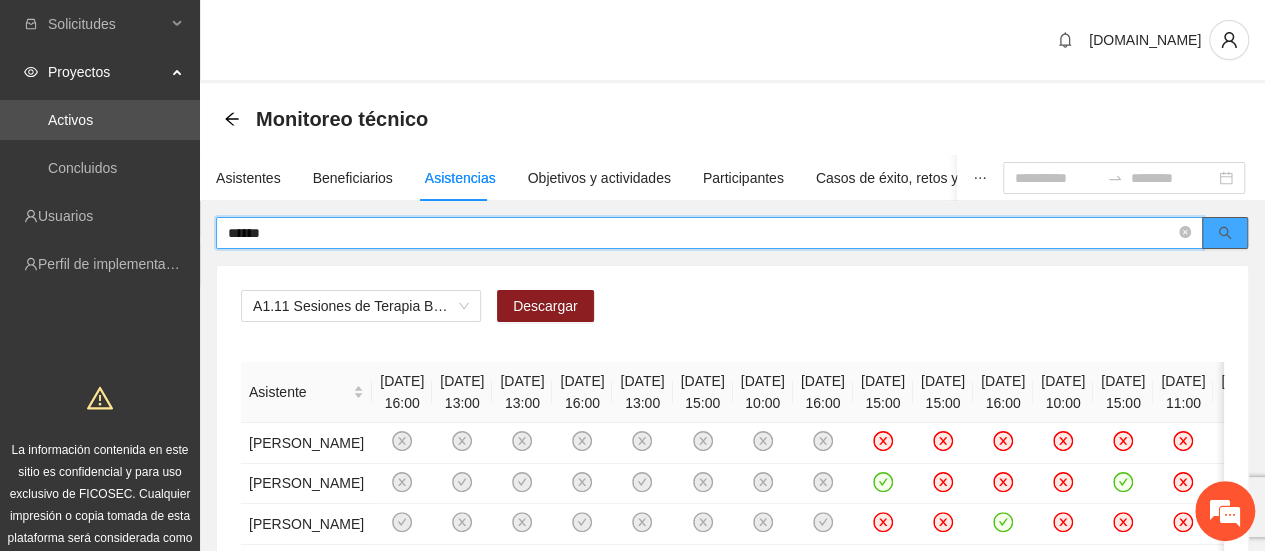 click at bounding box center (1225, 233) 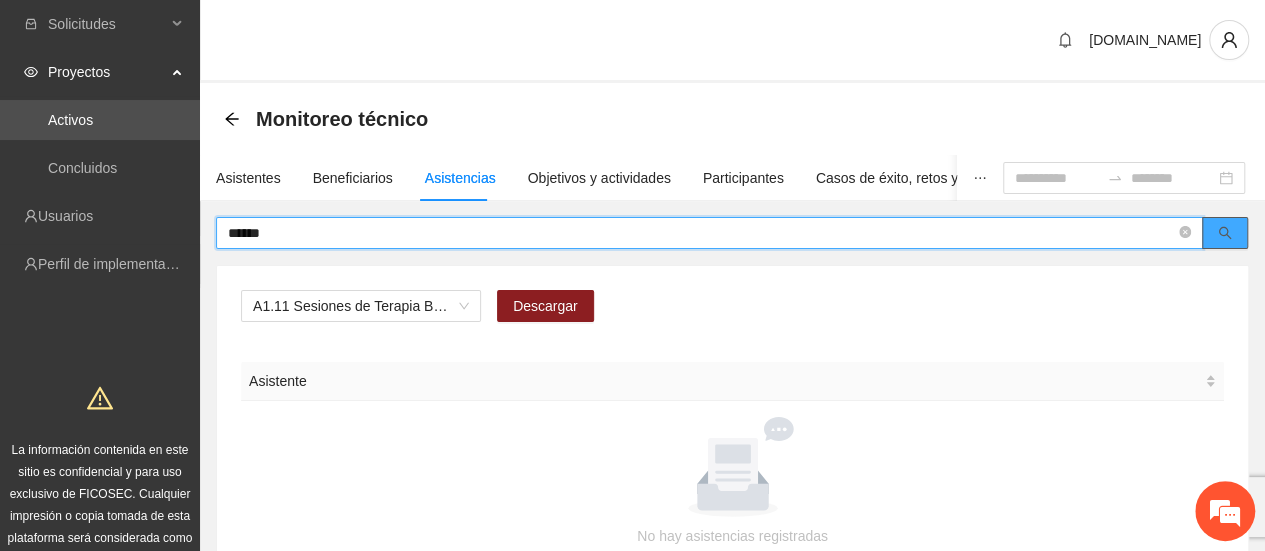 click 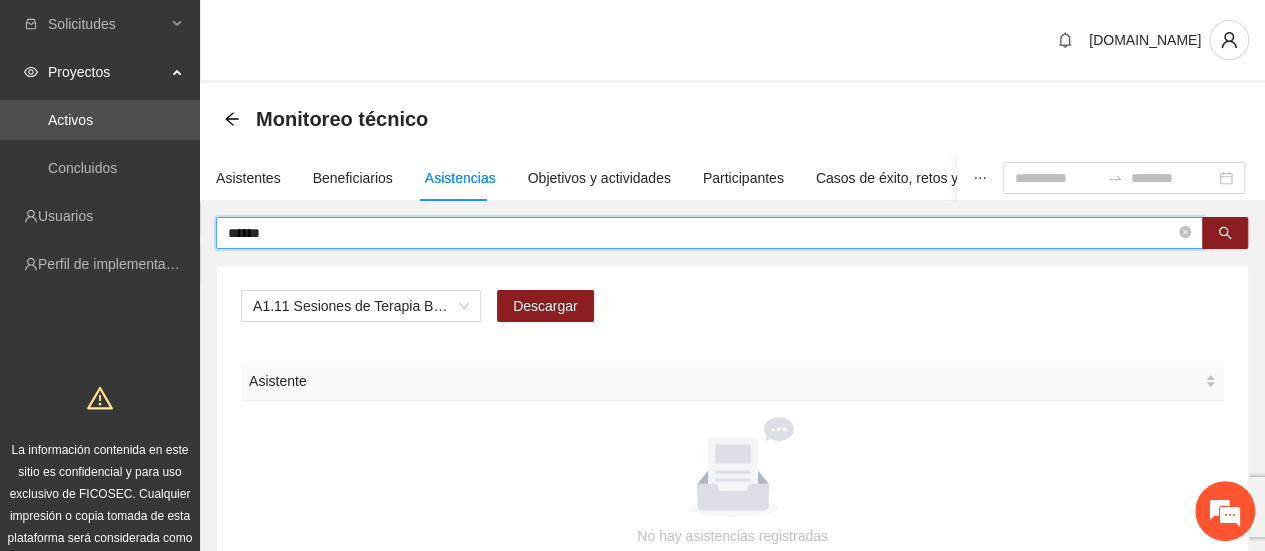 click on "******" at bounding box center [701, 233] 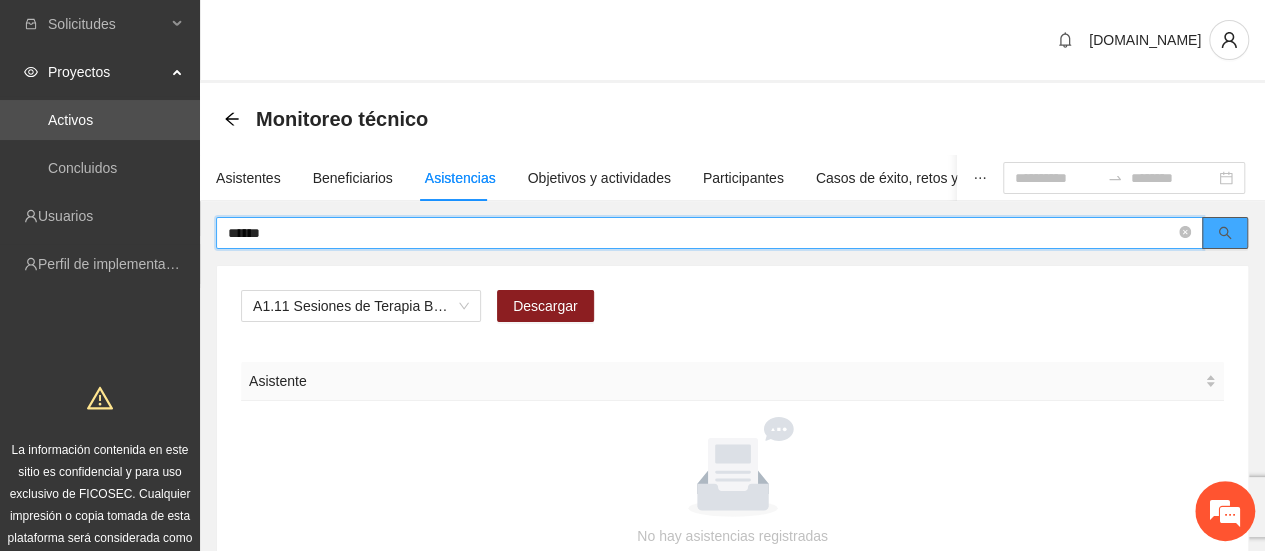 click at bounding box center [1225, 233] 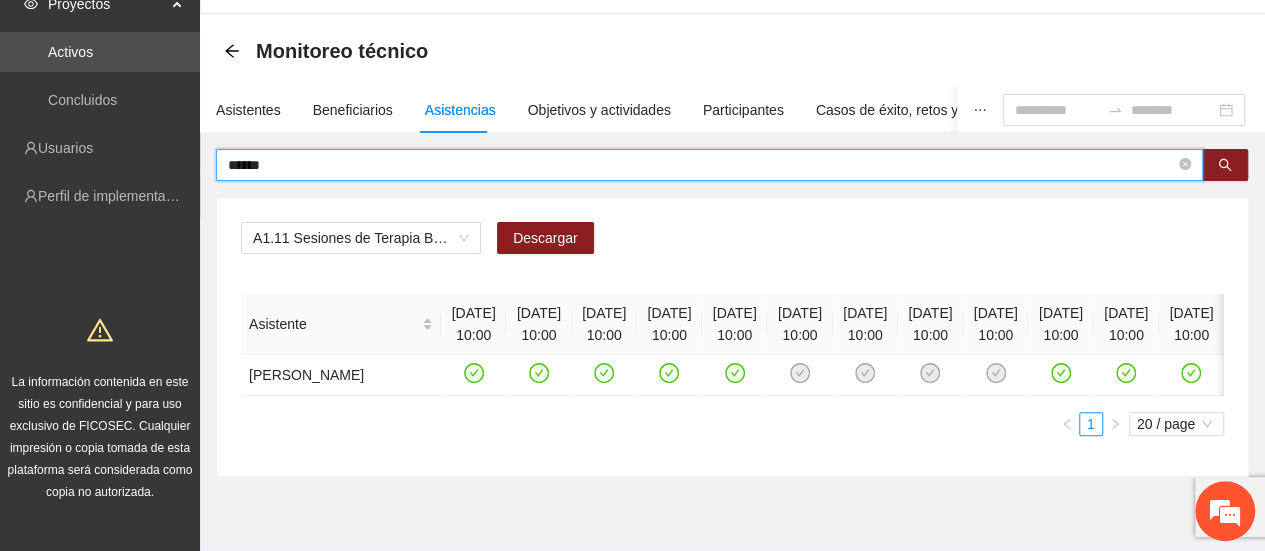 scroll, scrollTop: 100, scrollLeft: 0, axis: vertical 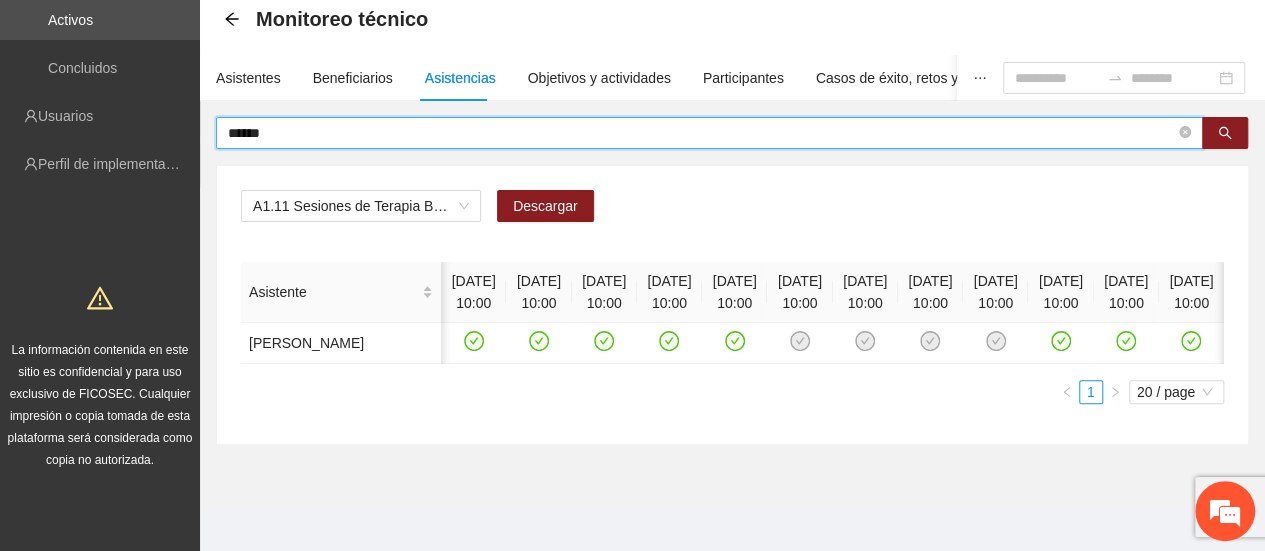 click on "******" at bounding box center (701, 133) 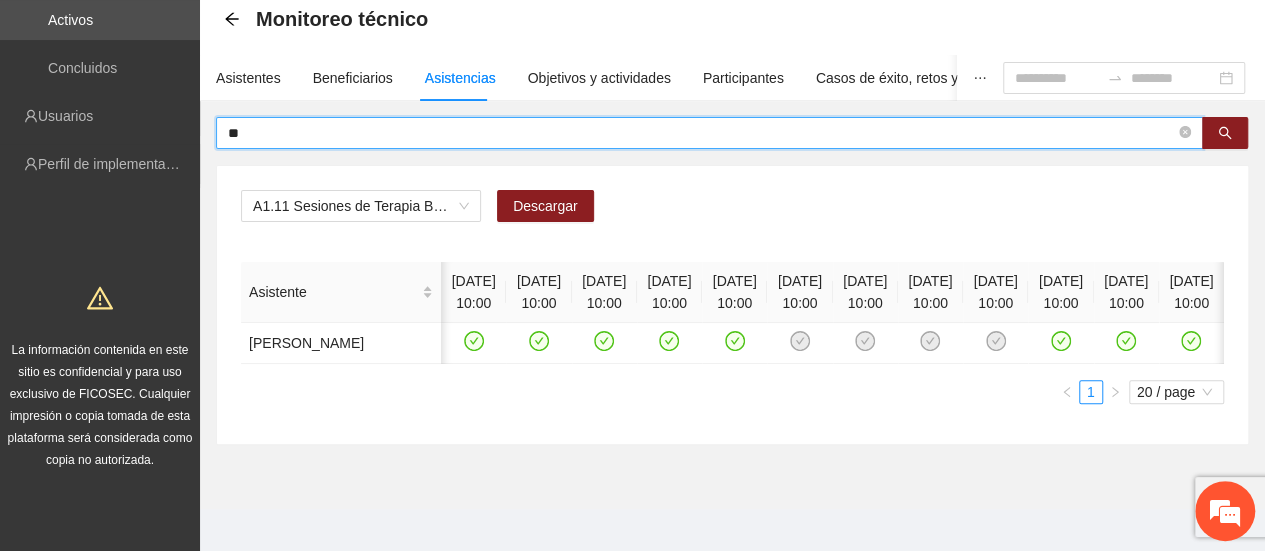 type on "*" 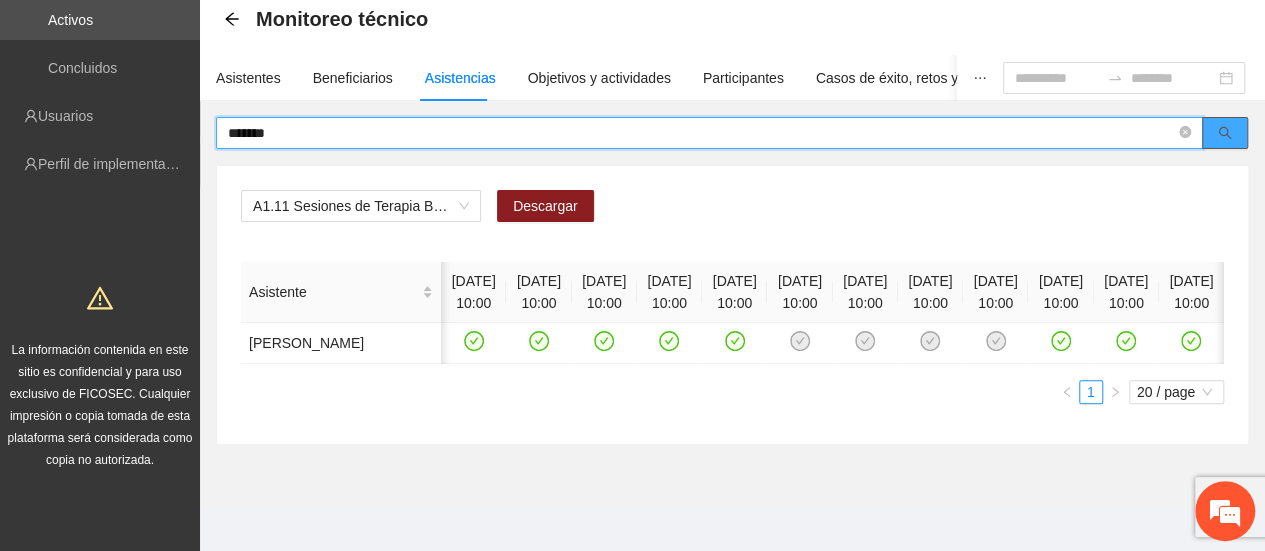 click 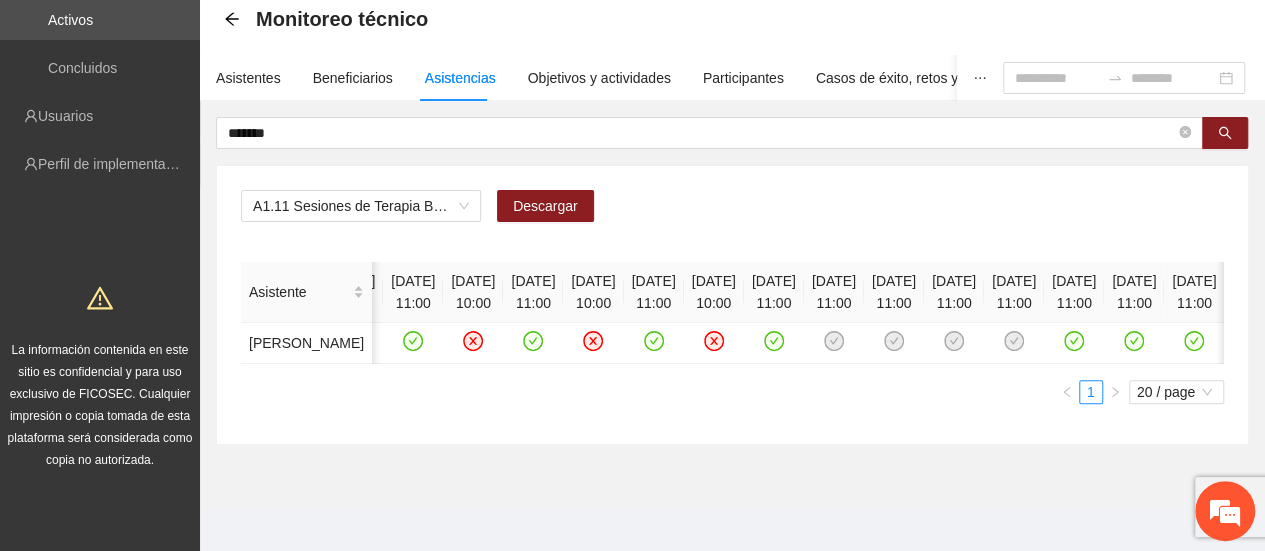 scroll, scrollTop: 0, scrollLeft: 452, axis: horizontal 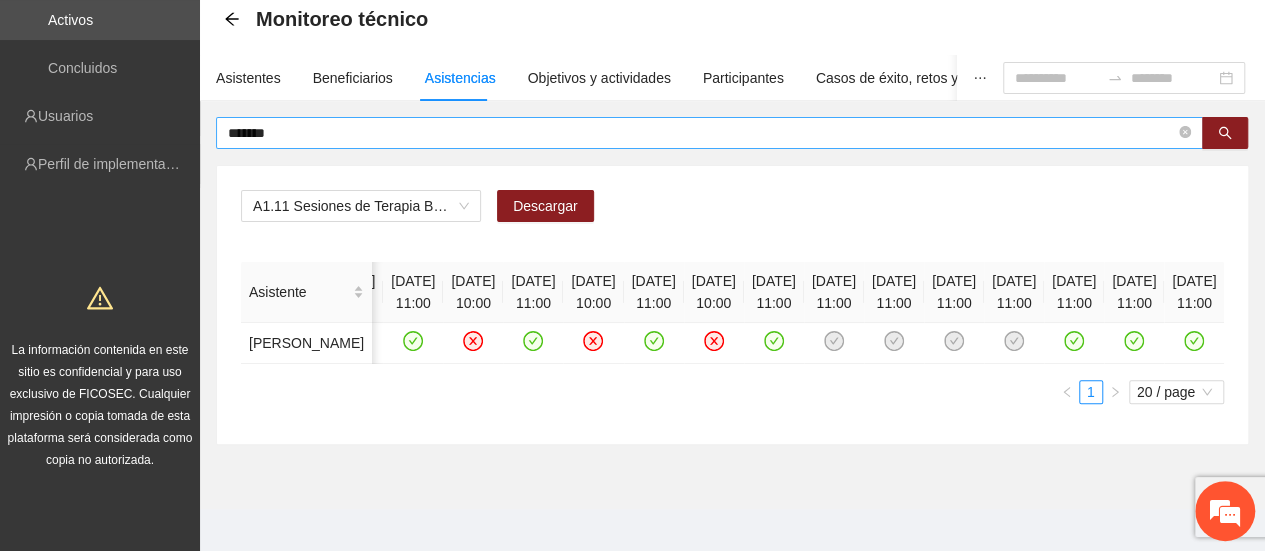click on "*******" at bounding box center (701, 133) 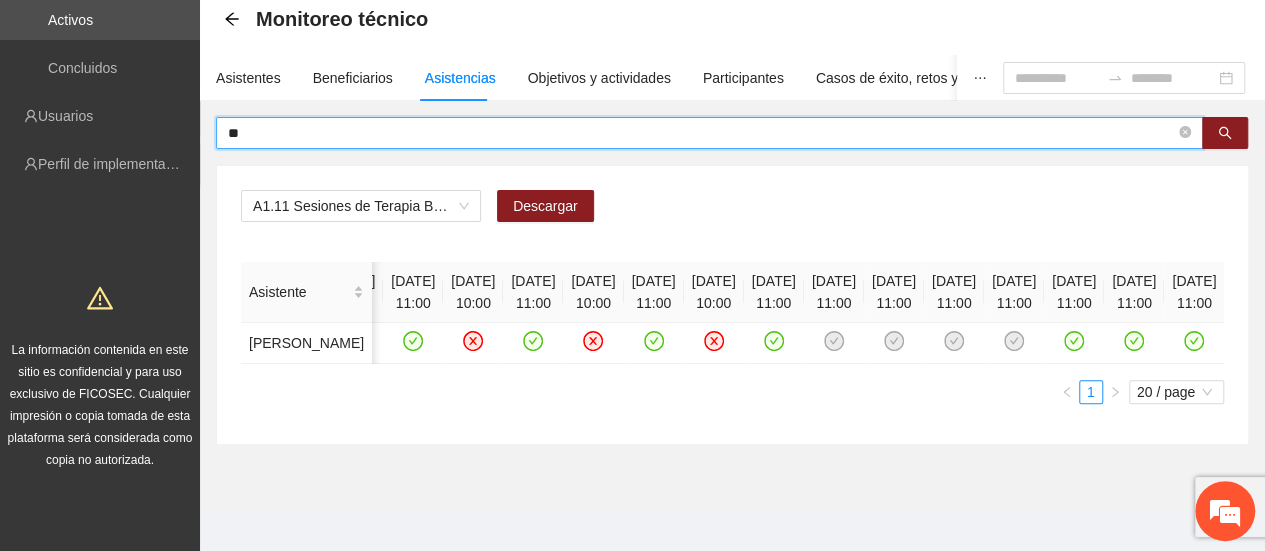 type on "*" 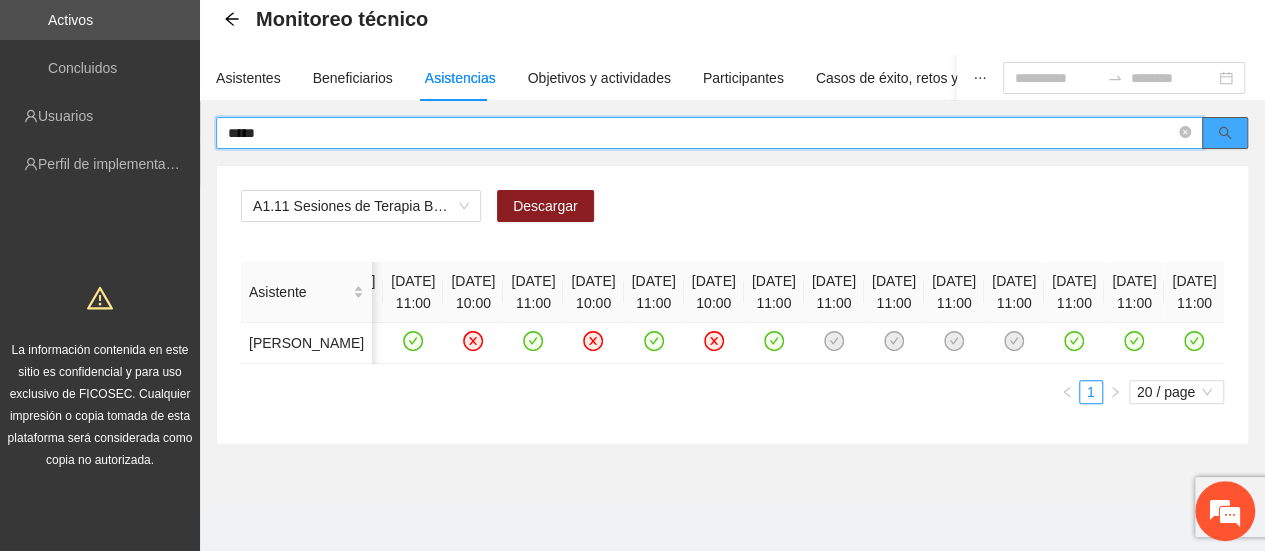 click 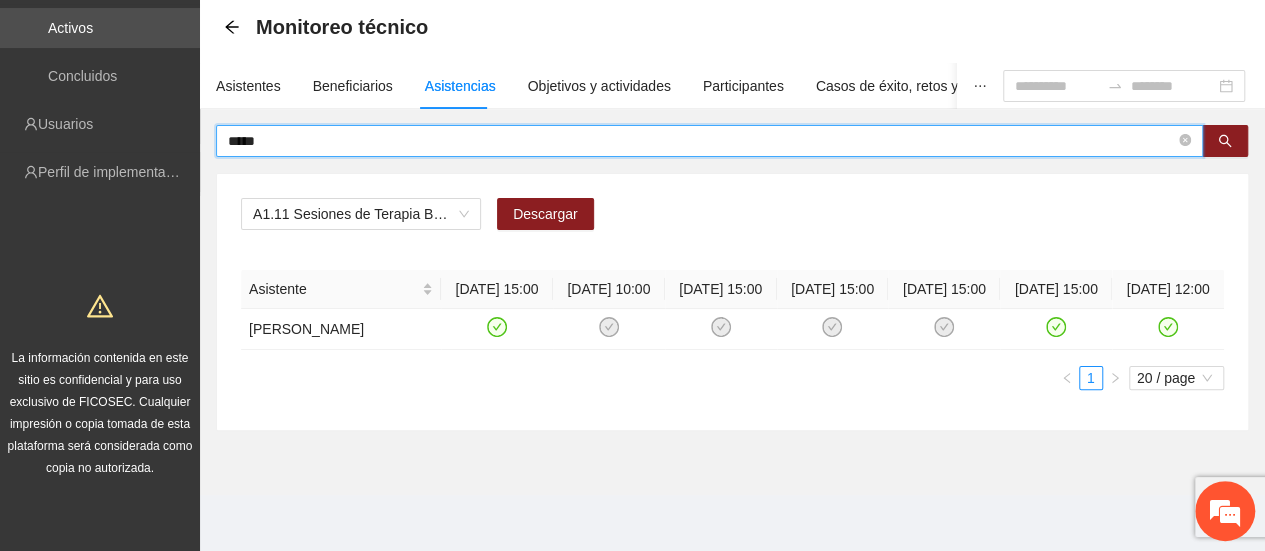 scroll, scrollTop: 0, scrollLeft: 0, axis: both 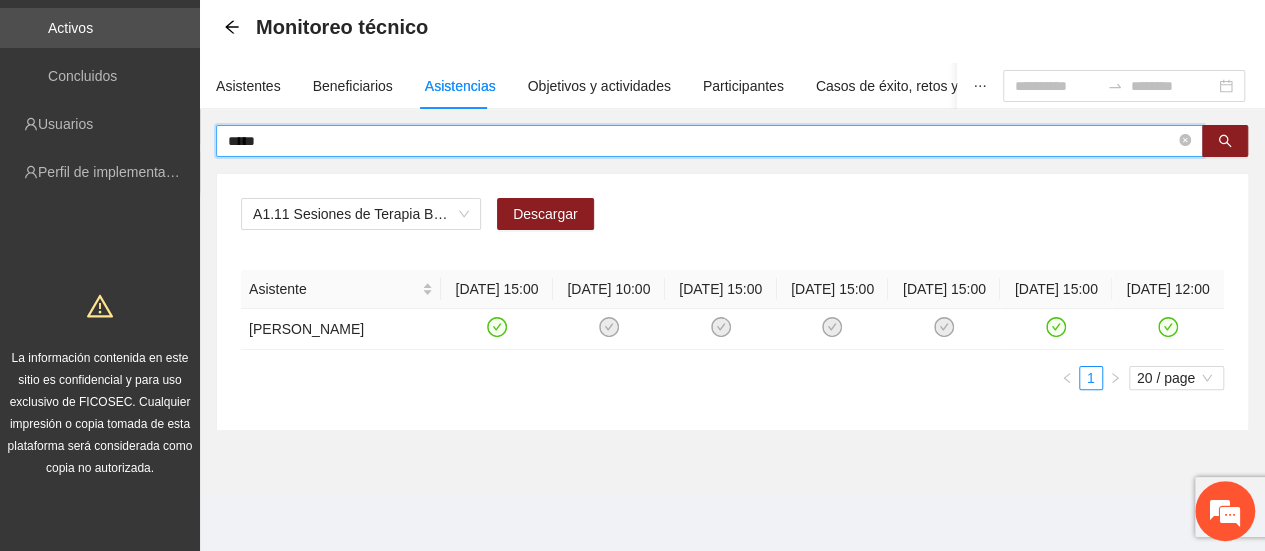 click on "*****" at bounding box center (701, 141) 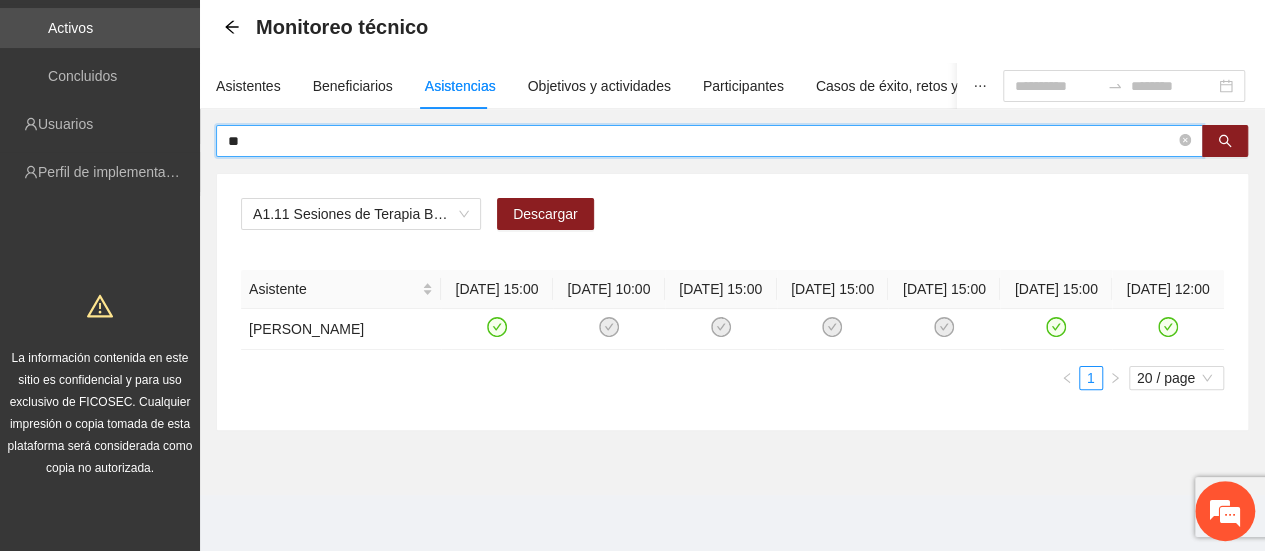 type on "*" 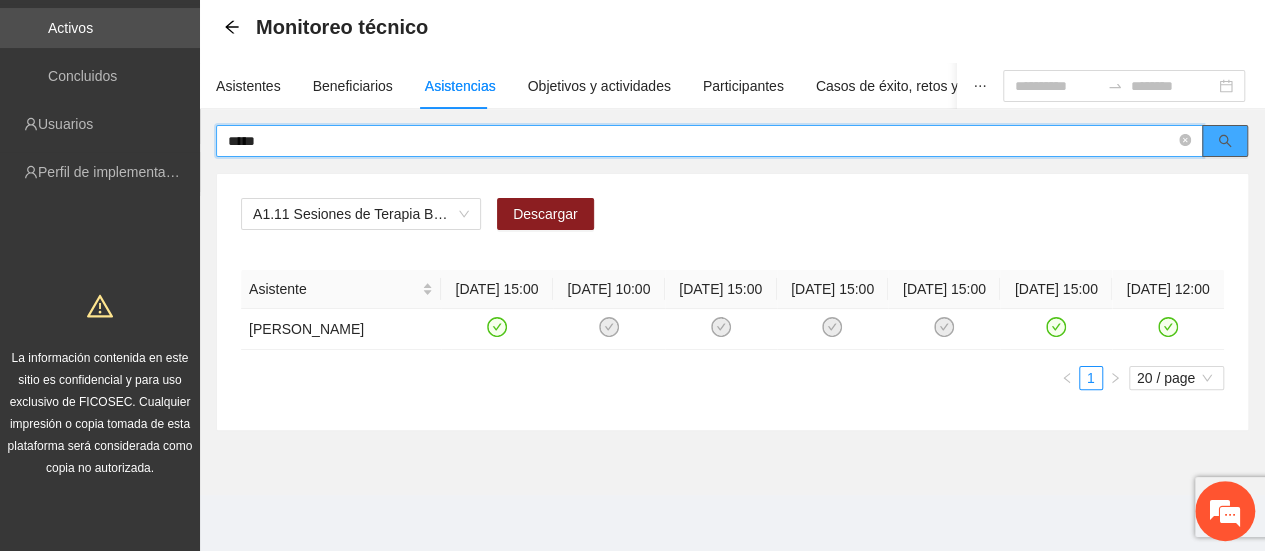 click at bounding box center [1225, 141] 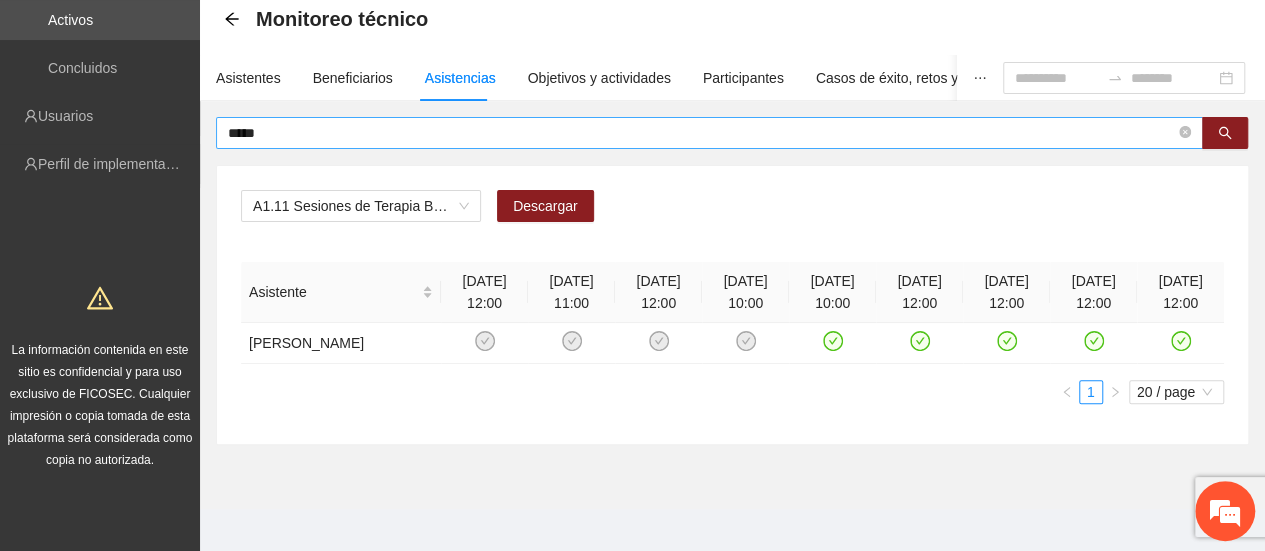 click on "*****" at bounding box center [709, 133] 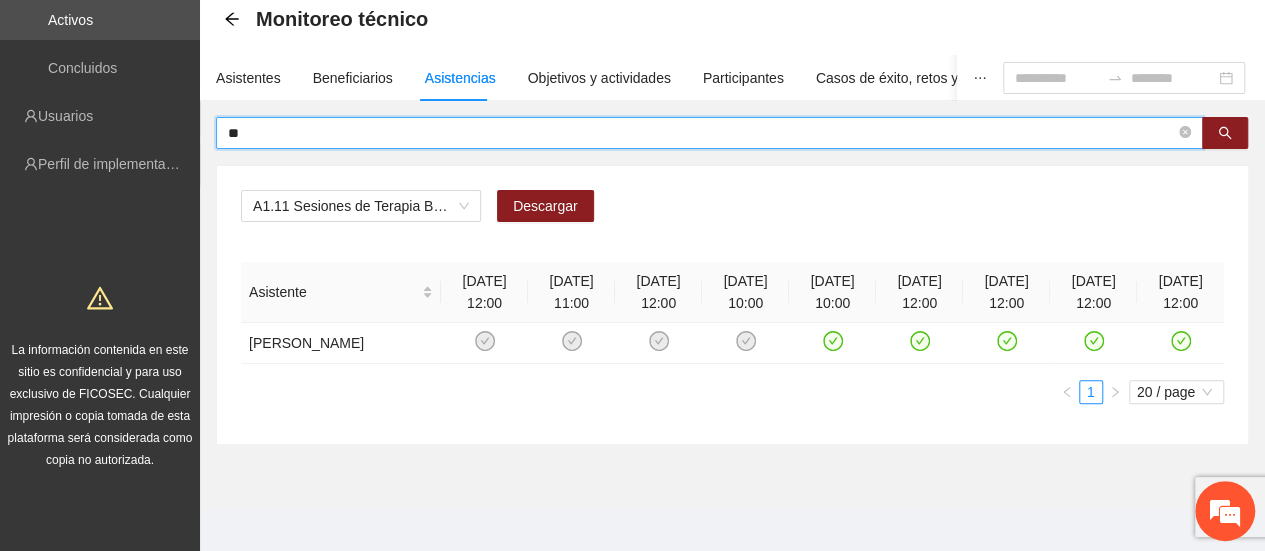 type on "*" 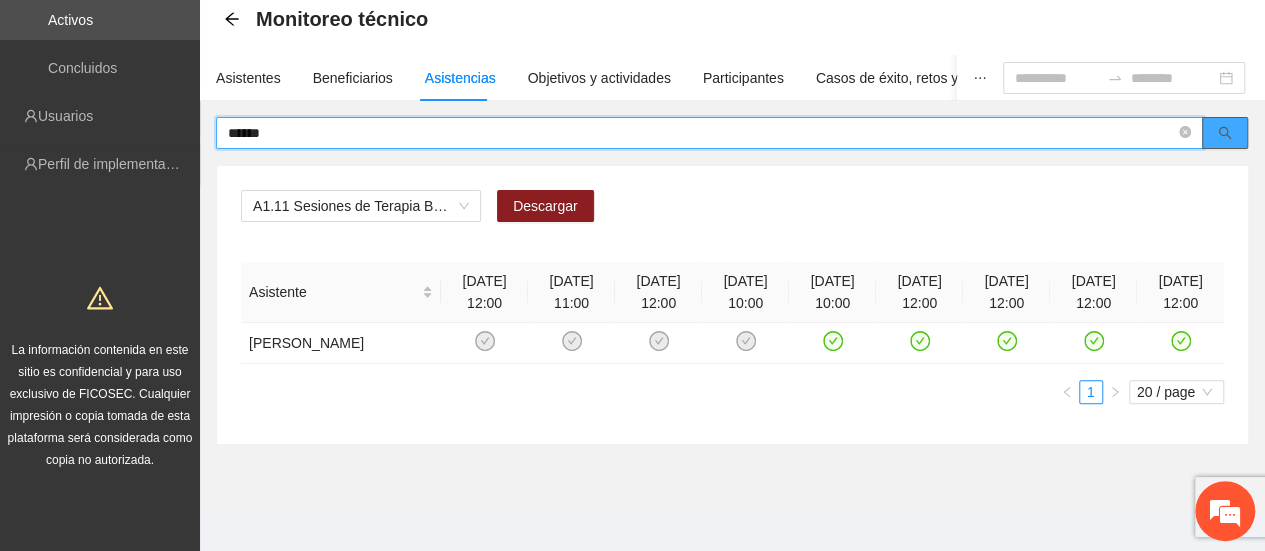 click at bounding box center [1225, 134] 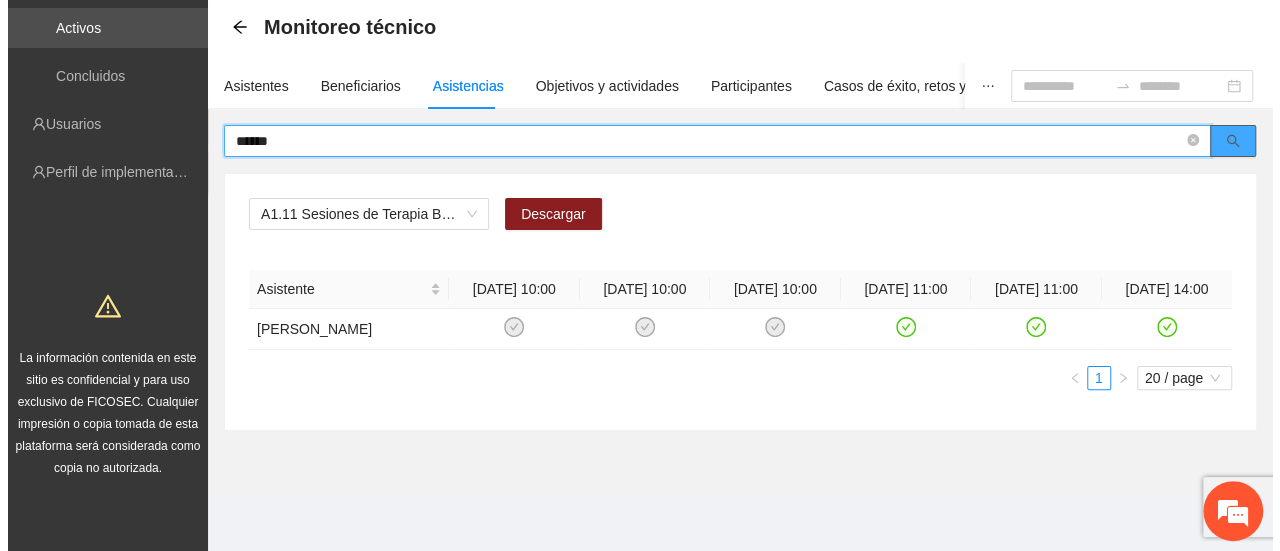 scroll, scrollTop: 88, scrollLeft: 0, axis: vertical 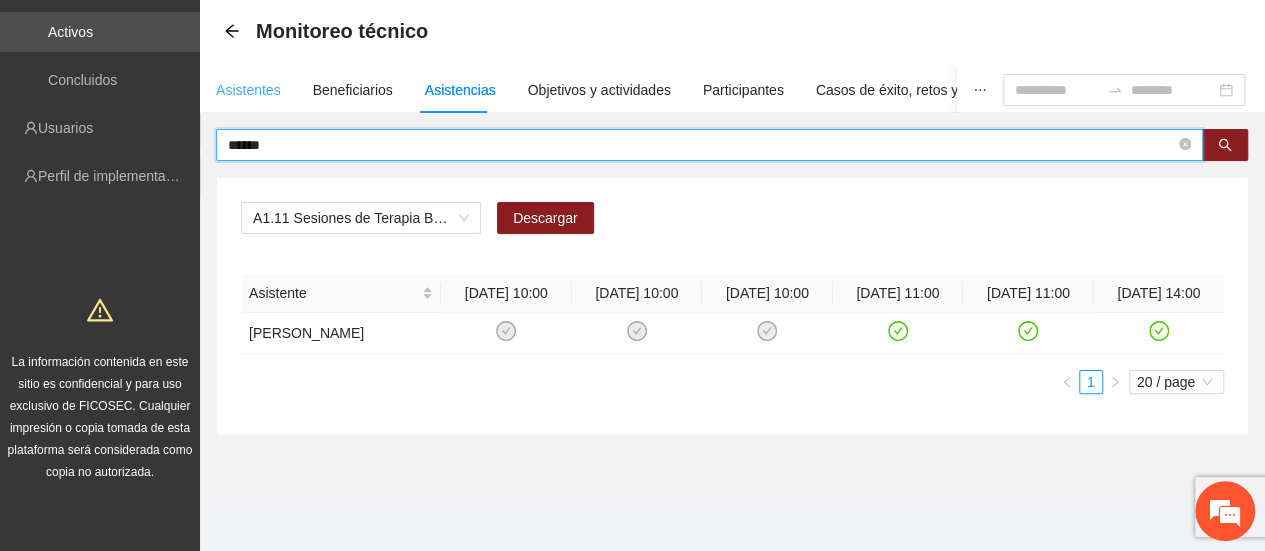 type on "******" 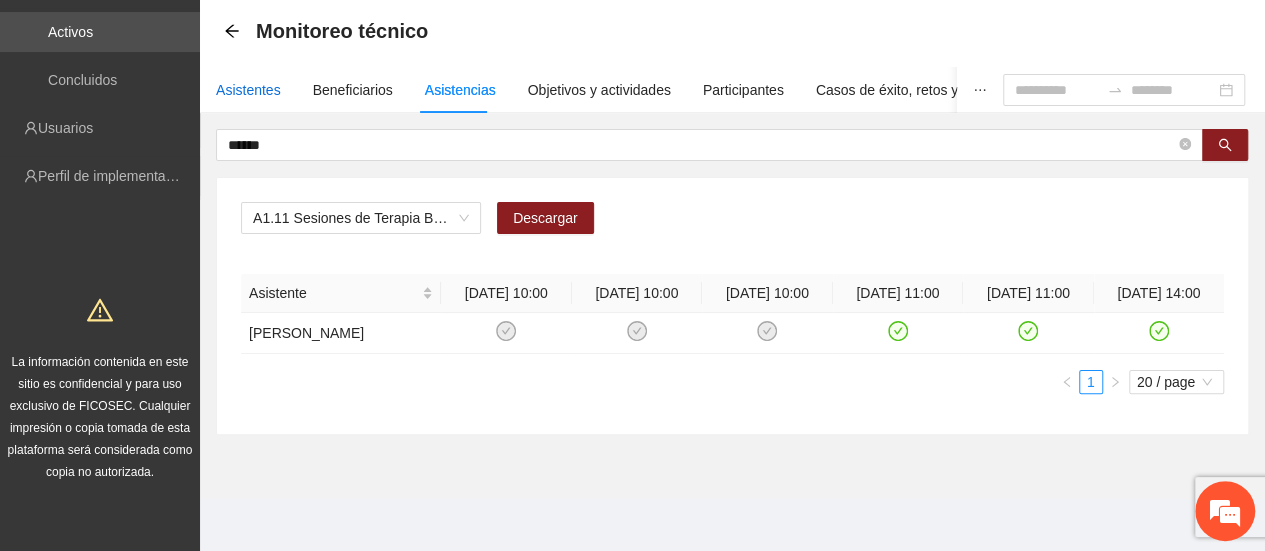 click on "Asistentes" at bounding box center (248, 90) 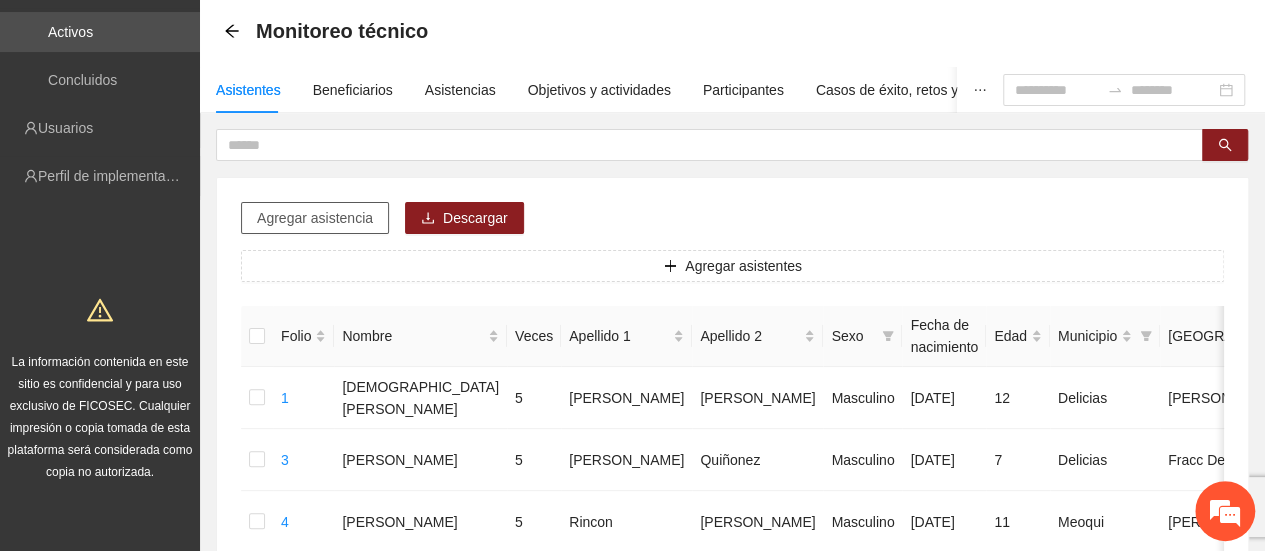 click on "Agregar asistencia" at bounding box center (315, 218) 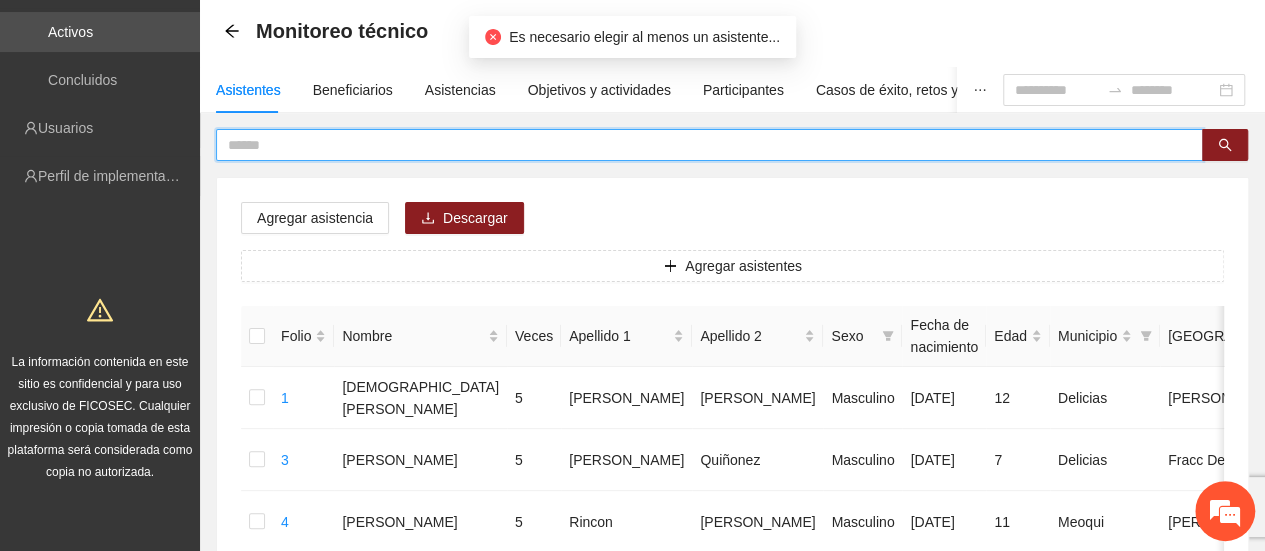 click at bounding box center (701, 145) 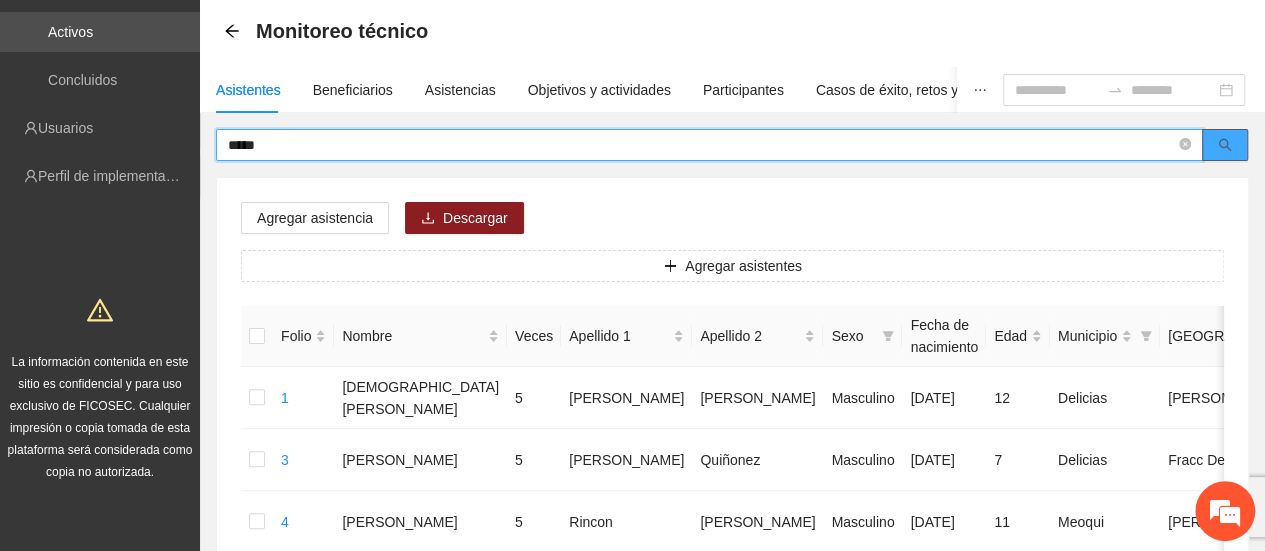 click at bounding box center (1225, 145) 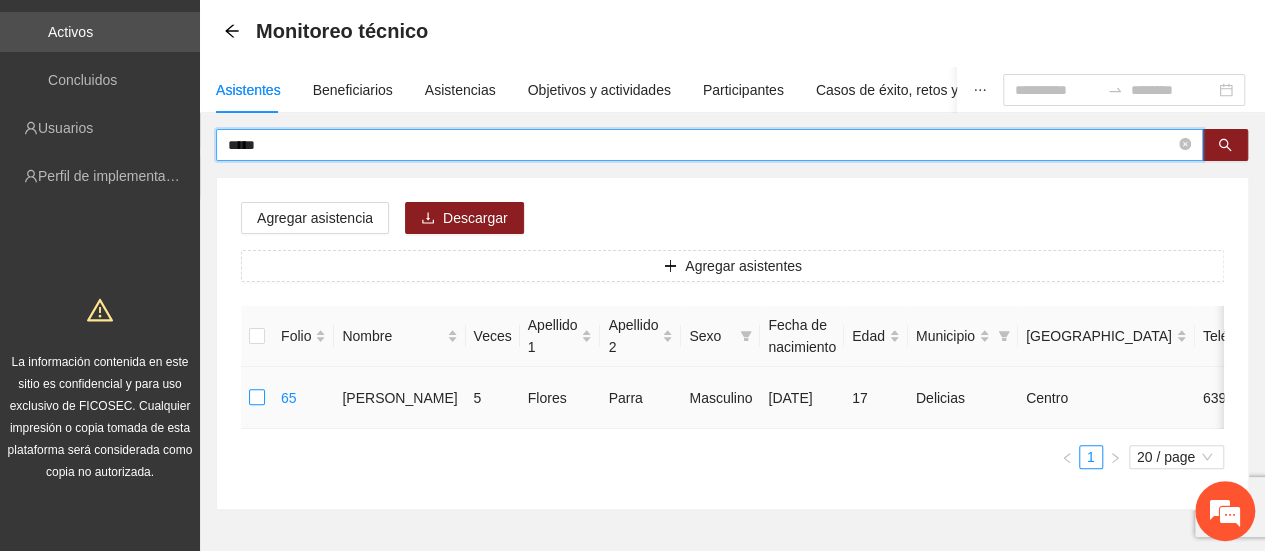 type on "*****" 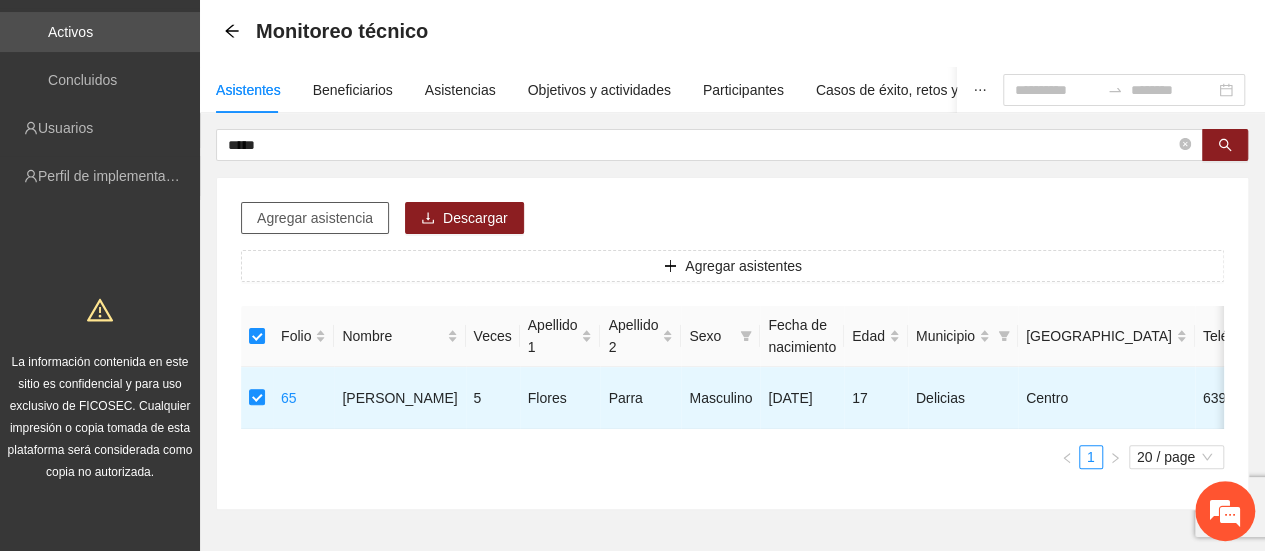 click on "Agregar asistencia" at bounding box center [315, 218] 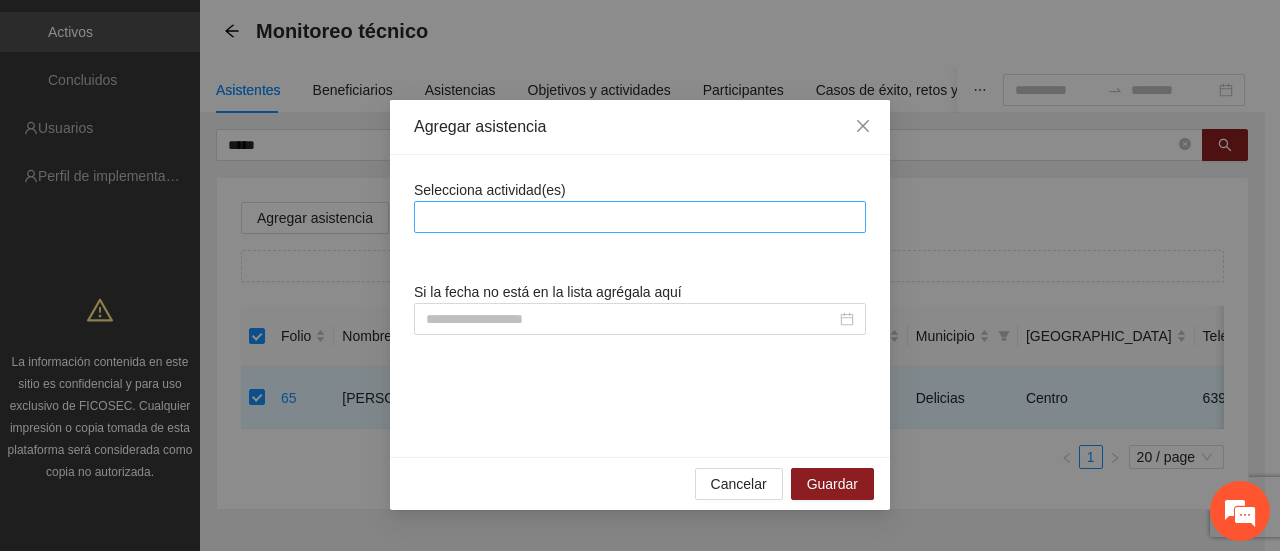 click at bounding box center [640, 217] 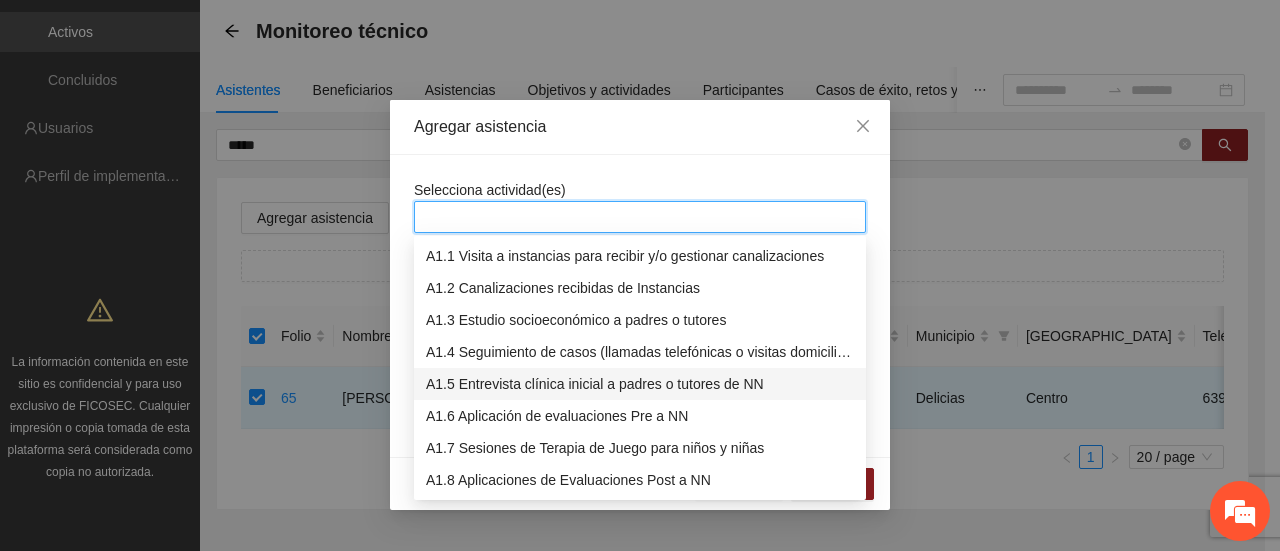scroll, scrollTop: 100, scrollLeft: 0, axis: vertical 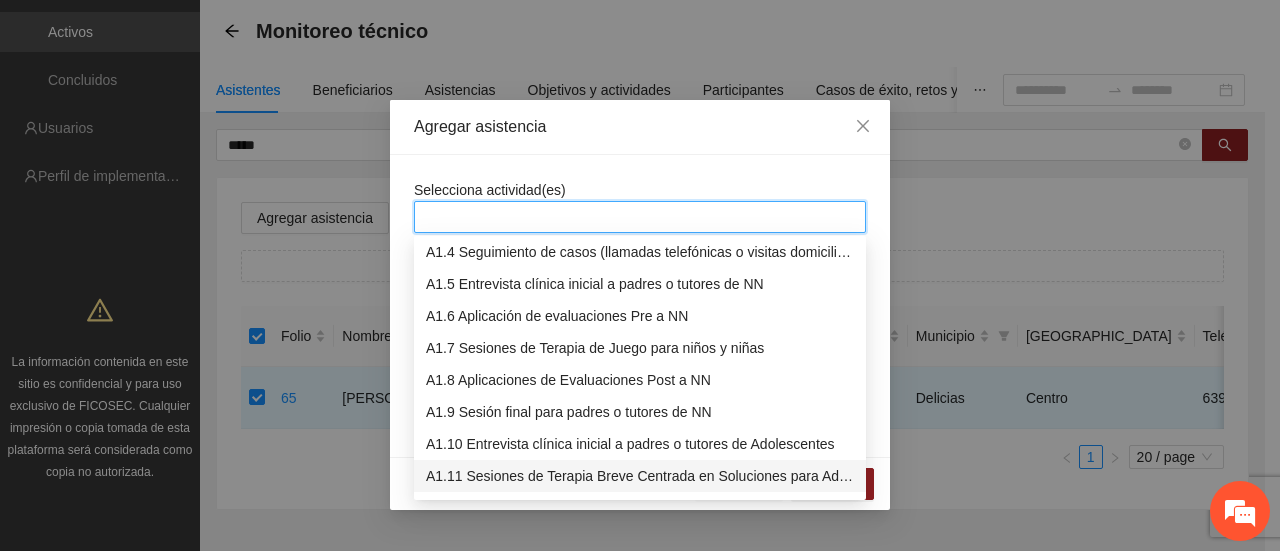 click on "A1.11 Sesiones de Terapia Breve Centrada en Soluciones para Adolescentes" at bounding box center [640, 476] 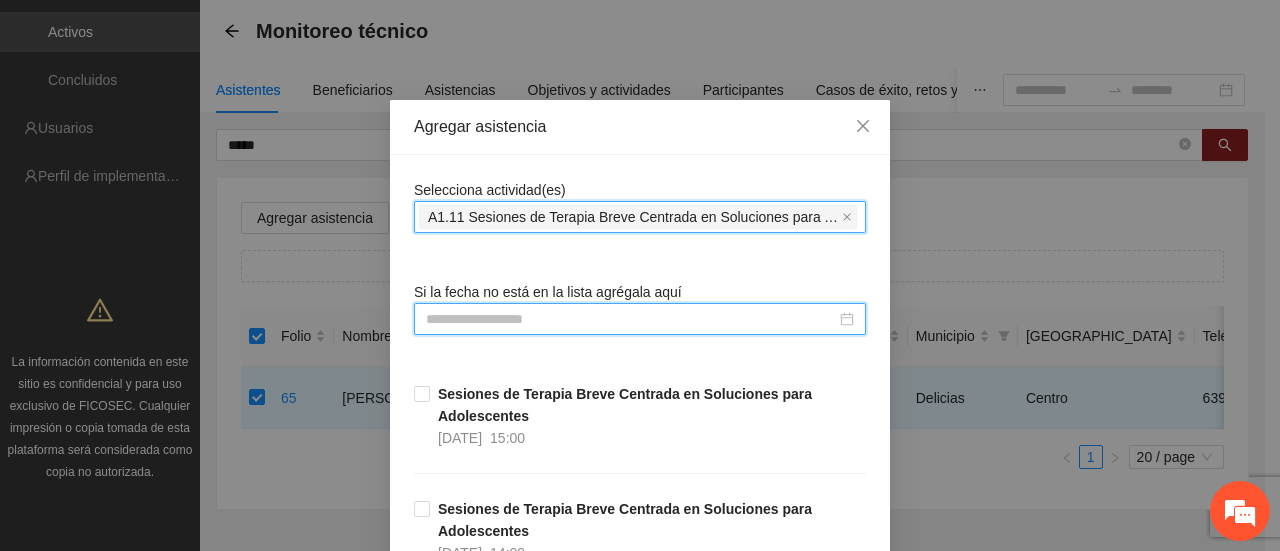 click at bounding box center [631, 319] 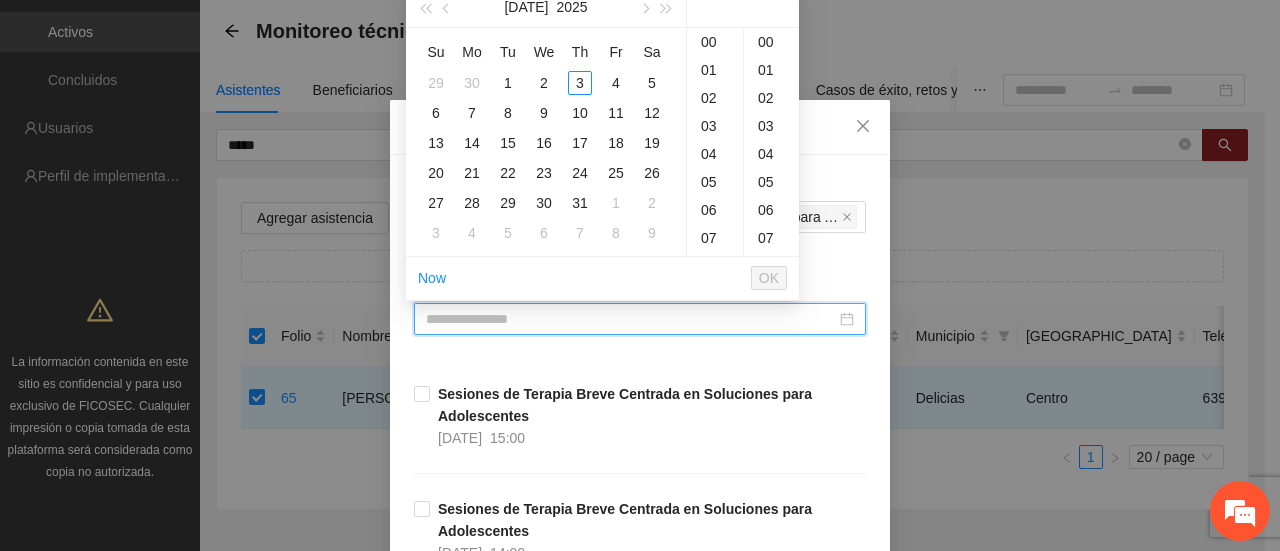 type on "**********" 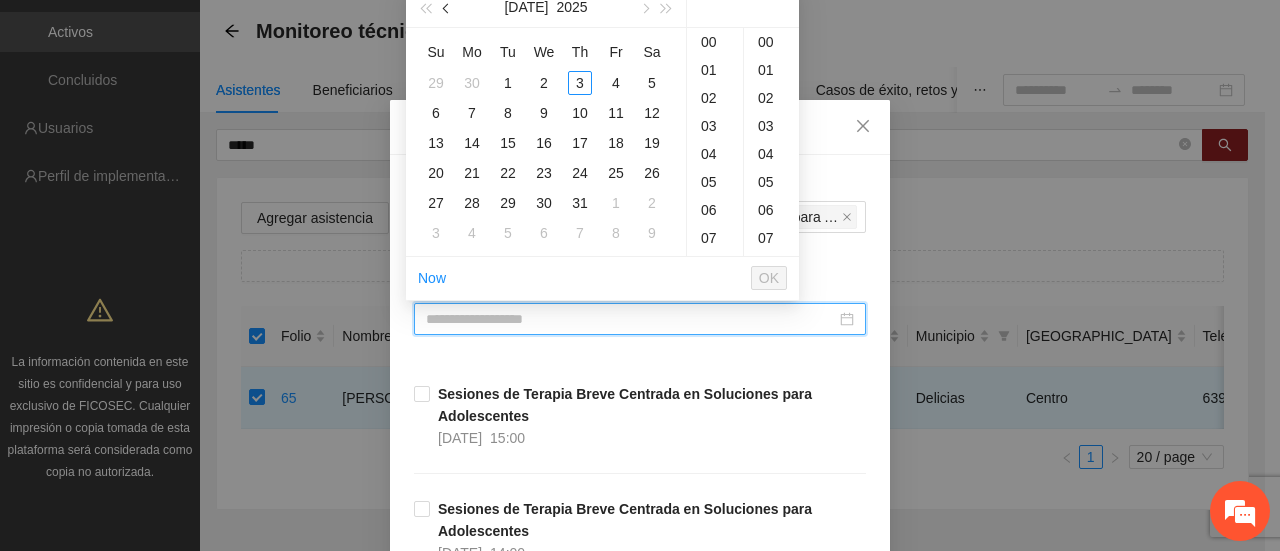 click at bounding box center (448, 9) 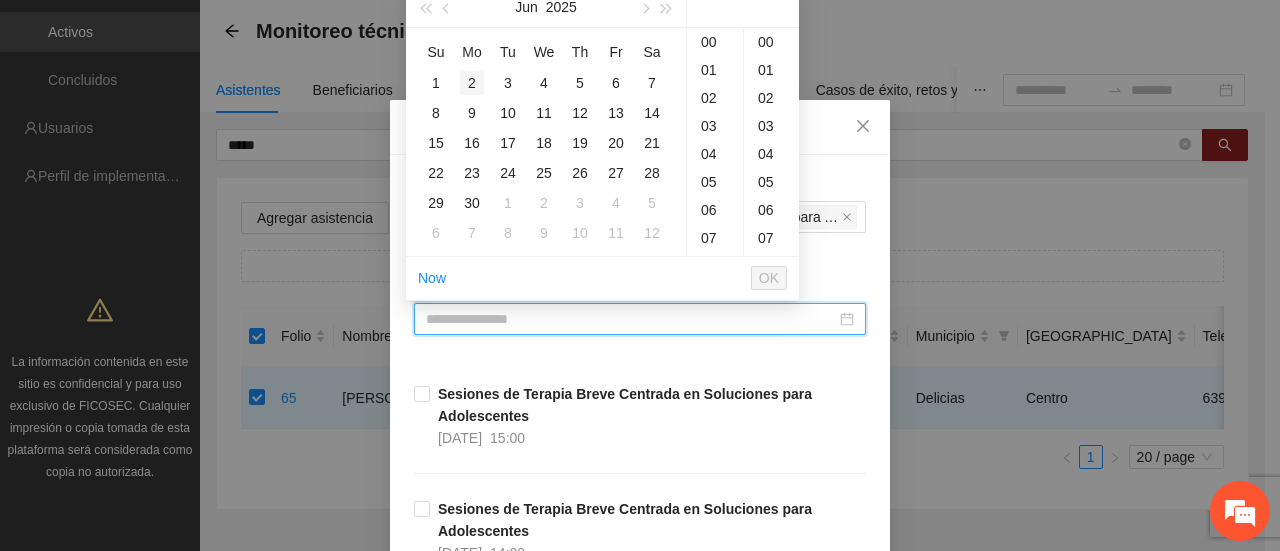 click on "2" at bounding box center (472, 83) 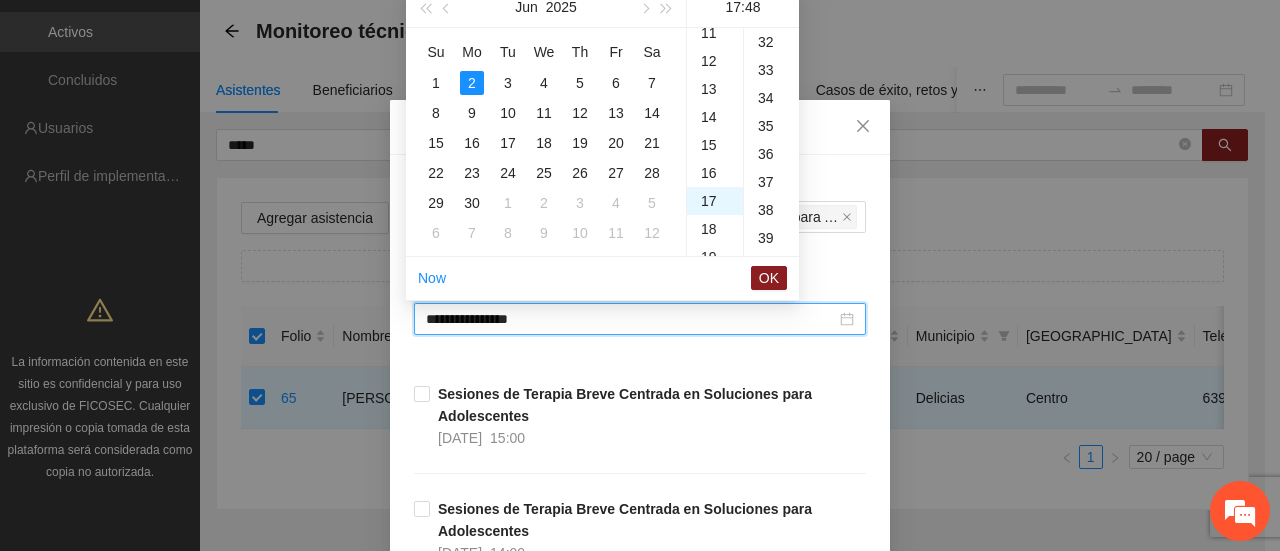 scroll, scrollTop: 476, scrollLeft: 0, axis: vertical 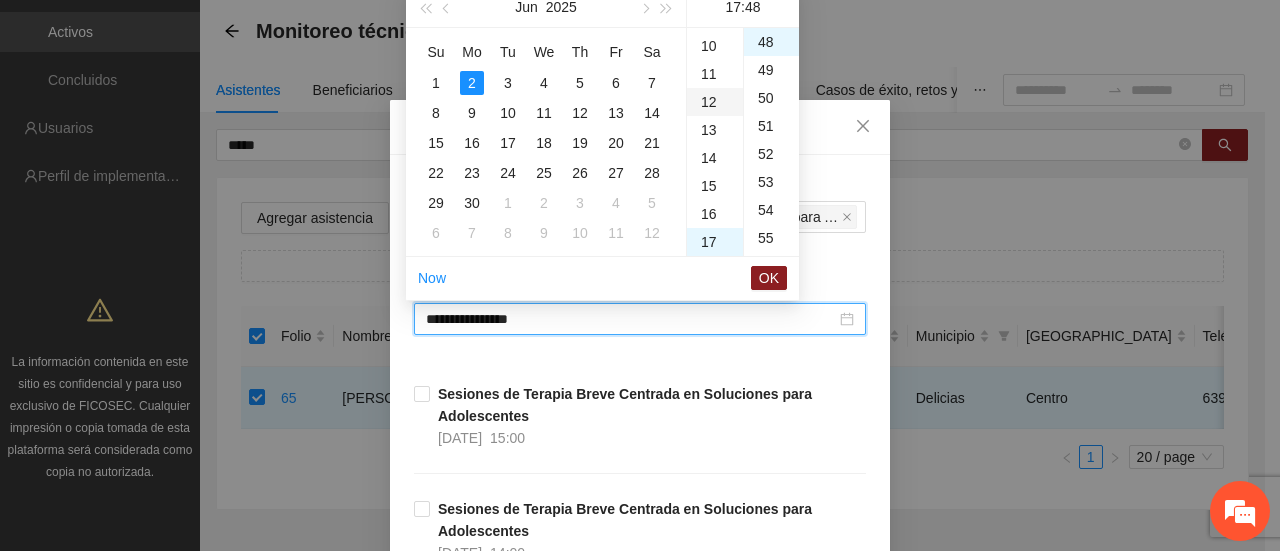 click on "12" at bounding box center (715, 102) 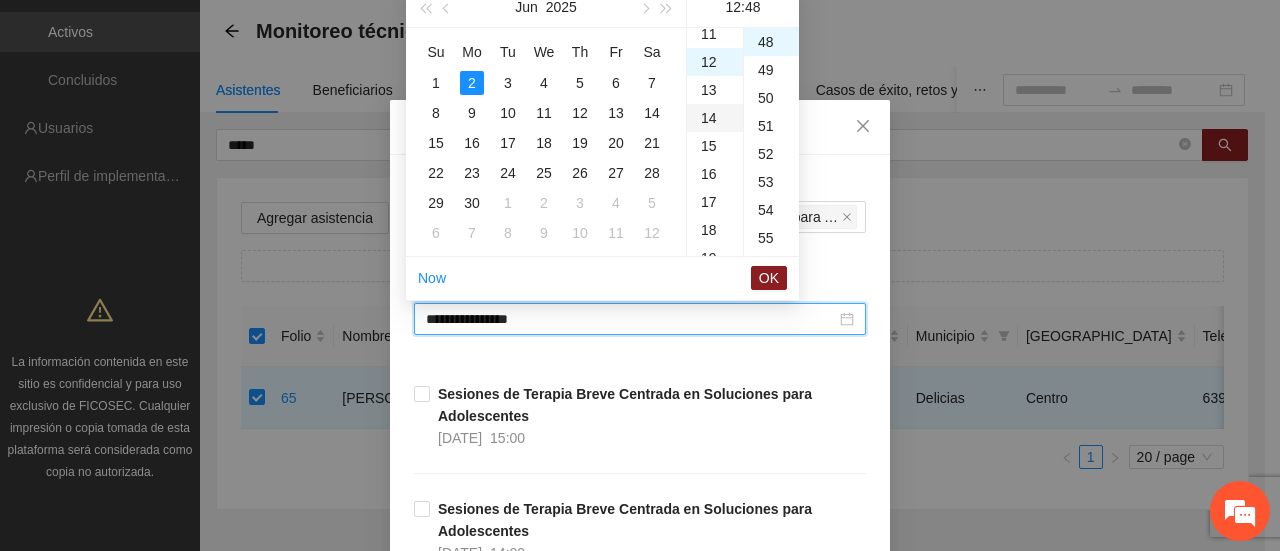 scroll, scrollTop: 336, scrollLeft: 0, axis: vertical 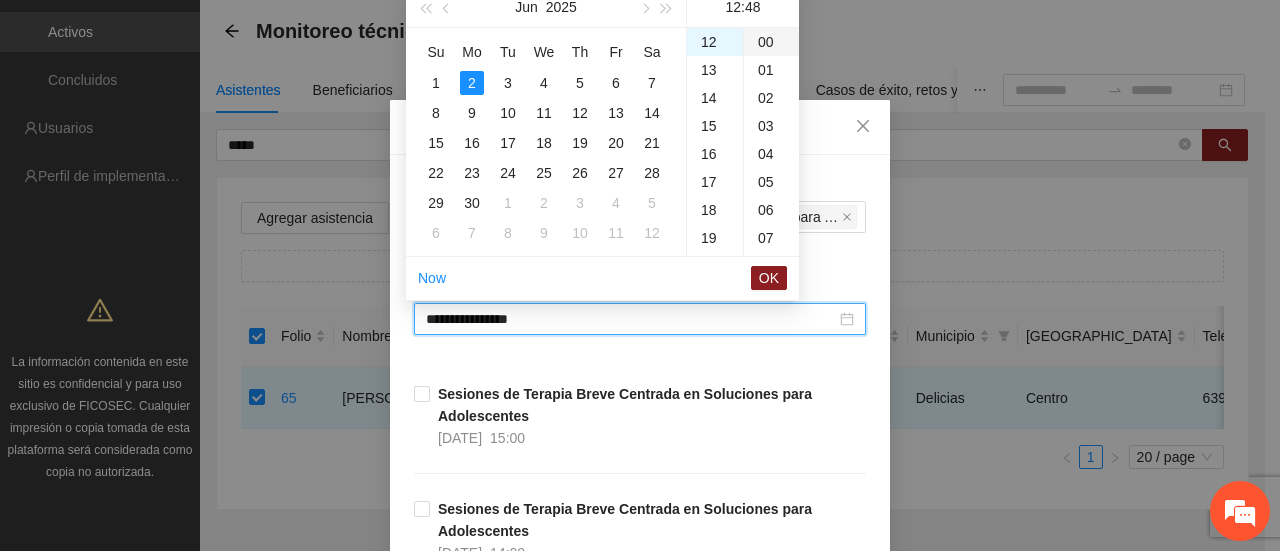 click on "00" at bounding box center [771, 42] 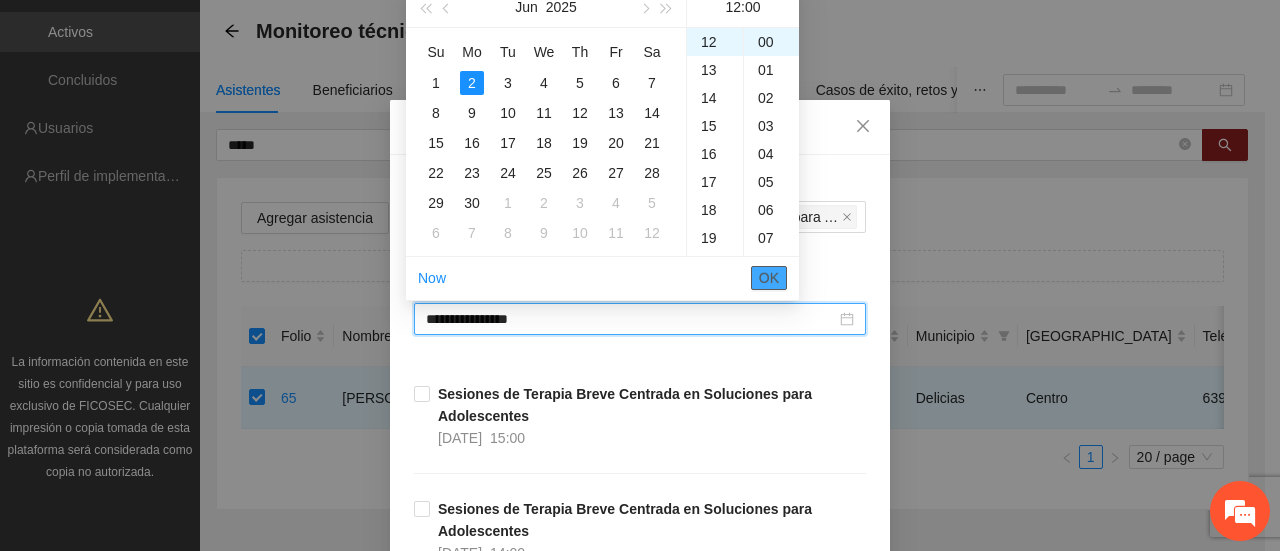 click on "OK" at bounding box center [769, 278] 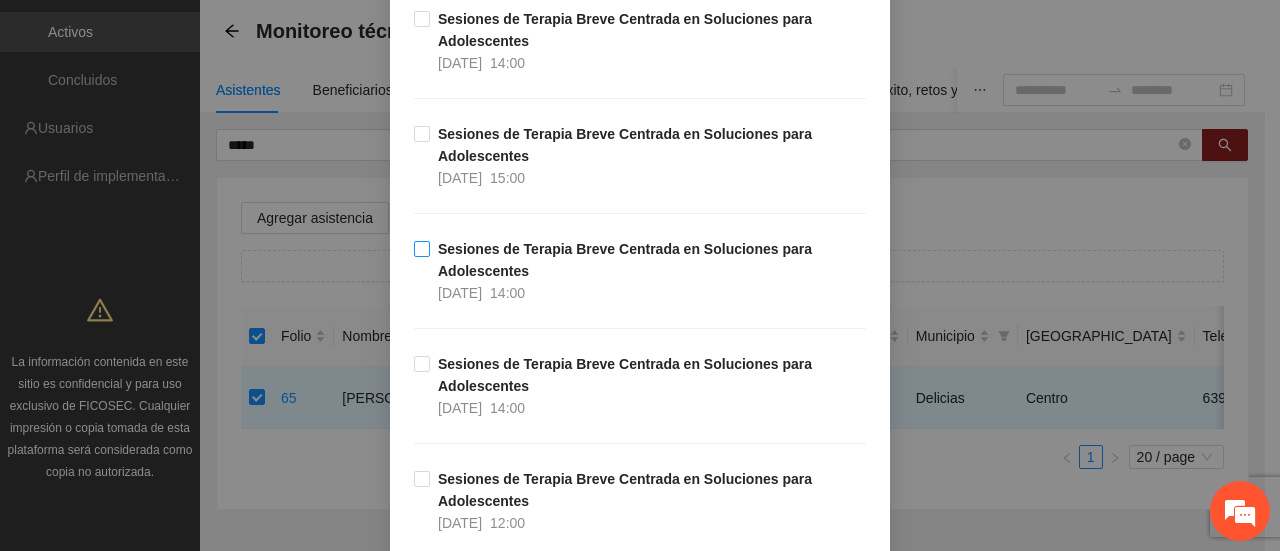 scroll, scrollTop: 500, scrollLeft: 0, axis: vertical 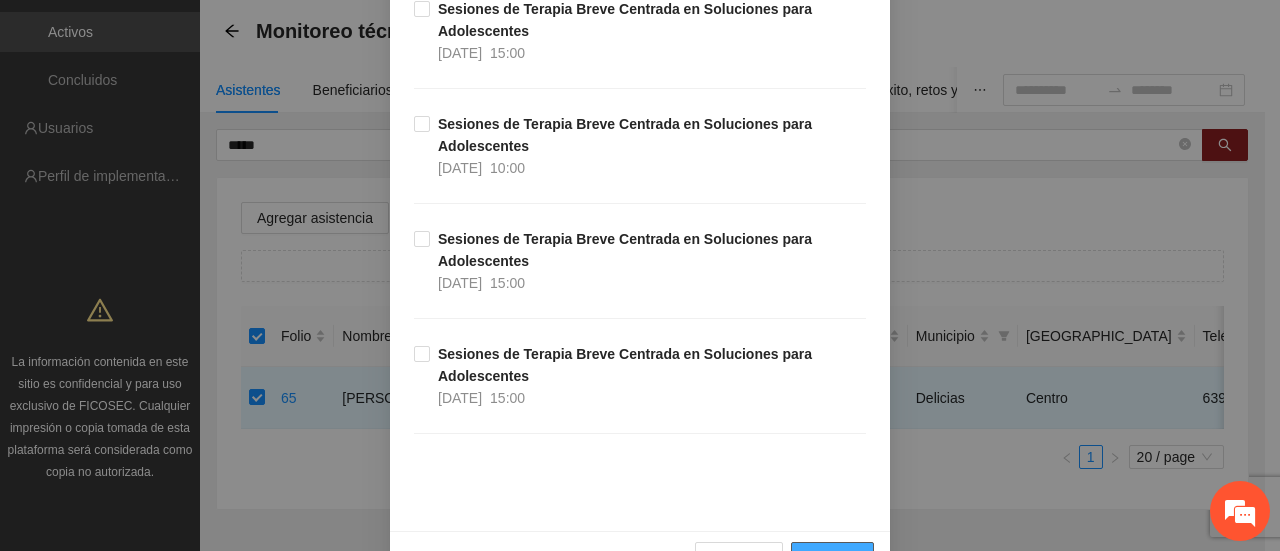 click on "Guardar" at bounding box center (832, 558) 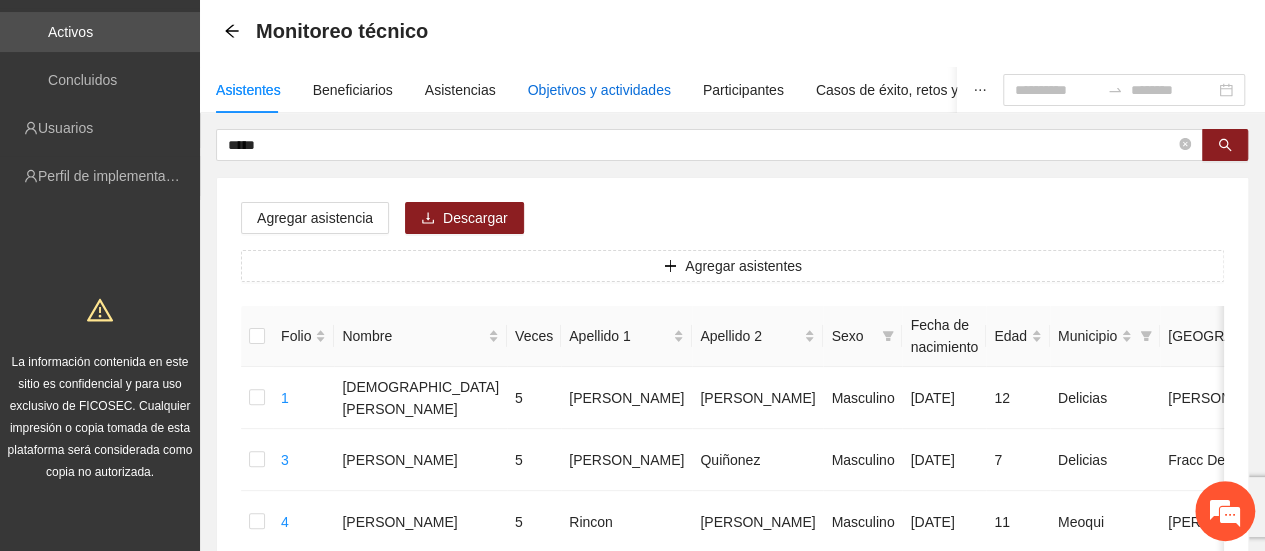 click on "Objetivos y actividades" at bounding box center [599, 90] 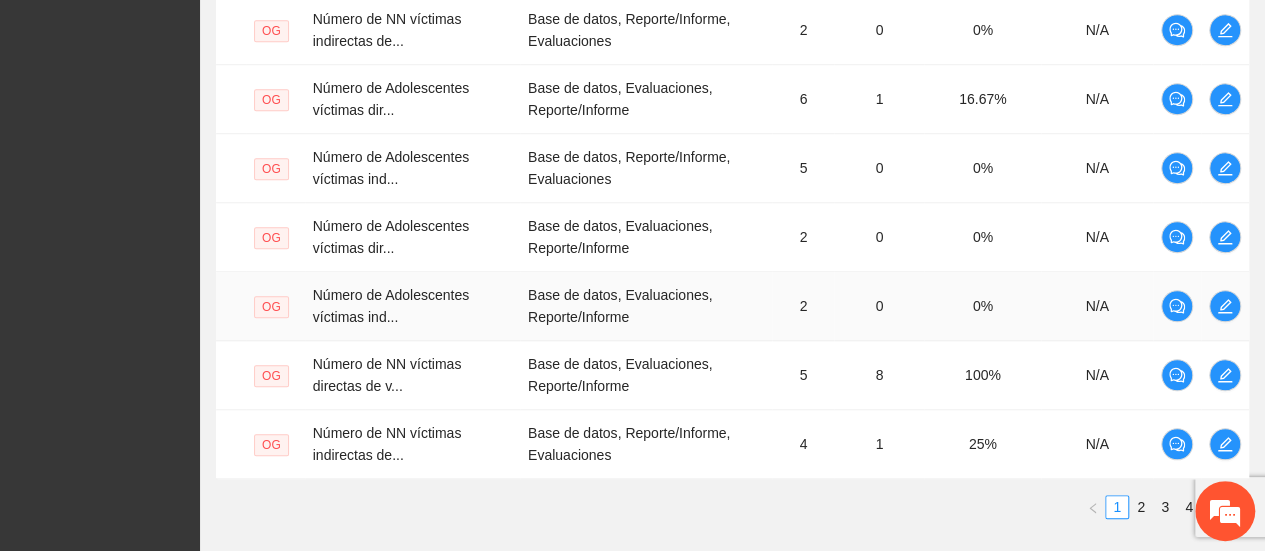 scroll, scrollTop: 873, scrollLeft: 0, axis: vertical 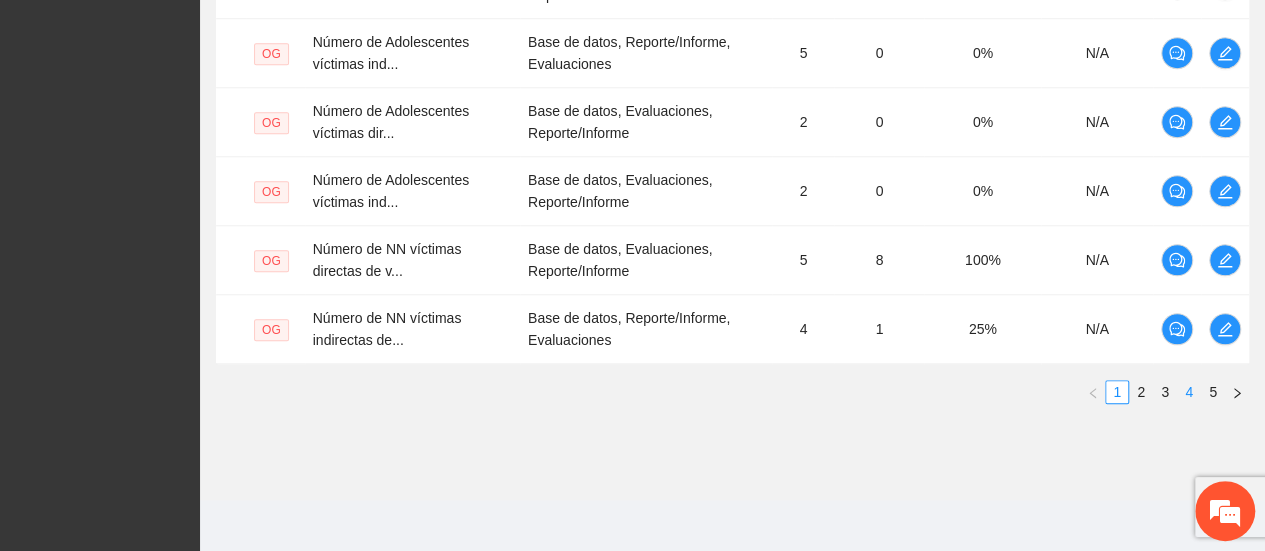 click on "4" at bounding box center [1189, 392] 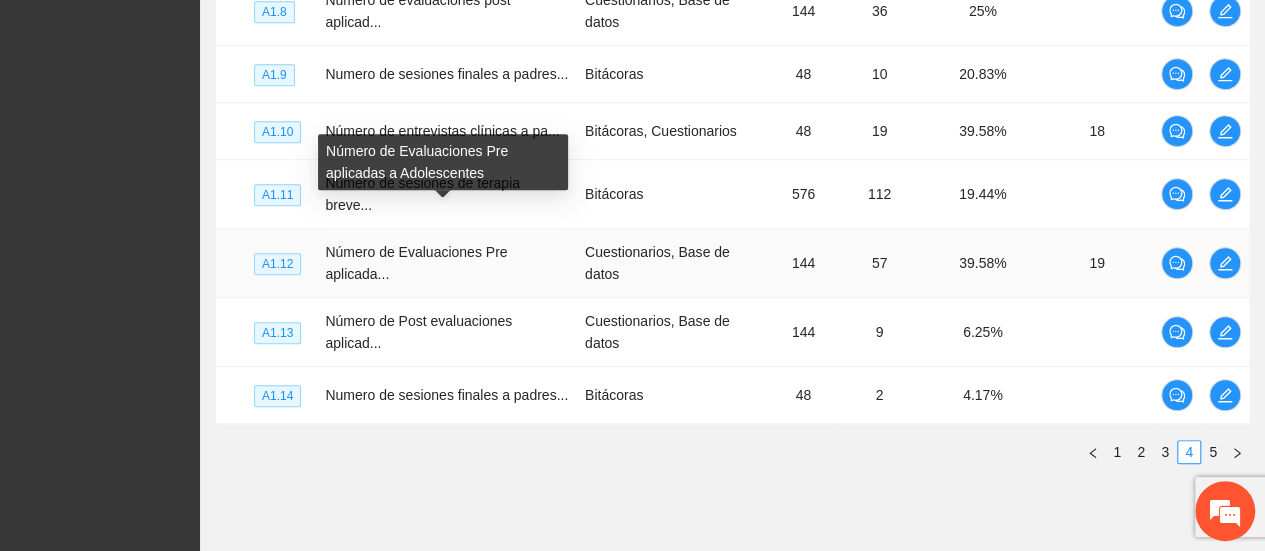 type 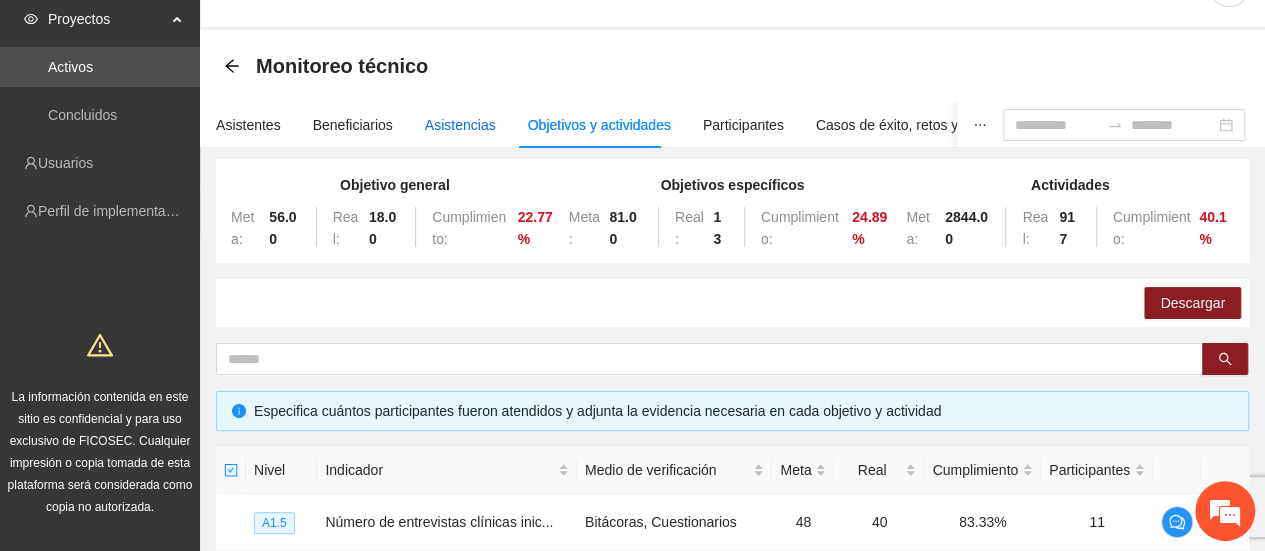 click on "Asistencias" at bounding box center [460, 125] 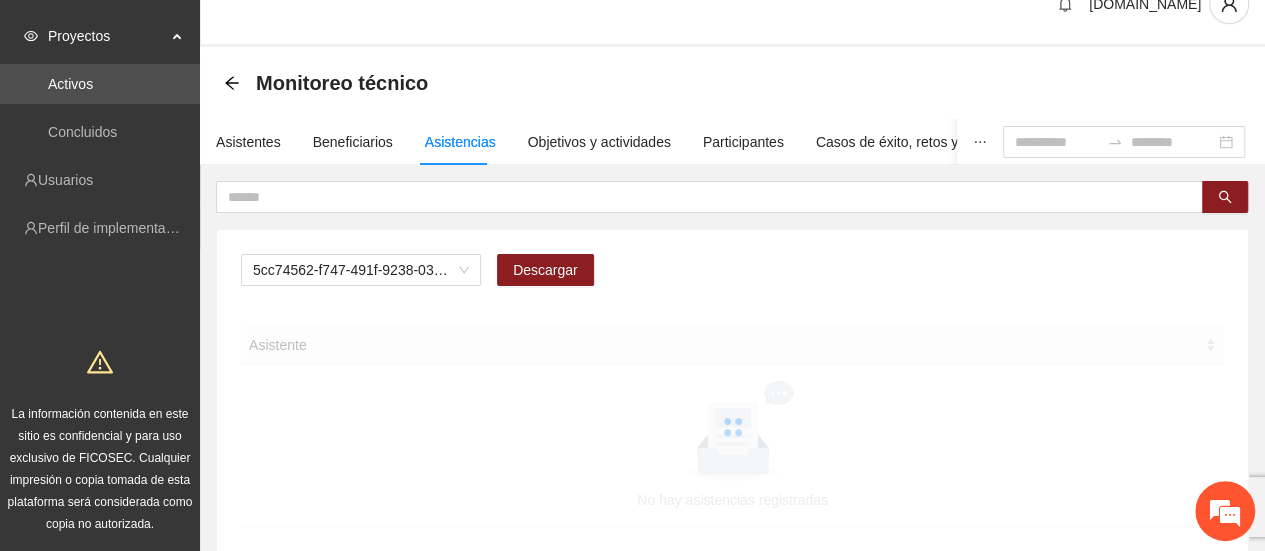 scroll, scrollTop: 53, scrollLeft: 0, axis: vertical 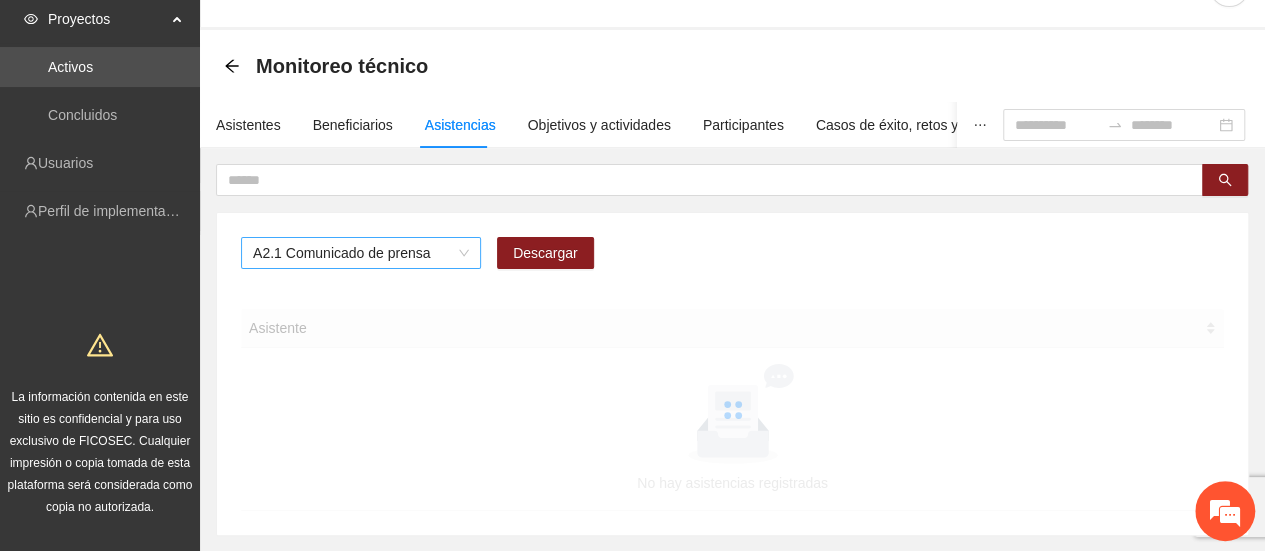 click on "A2.1 Comunicado de prensa" at bounding box center [361, 253] 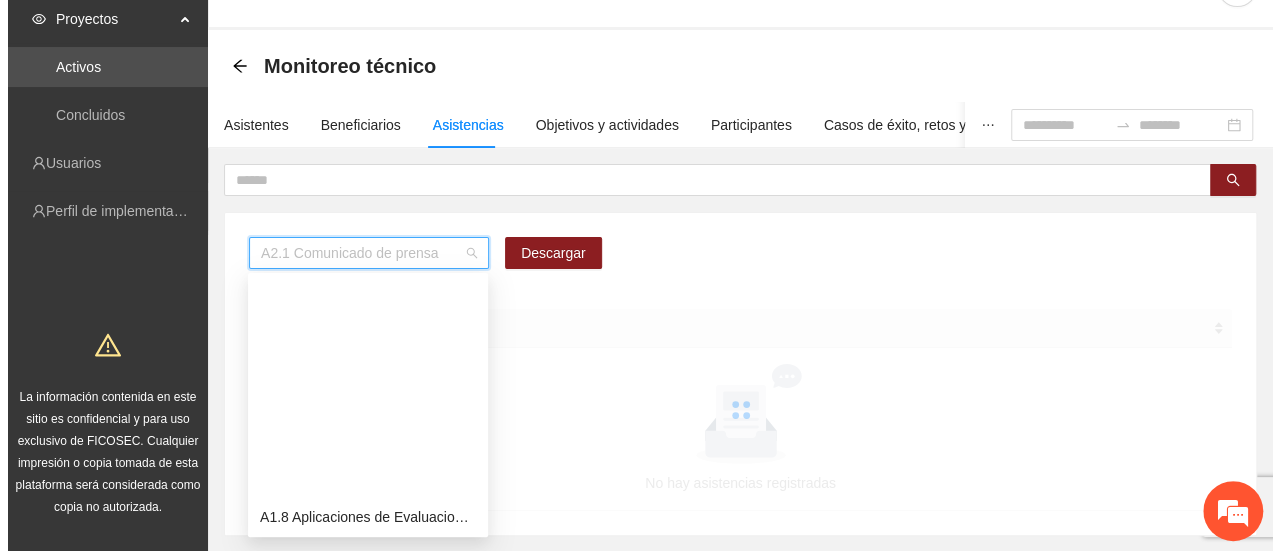 scroll, scrollTop: 256, scrollLeft: 0, axis: vertical 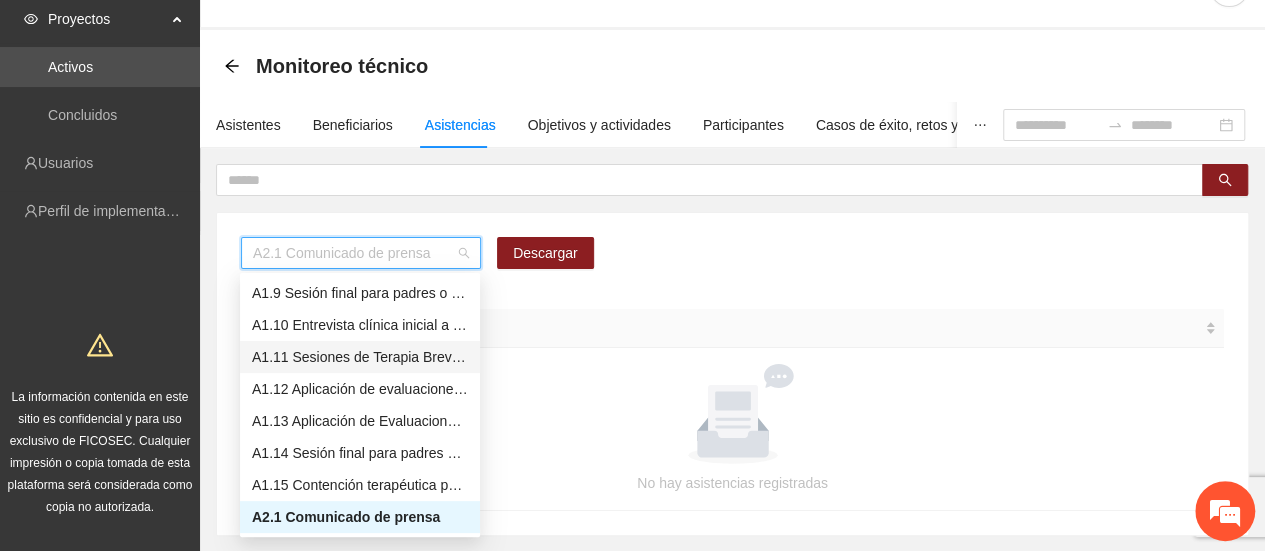 click on "A1.11 Sesiones de Terapia Breve Centrada en Soluciones para Adolescentes" at bounding box center (360, 357) 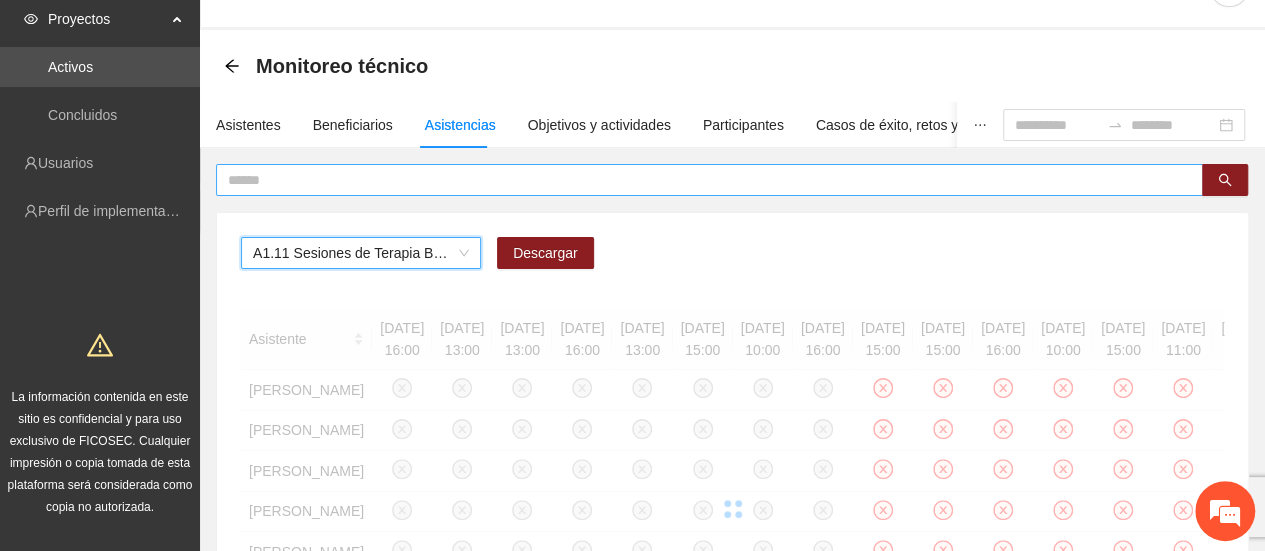 click at bounding box center [701, 180] 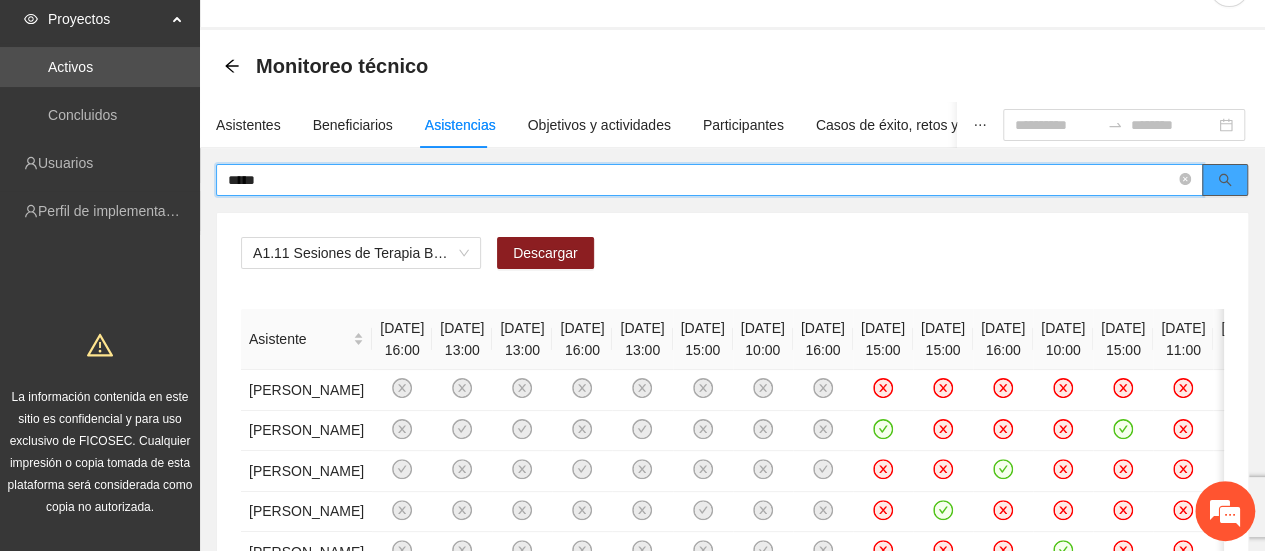 click at bounding box center [1225, 180] 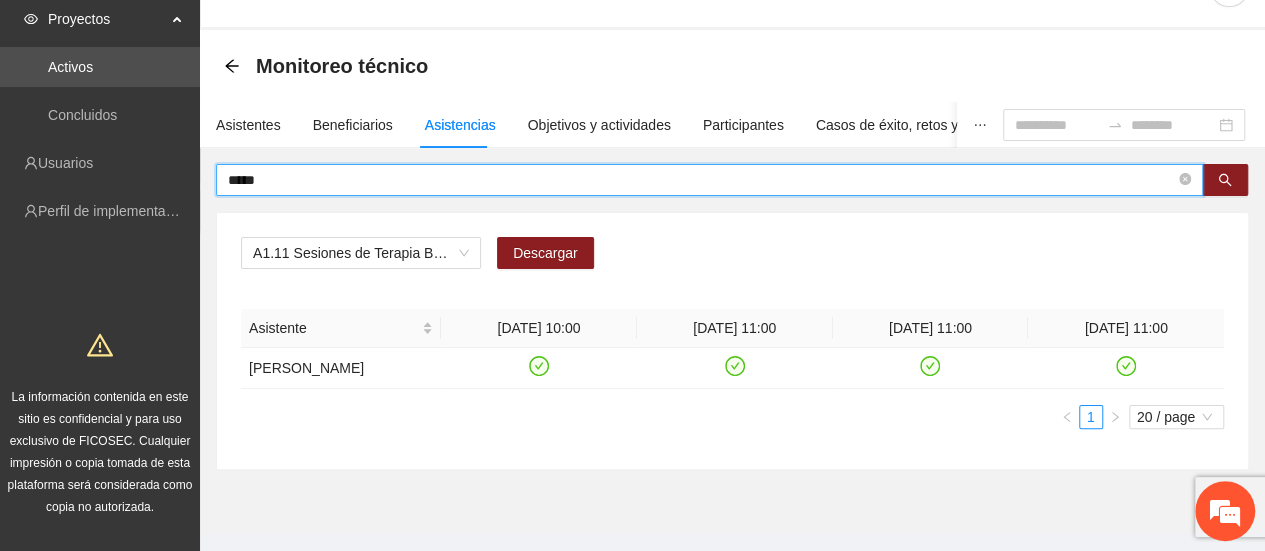 type on "*****" 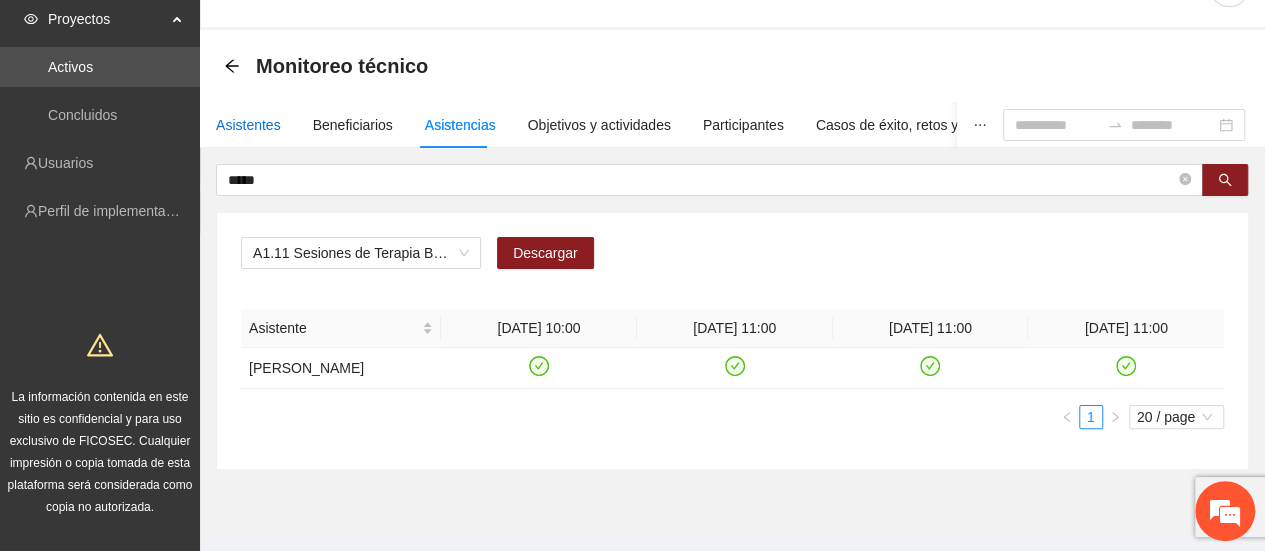 click on "Asistentes" at bounding box center (248, 125) 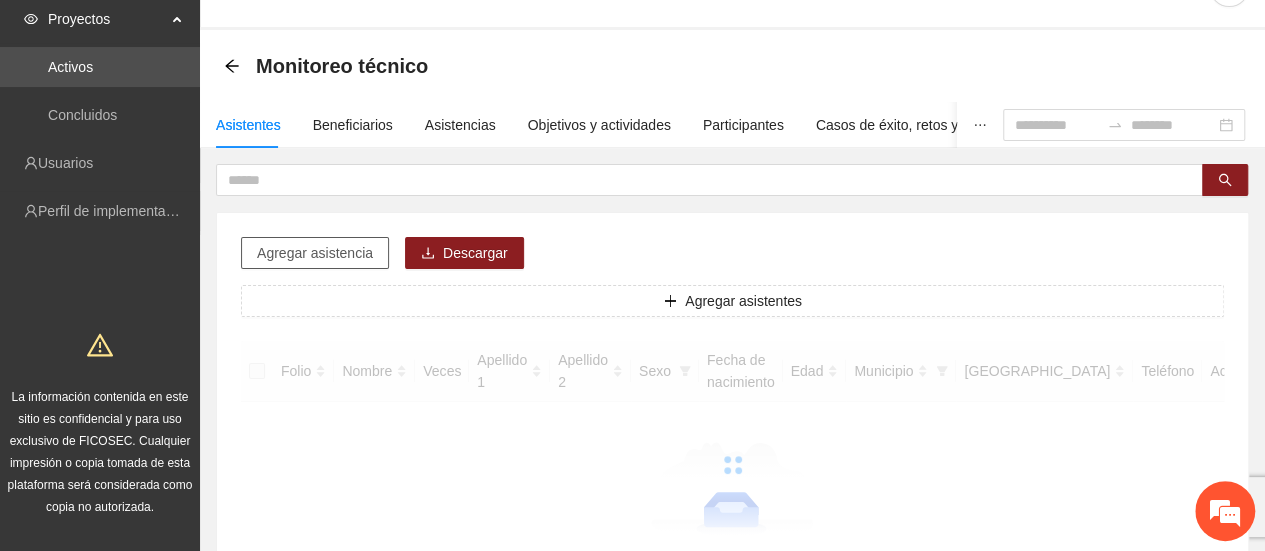 click on "Agregar asistencia" at bounding box center (315, 253) 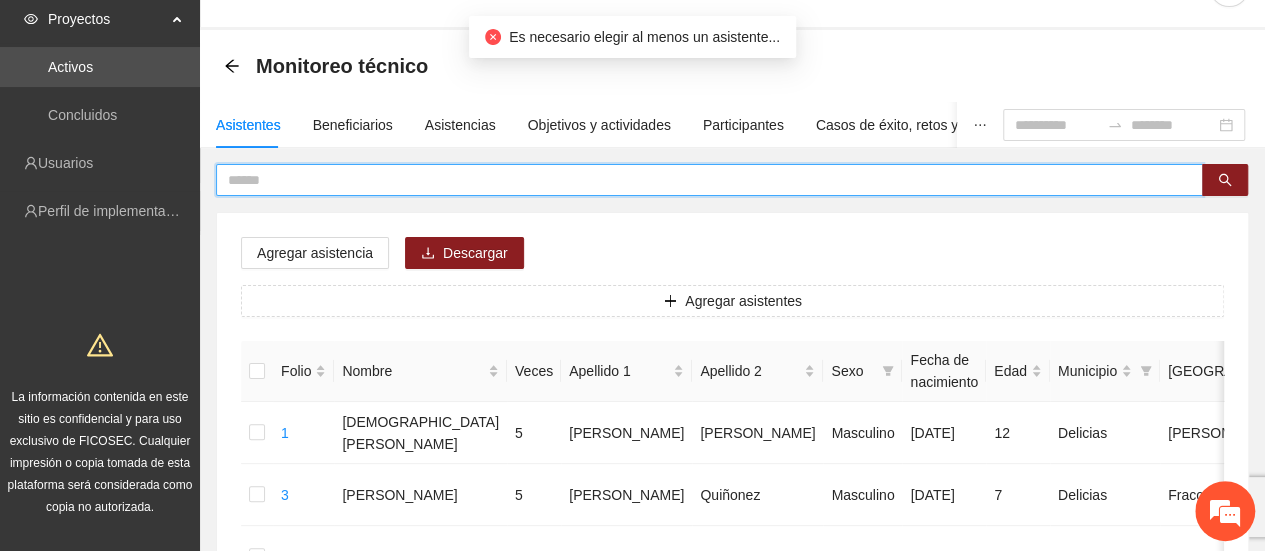 click at bounding box center (701, 180) 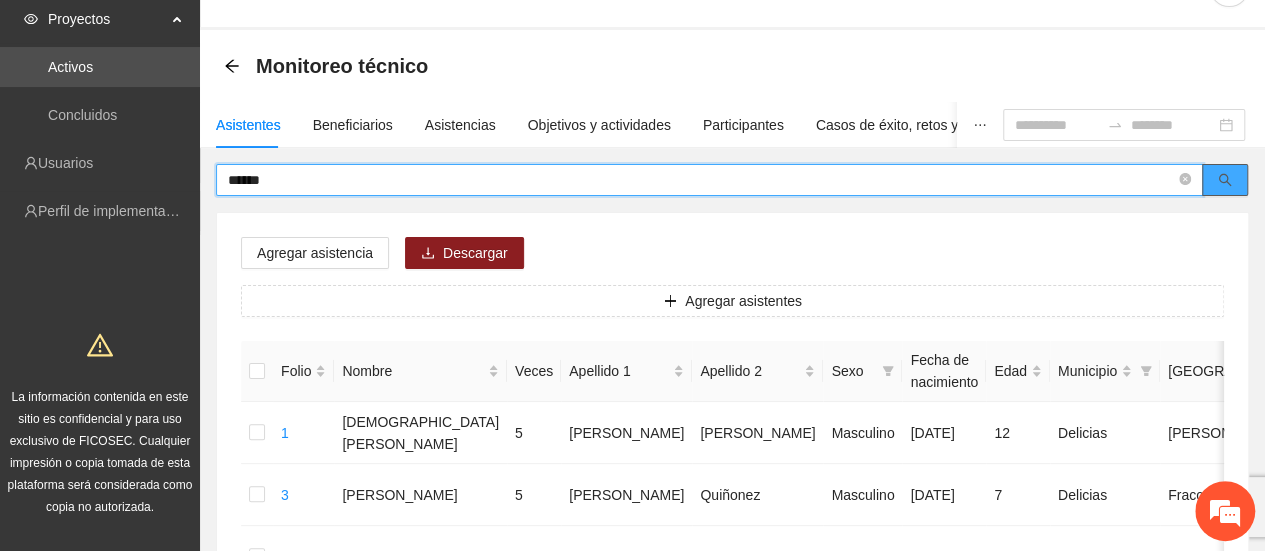 click at bounding box center (1225, 180) 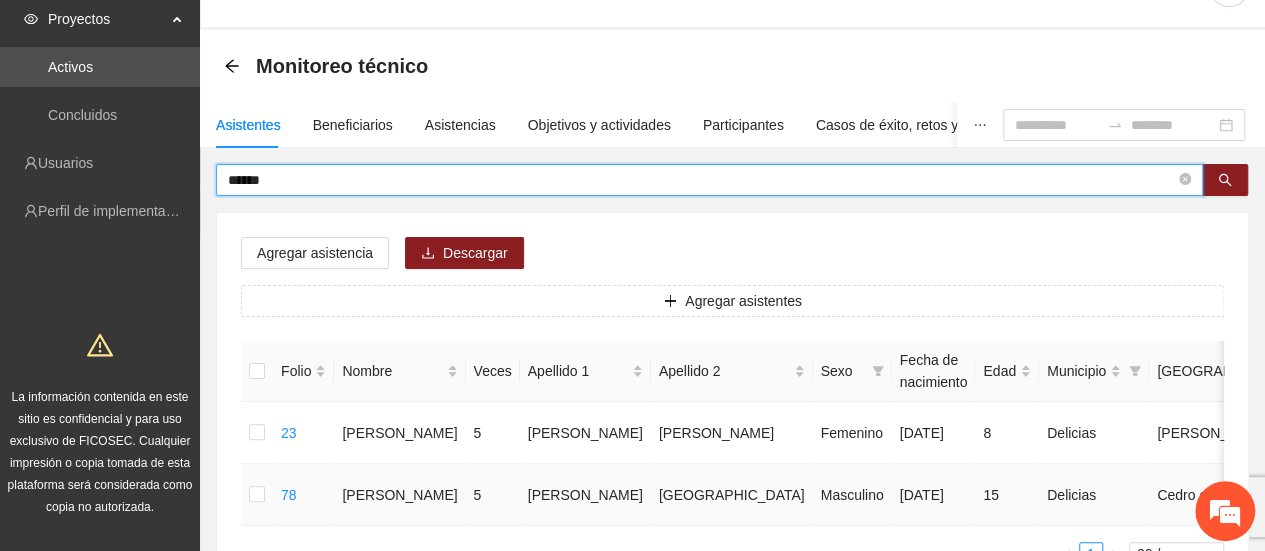 type on "******" 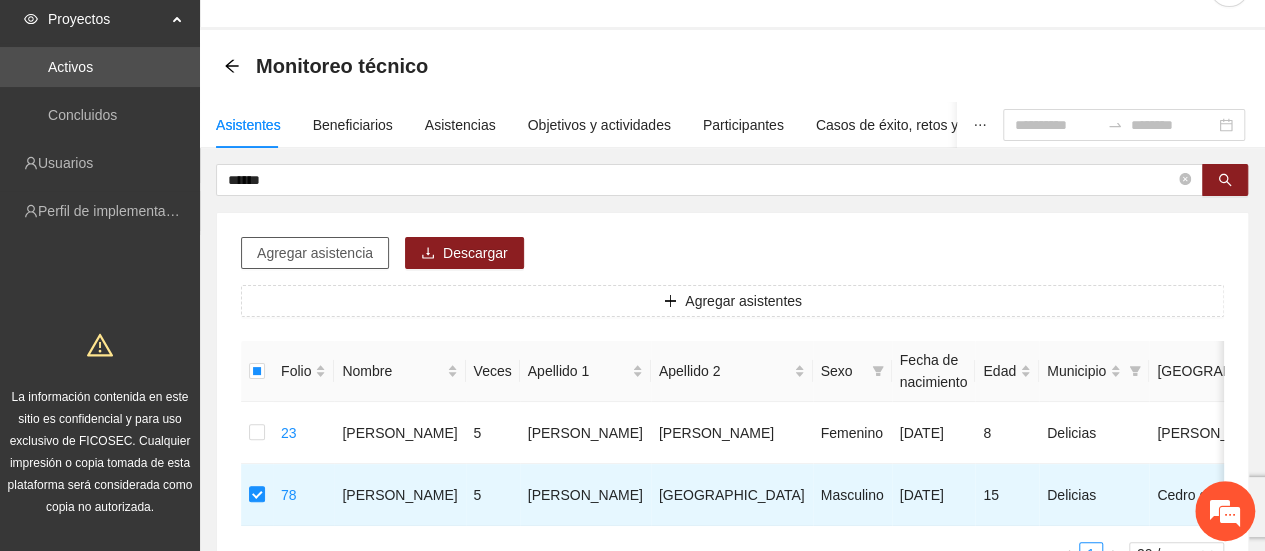 click on "Agregar asistencia" at bounding box center [315, 253] 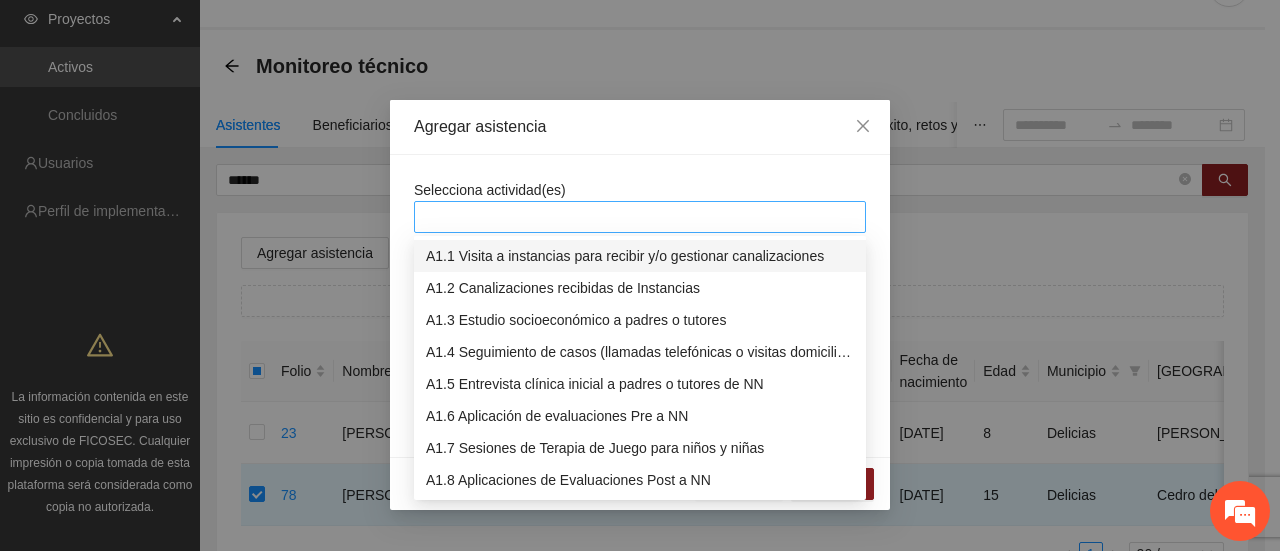 click at bounding box center [640, 217] 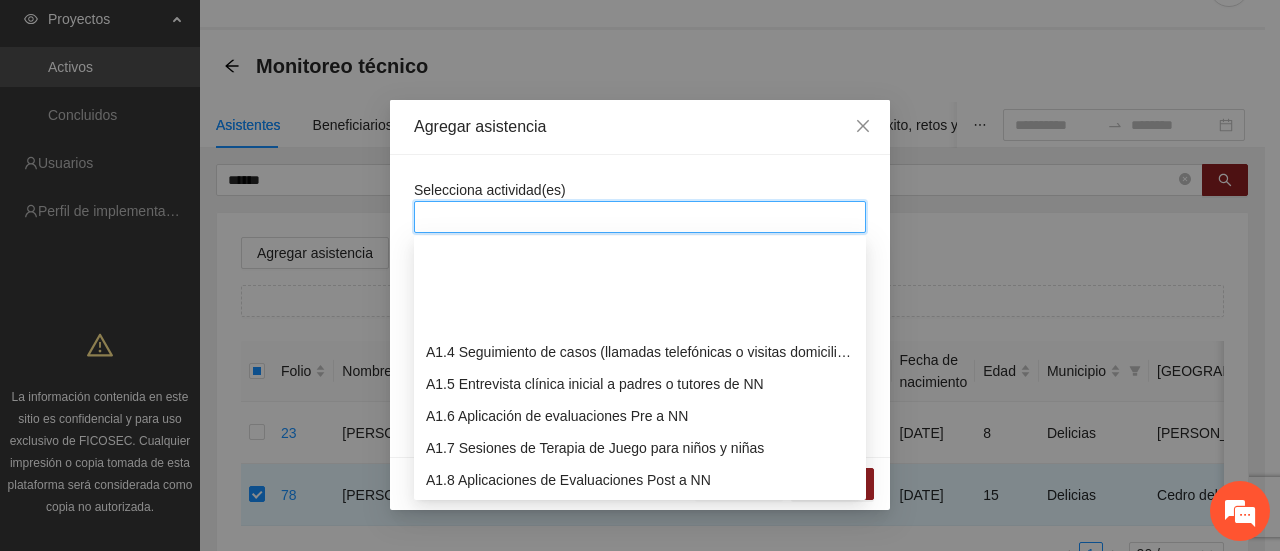 scroll, scrollTop: 100, scrollLeft: 0, axis: vertical 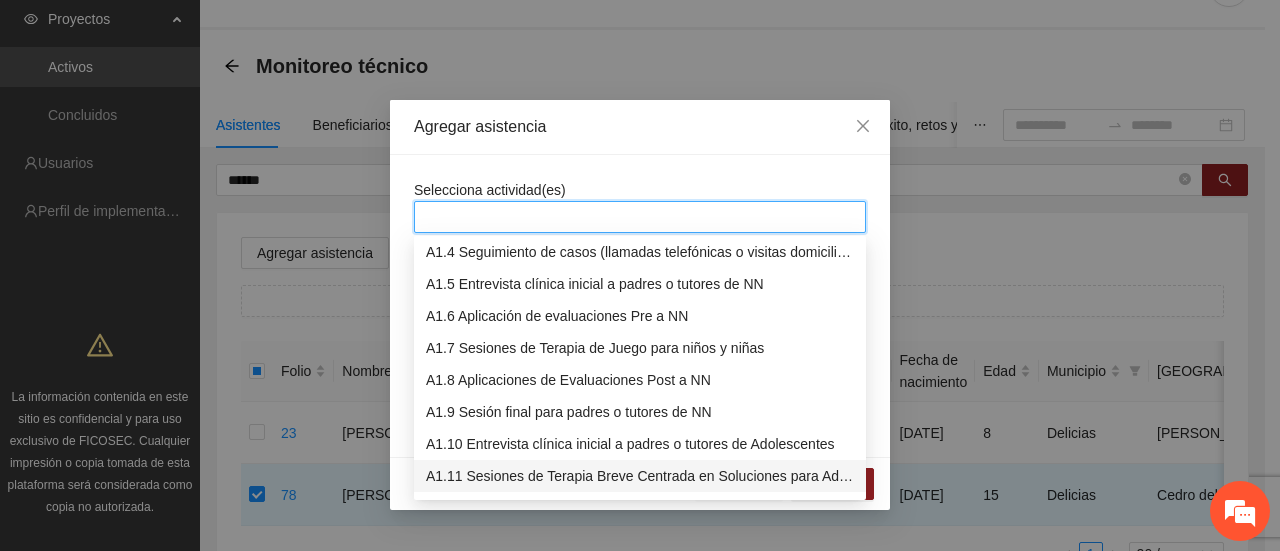 click on "A1.11 Sesiones de Terapia Breve Centrada en Soluciones para Adolescentes" at bounding box center [640, 476] 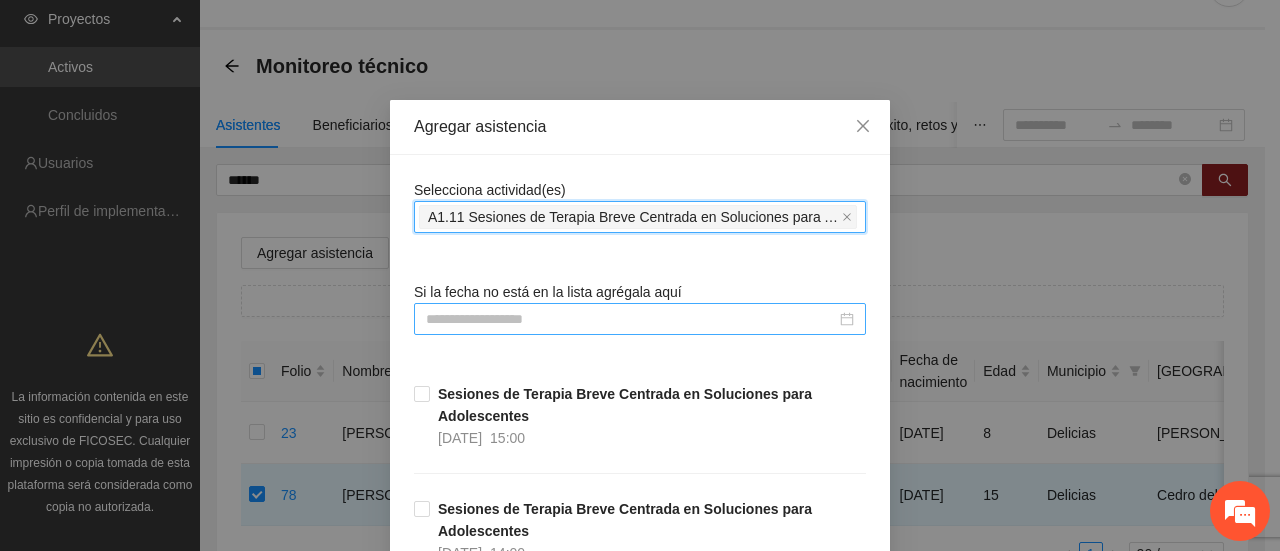 click at bounding box center (631, 319) 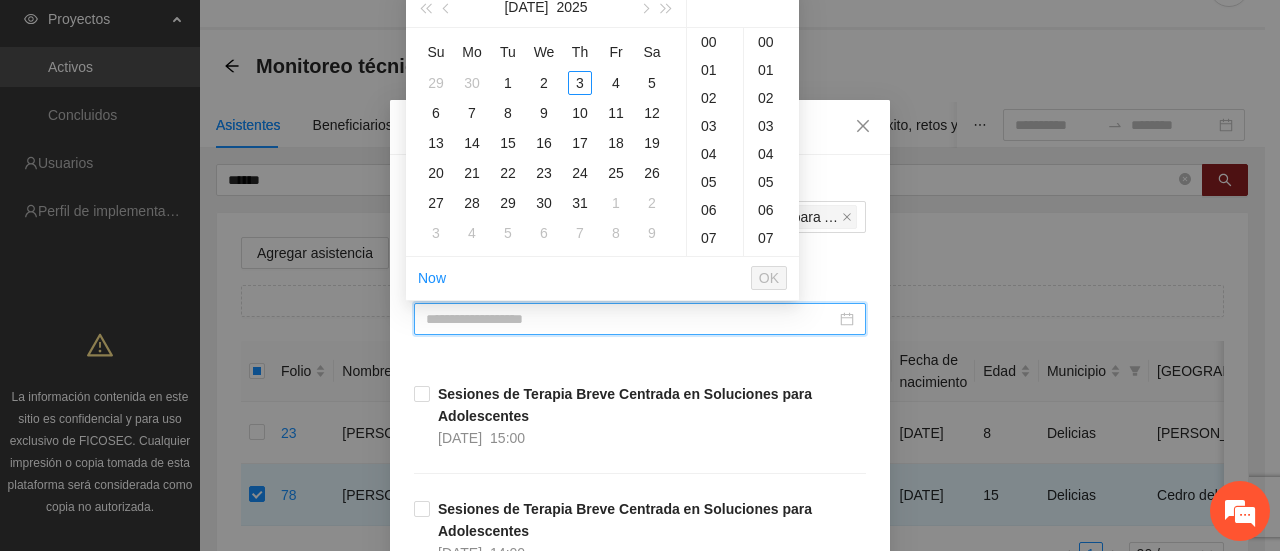 type on "**********" 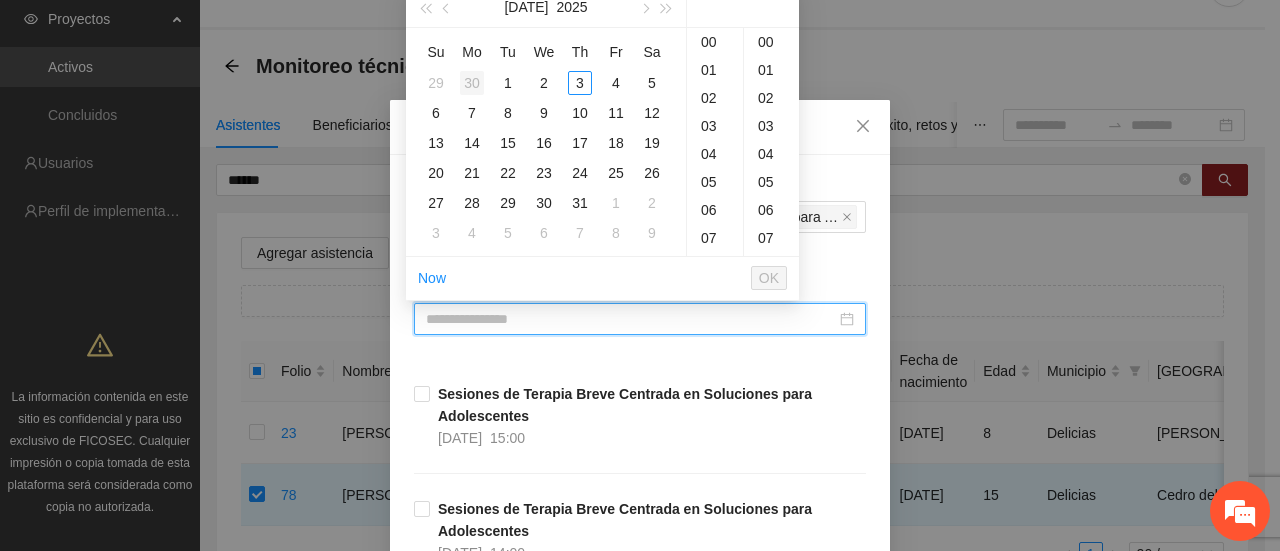 click on "30" at bounding box center [472, 83] 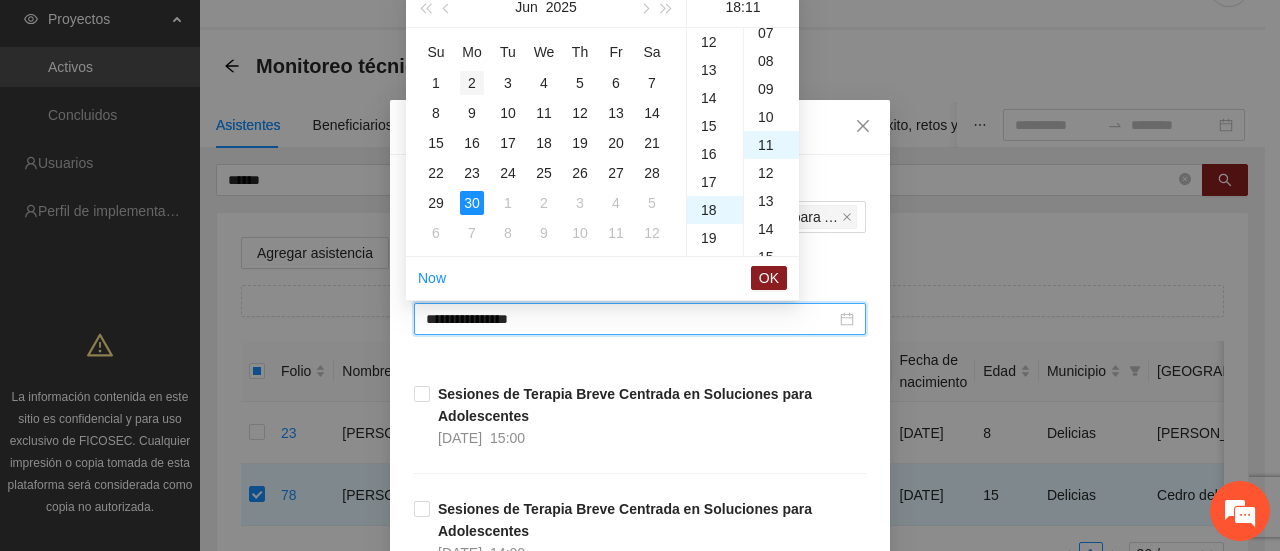 scroll, scrollTop: 504, scrollLeft: 0, axis: vertical 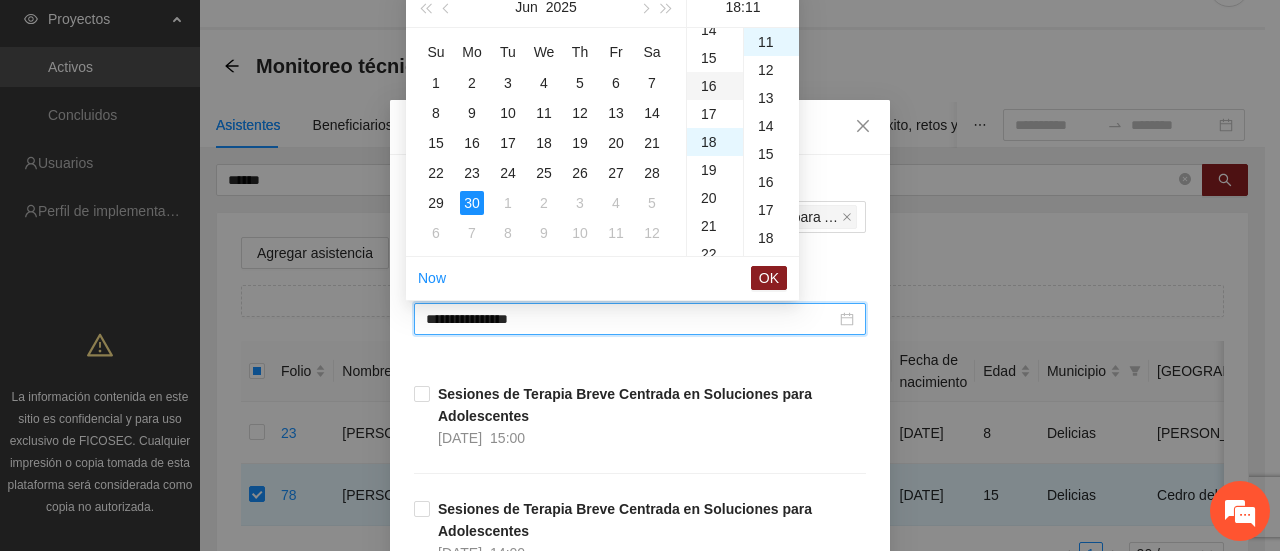 click on "16" at bounding box center (715, 86) 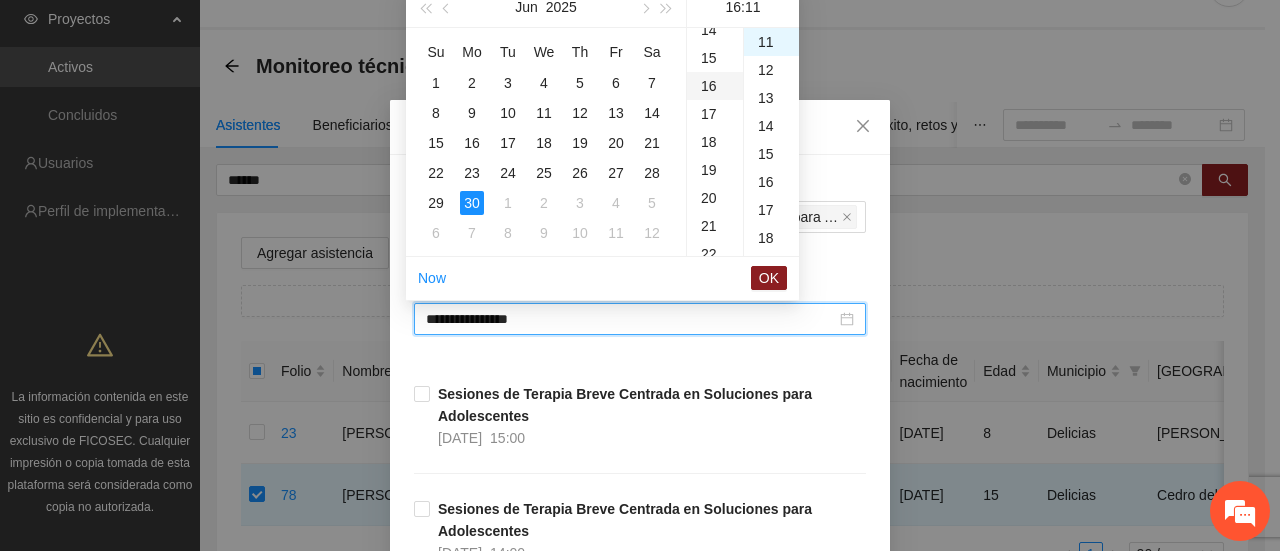 scroll, scrollTop: 448, scrollLeft: 0, axis: vertical 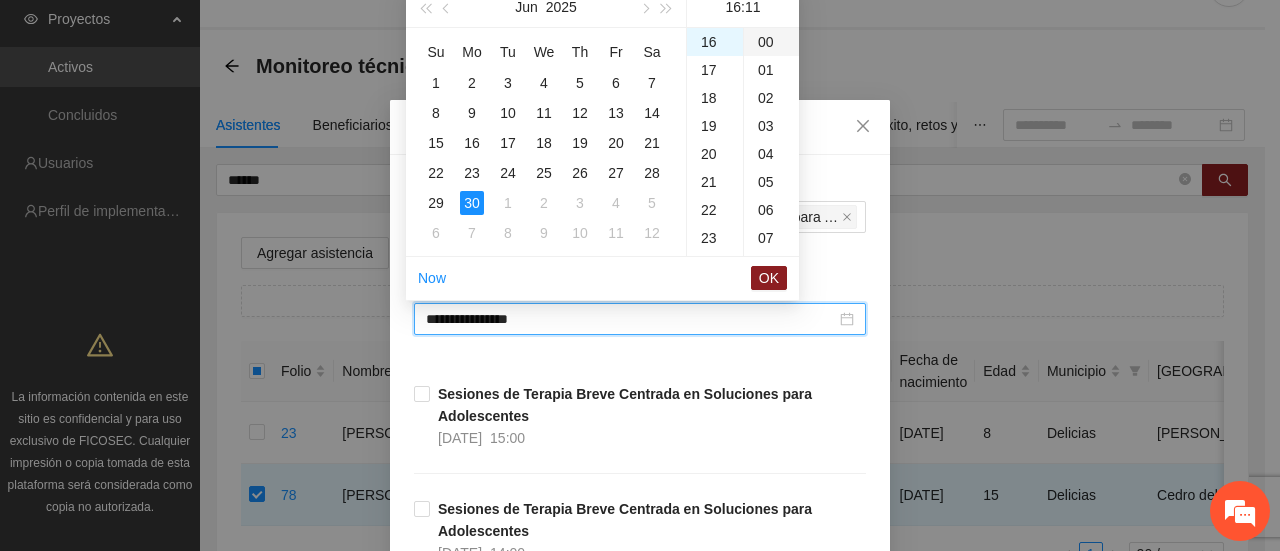 click on "00" at bounding box center (771, 42) 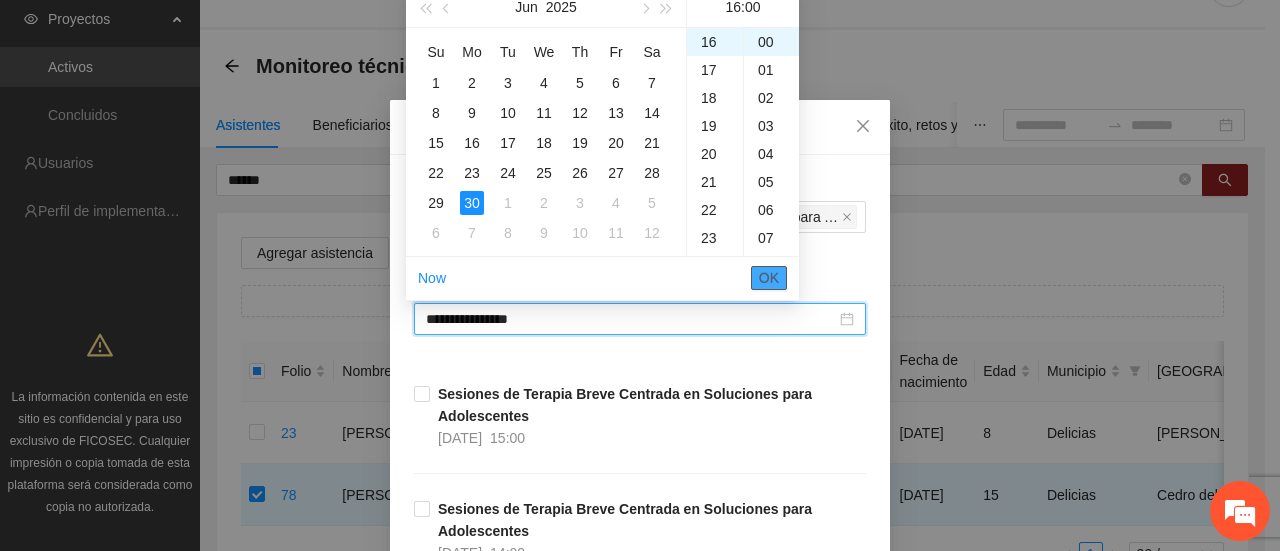 click on "OK" at bounding box center (769, 278) 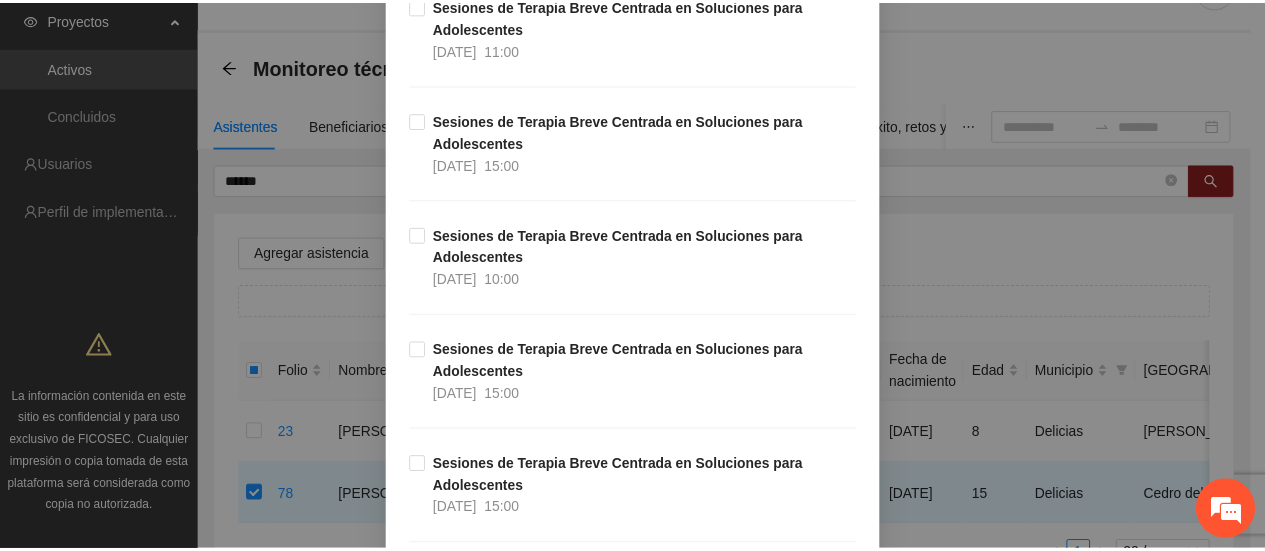 scroll, scrollTop: 18670, scrollLeft: 0, axis: vertical 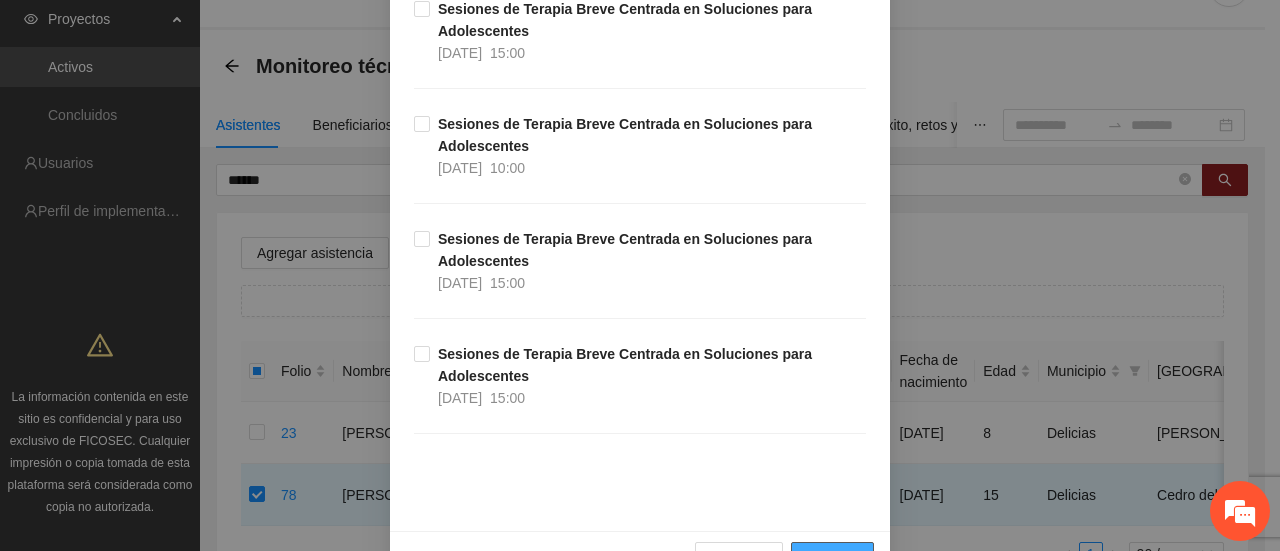 click on "Guardar" at bounding box center [832, 558] 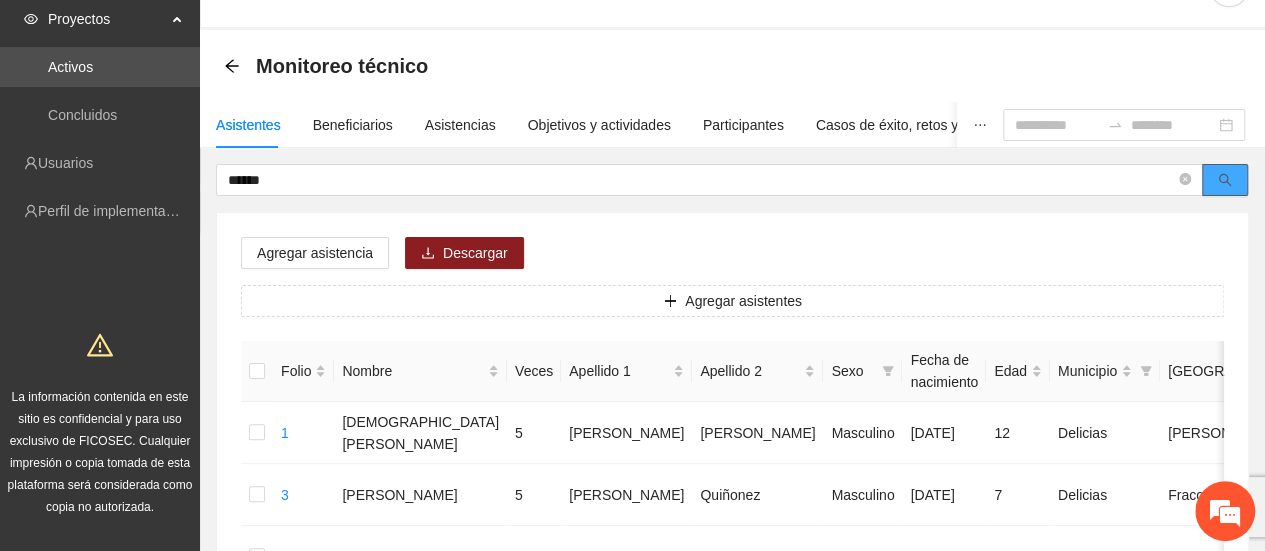 click at bounding box center [1225, 180] 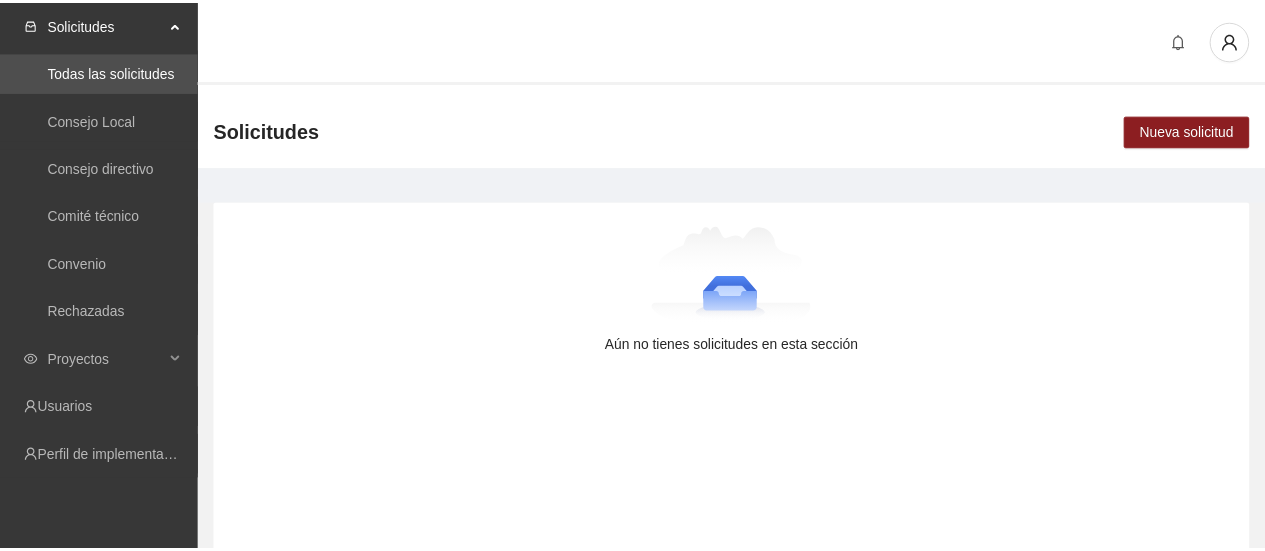scroll, scrollTop: 0, scrollLeft: 0, axis: both 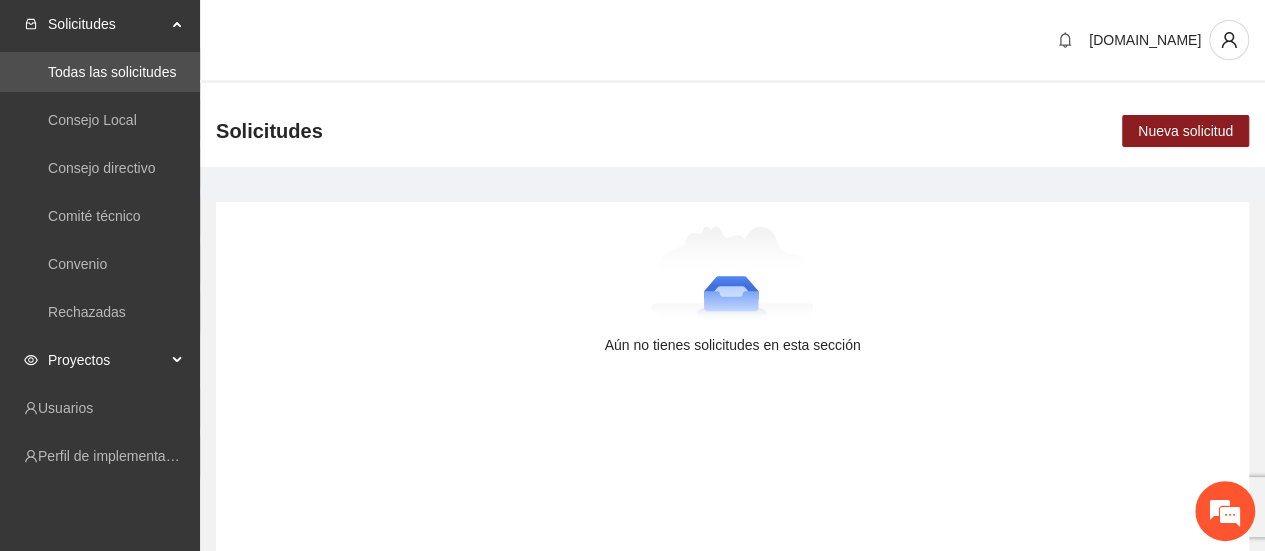 click on "Proyectos" at bounding box center [107, 360] 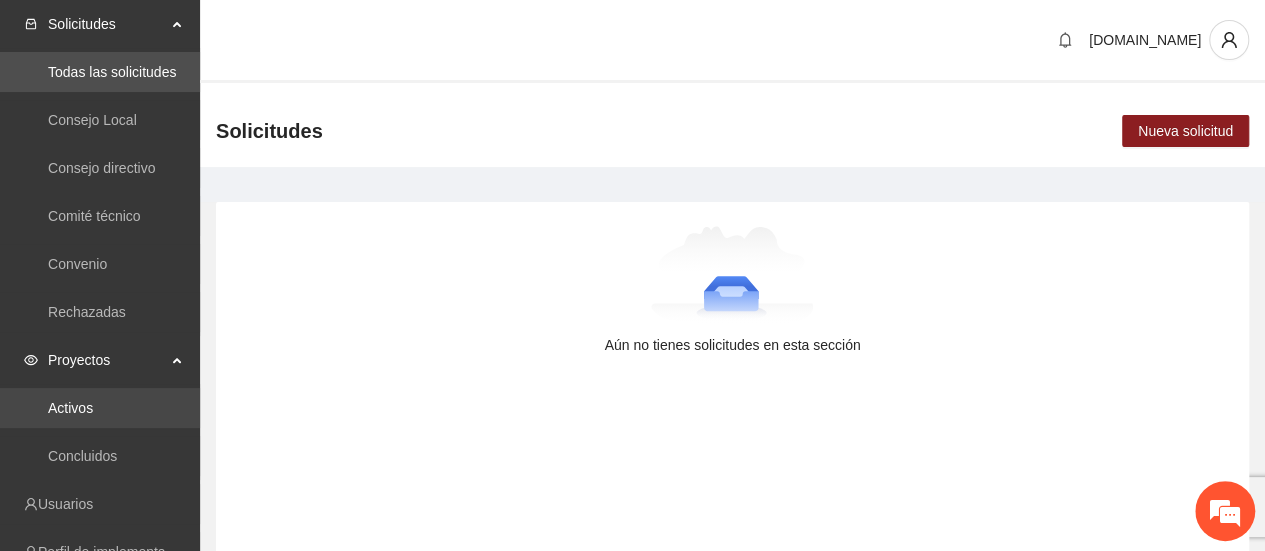 click on "Activos" at bounding box center (70, 408) 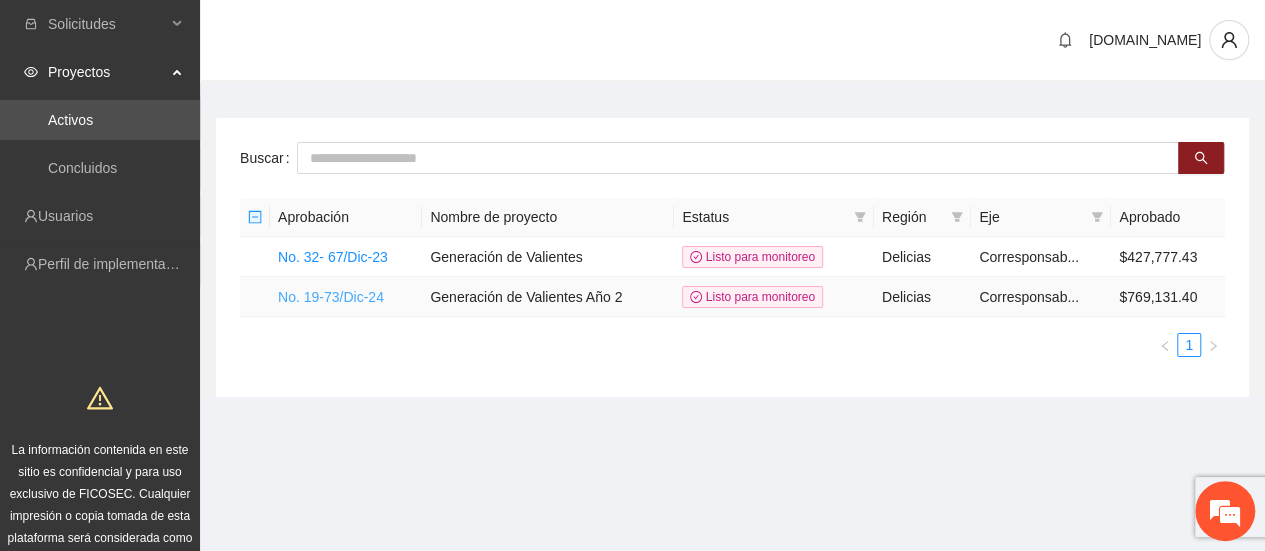 click on "No. 19-73/Dic-24" at bounding box center (331, 297) 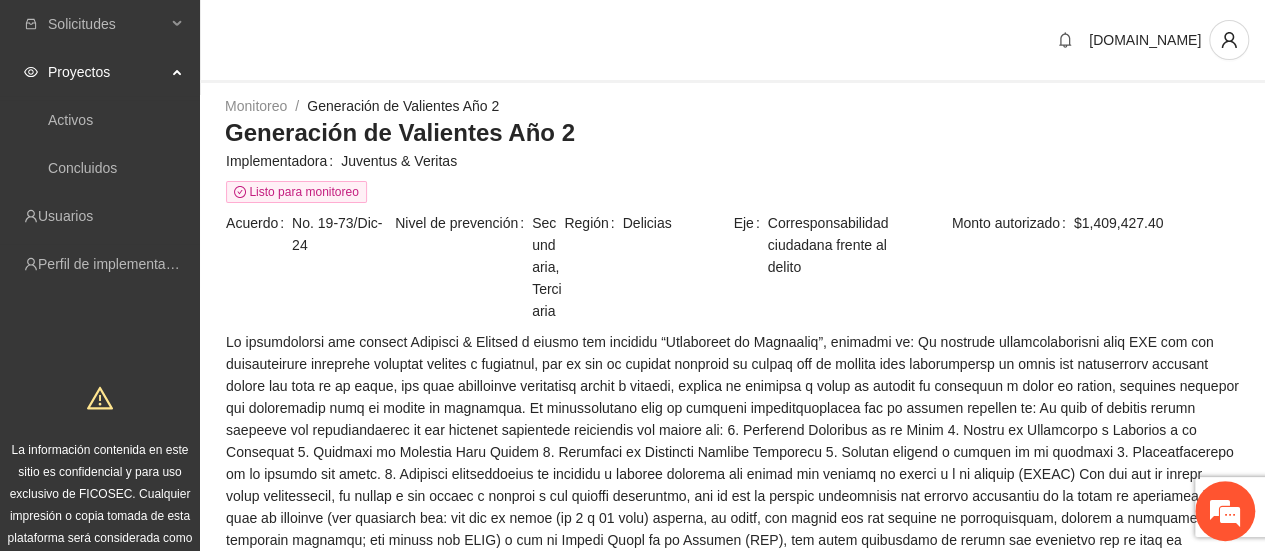 scroll, scrollTop: 0, scrollLeft: 0, axis: both 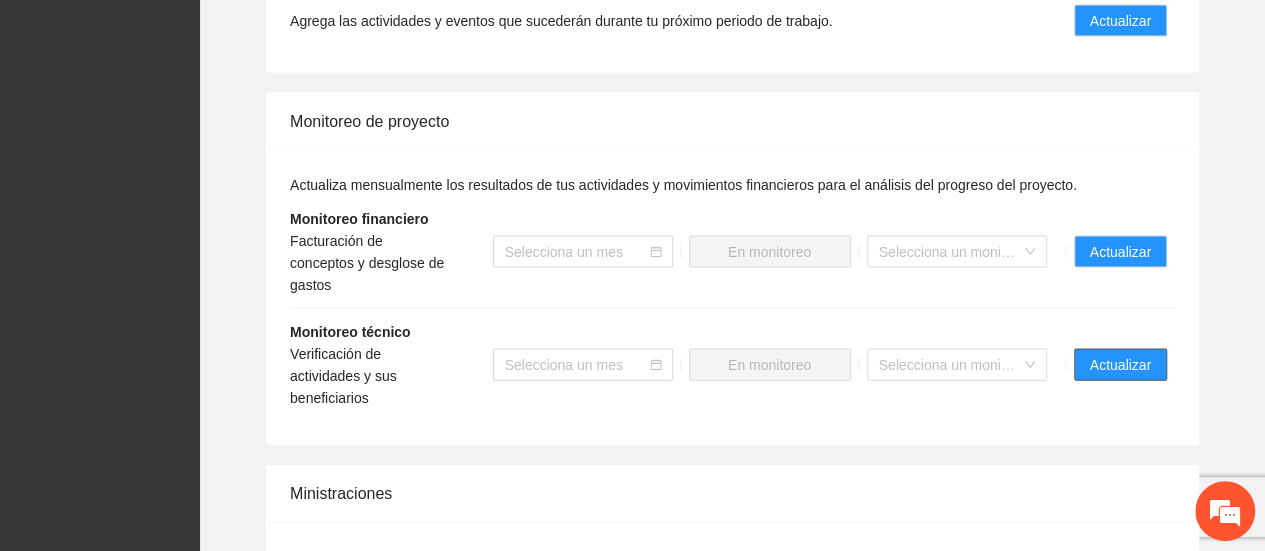 click on "Actualizar" at bounding box center [1120, 365] 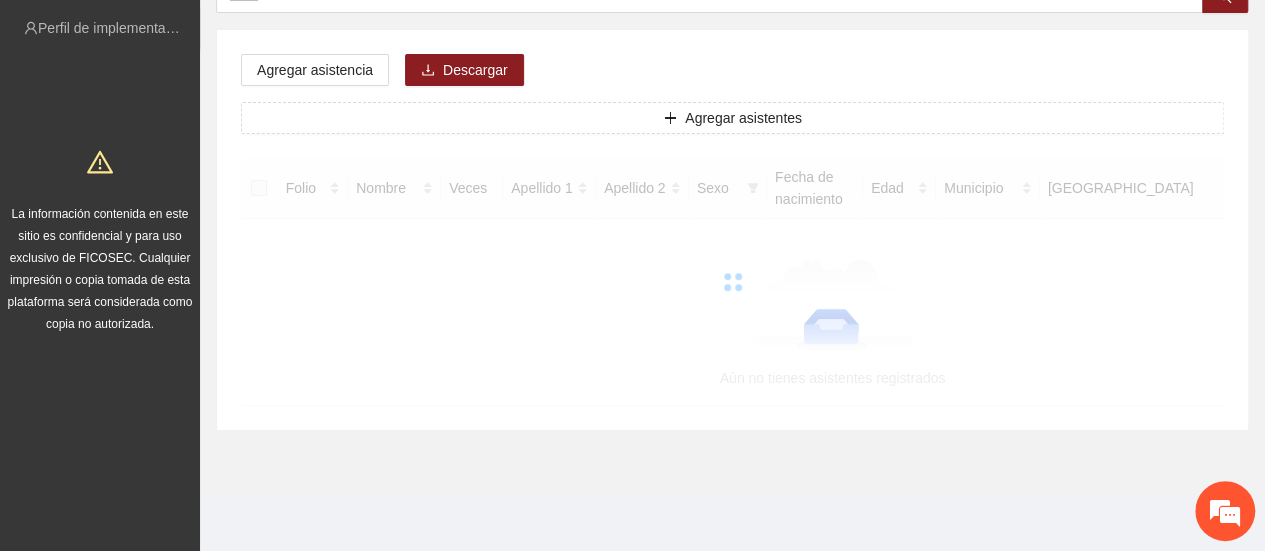 scroll, scrollTop: 0, scrollLeft: 0, axis: both 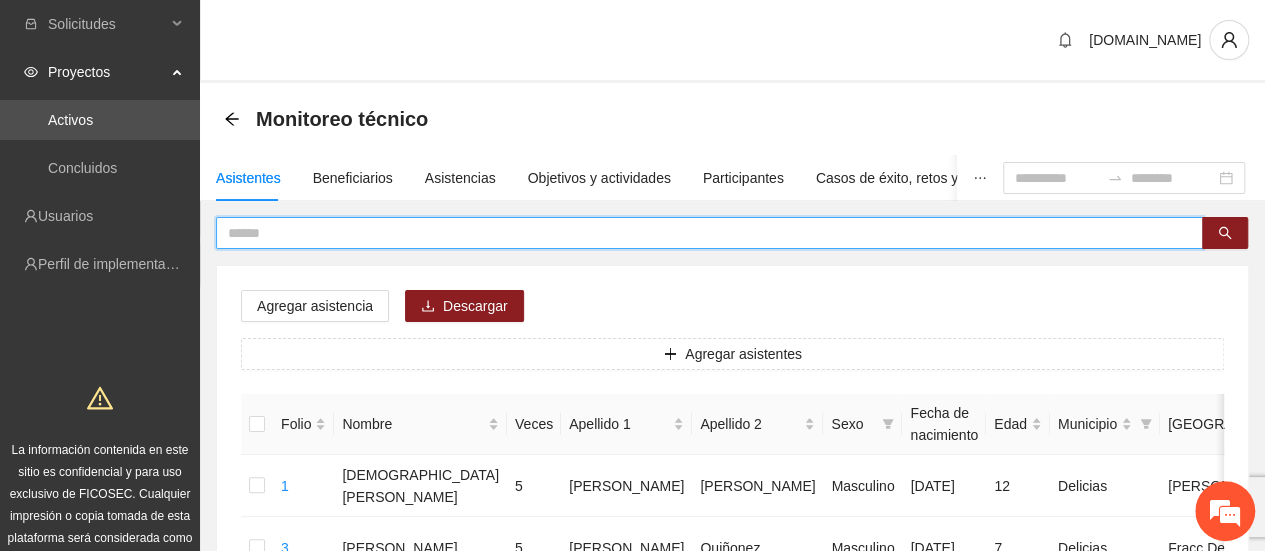 click at bounding box center [701, 233] 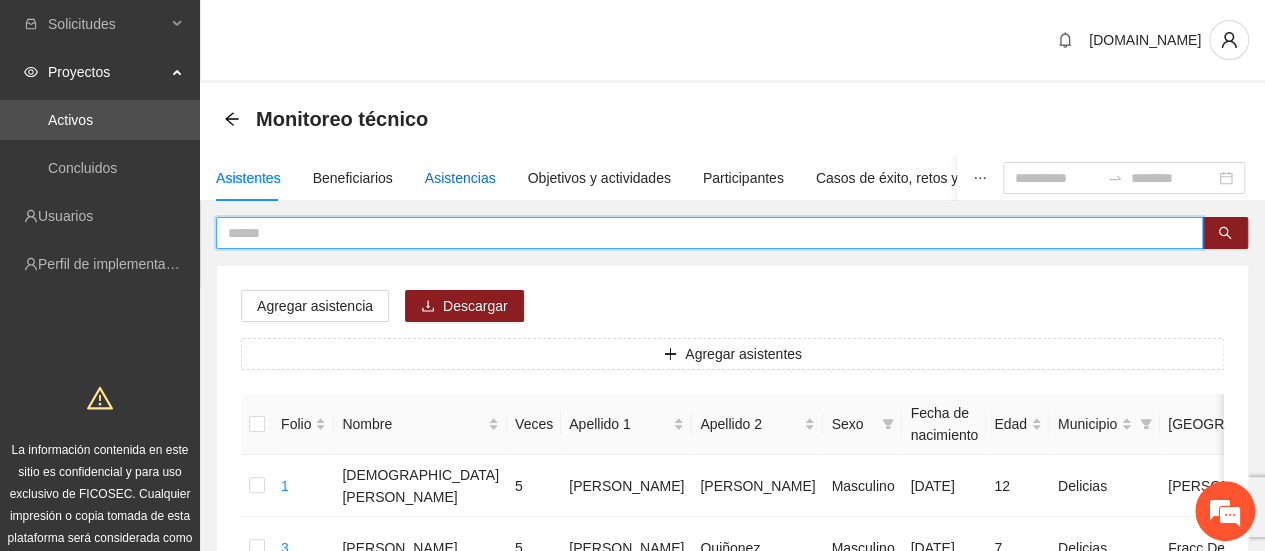 click on "Asistencias" at bounding box center (460, 178) 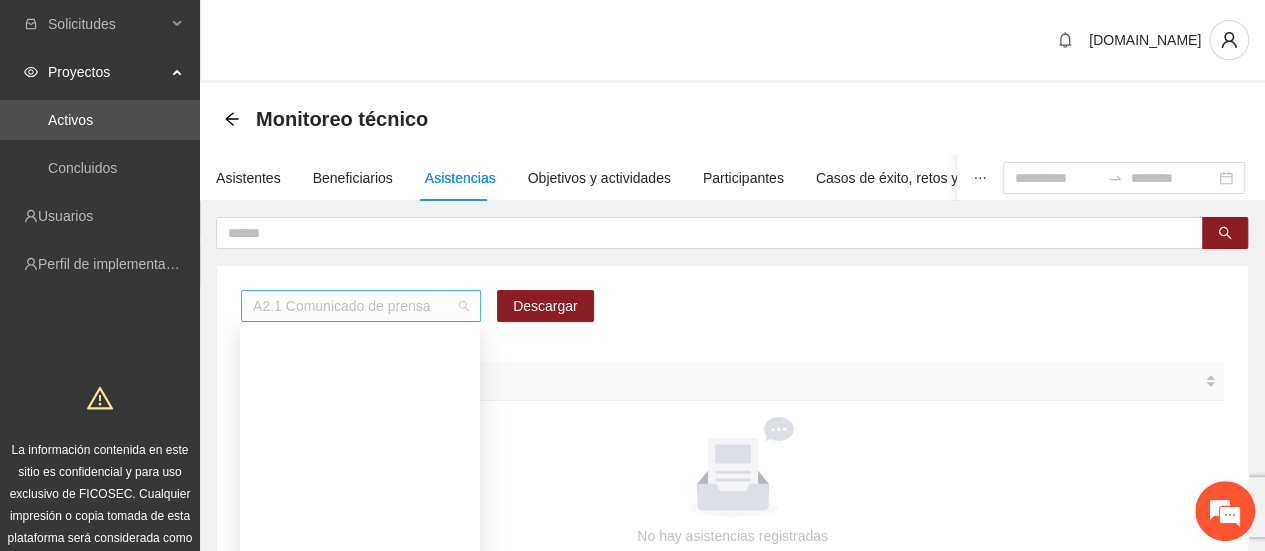 click on "A2.1 Comunicado de prensa" at bounding box center (361, 306) 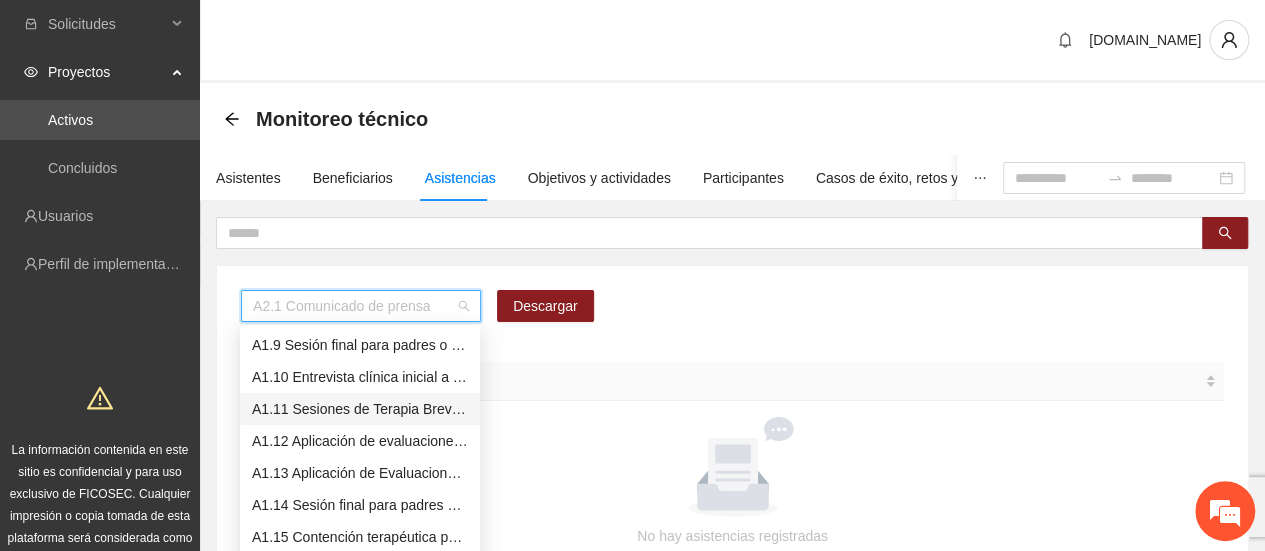 click on "A1.11 Sesiones de Terapia Breve Centrada en Soluciones para Adolescentes" at bounding box center (360, 409) 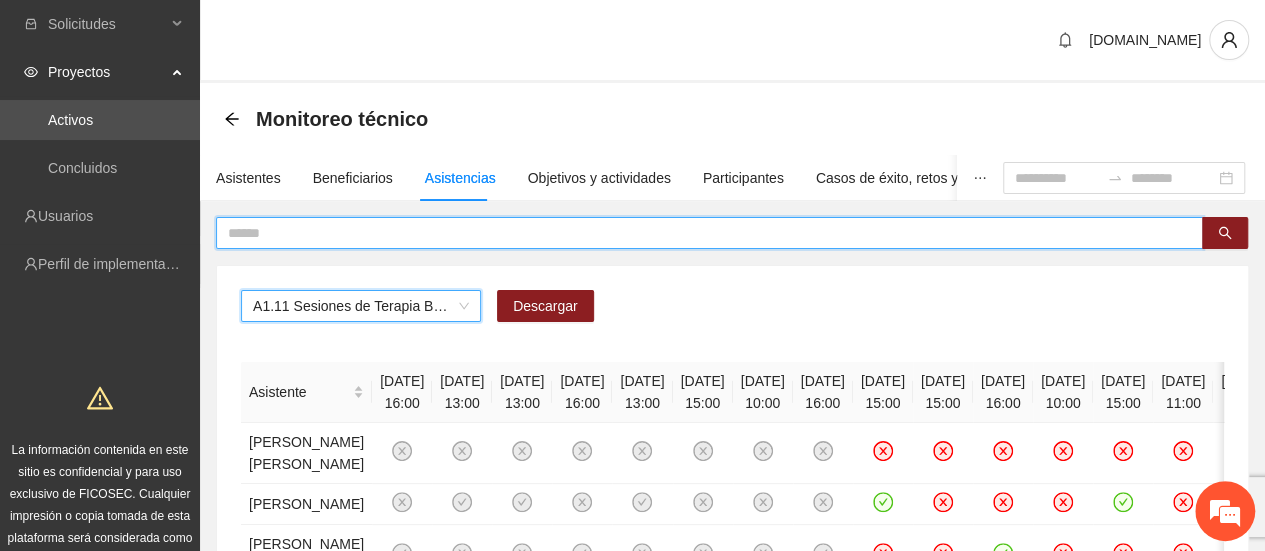 click at bounding box center [701, 233] 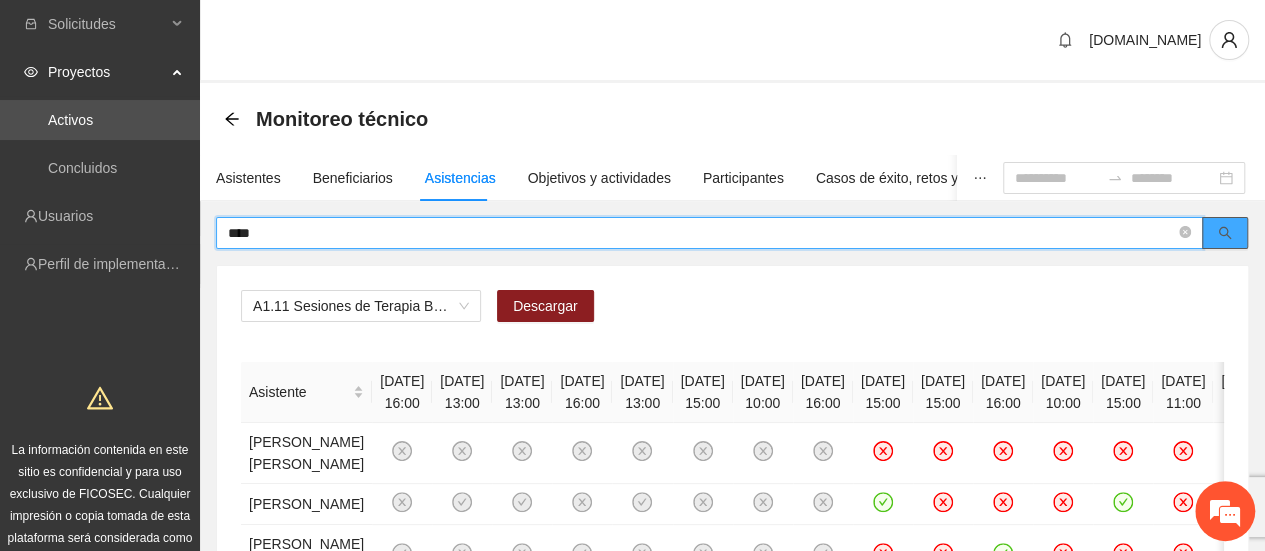 click at bounding box center [1225, 233] 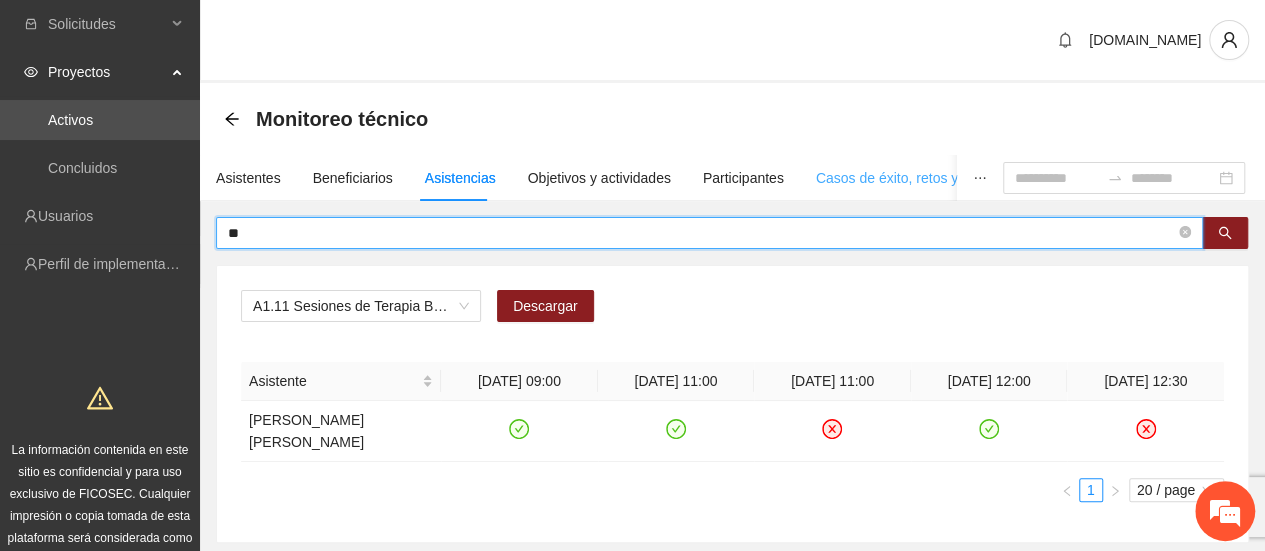 type on "*" 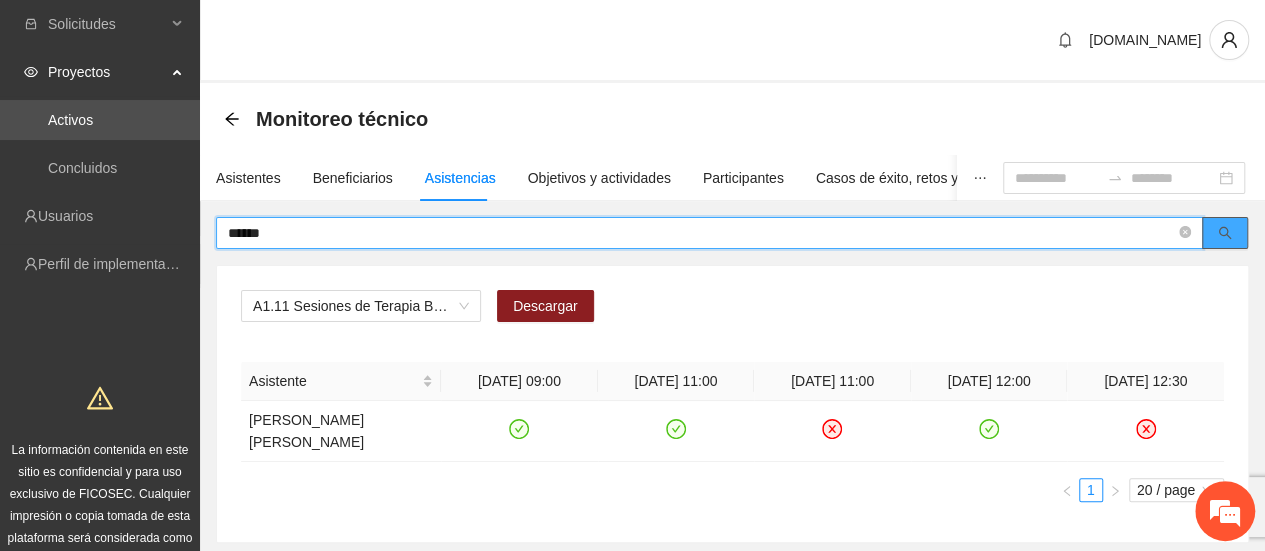 click 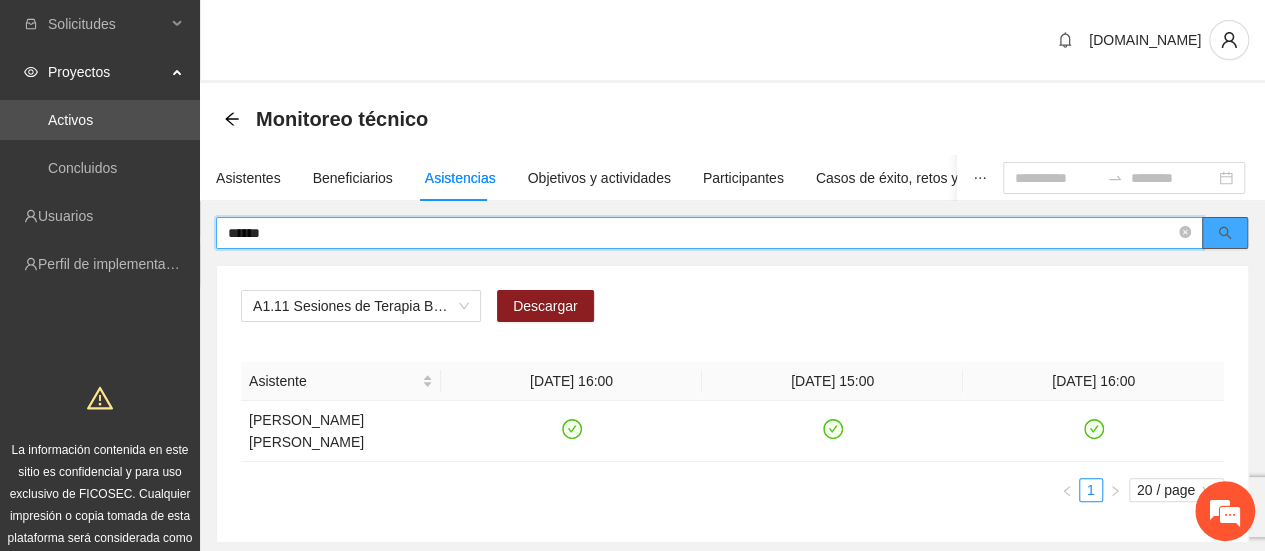 click 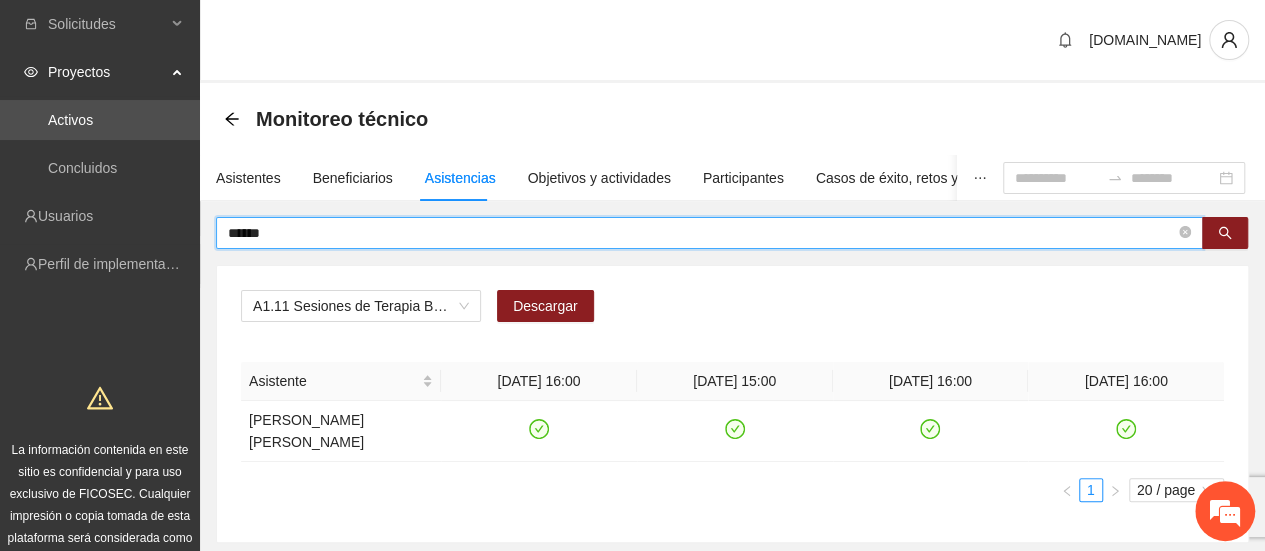 click on "******" at bounding box center (701, 233) 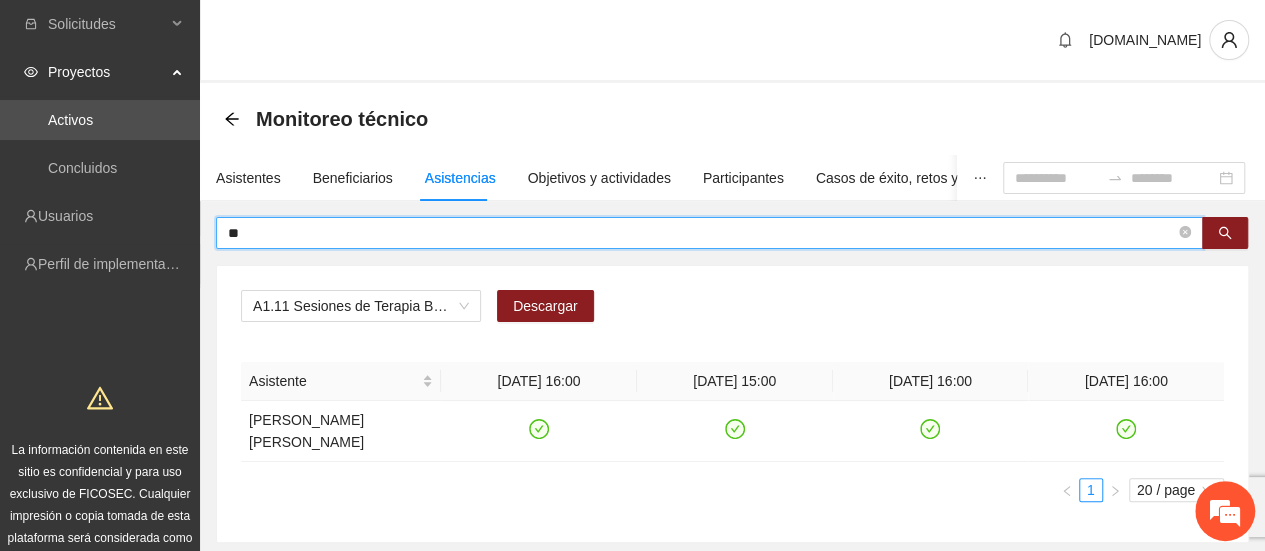 type on "*" 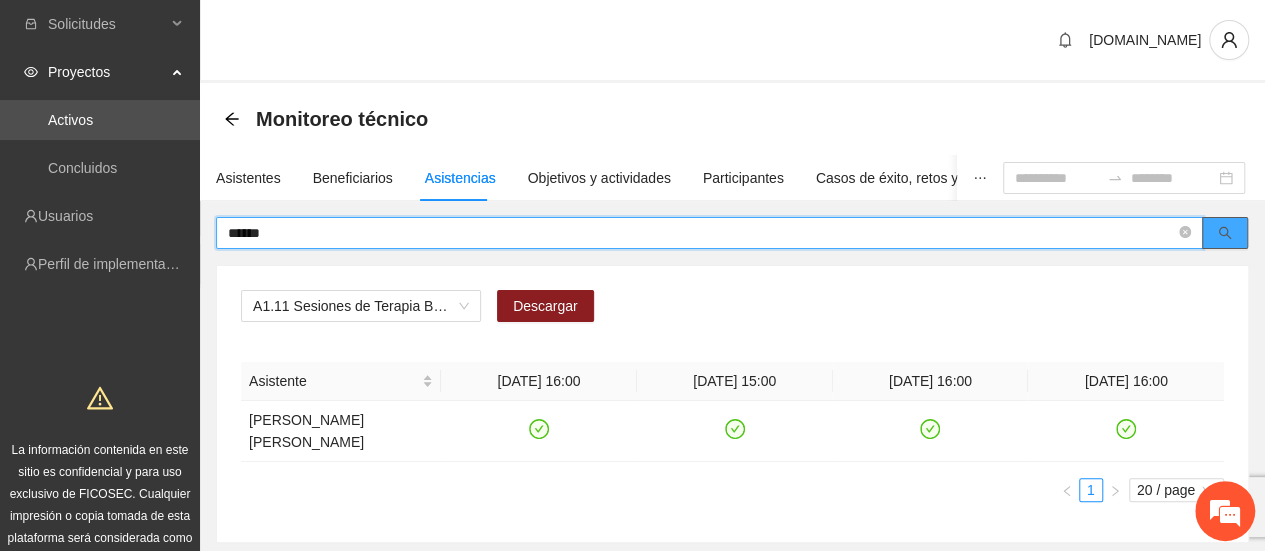 click at bounding box center [1225, 233] 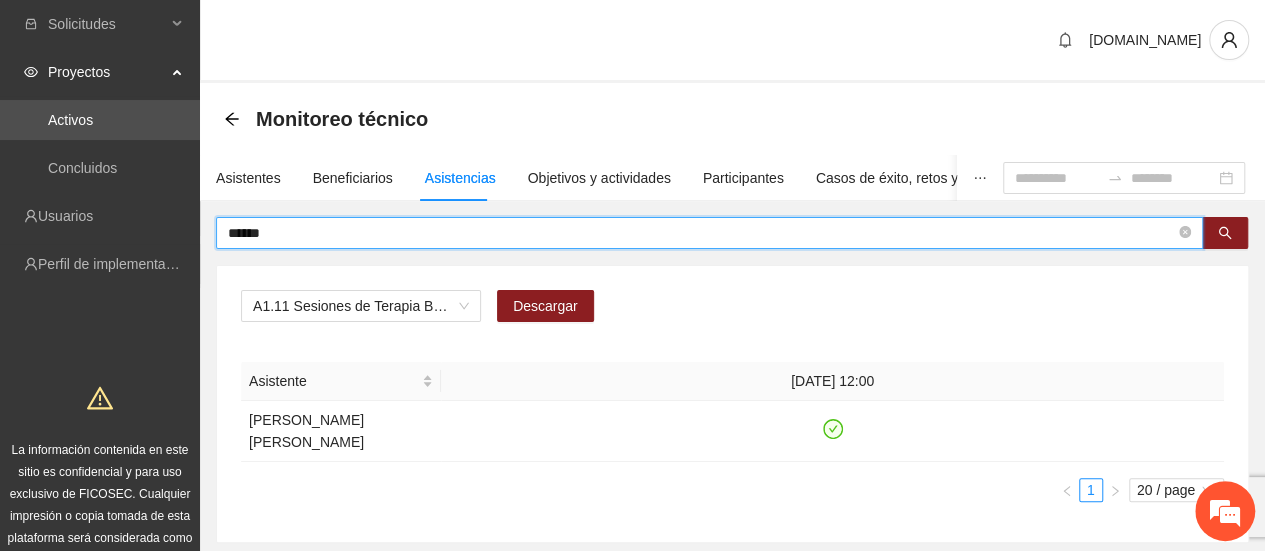 type on "******" 